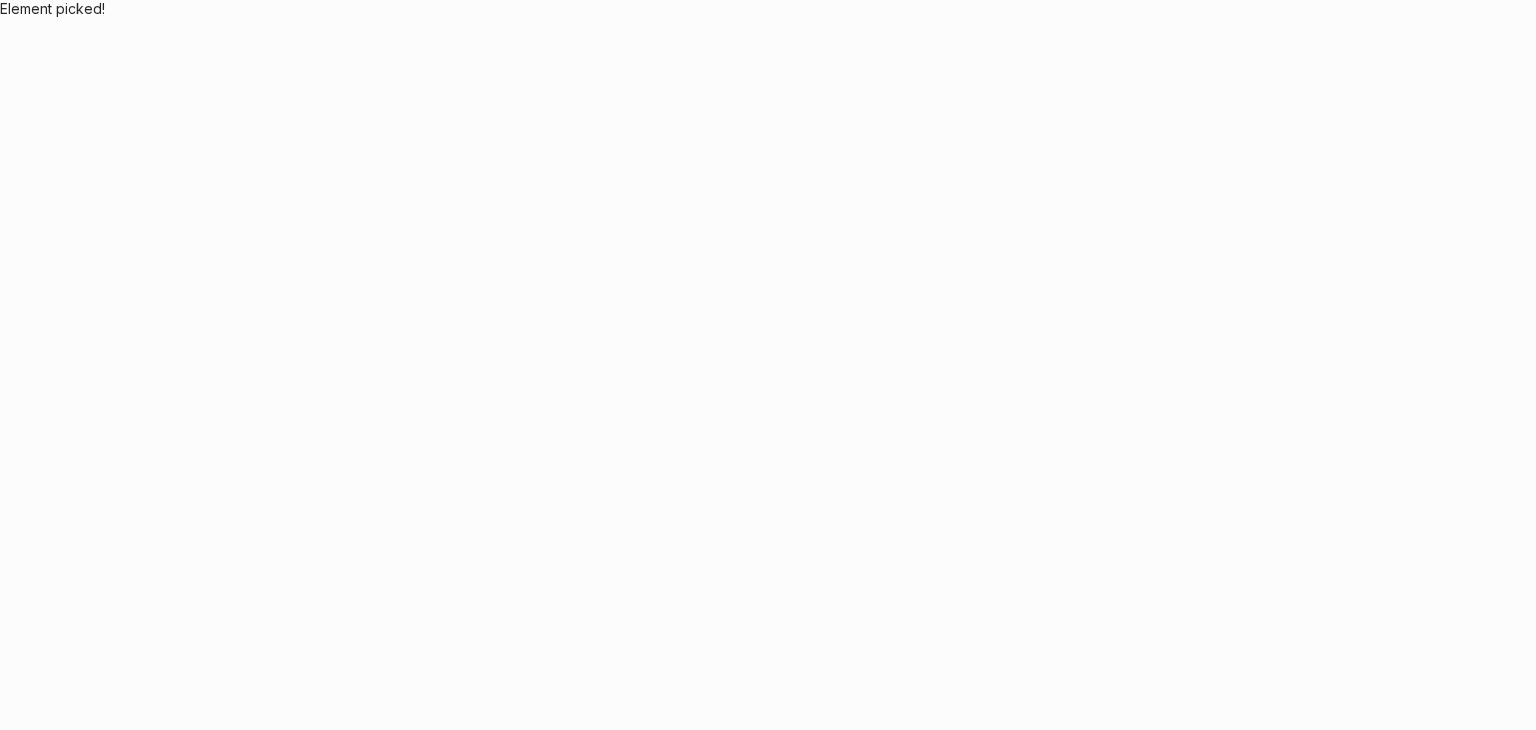 scroll, scrollTop: 0, scrollLeft: 0, axis: both 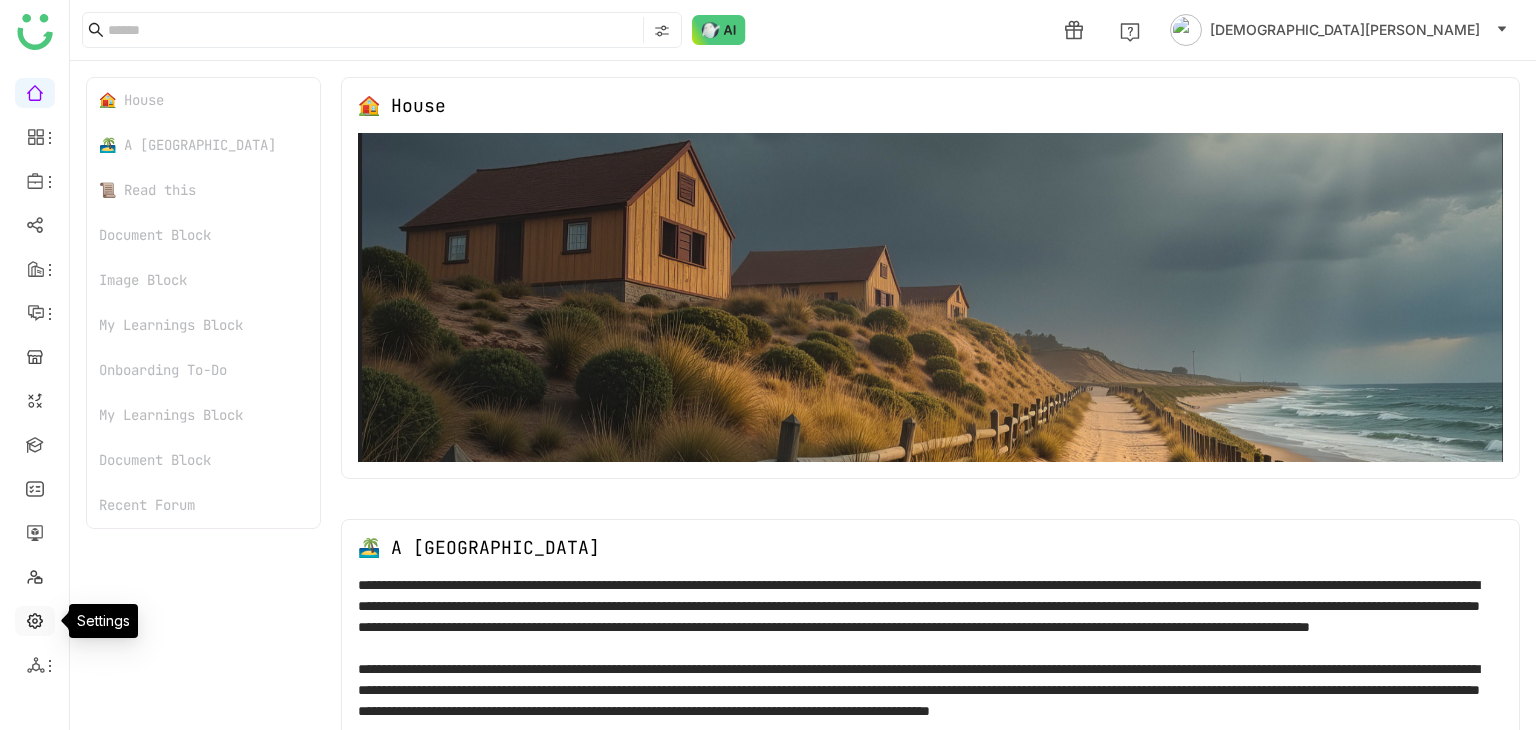 click at bounding box center (35, 619) 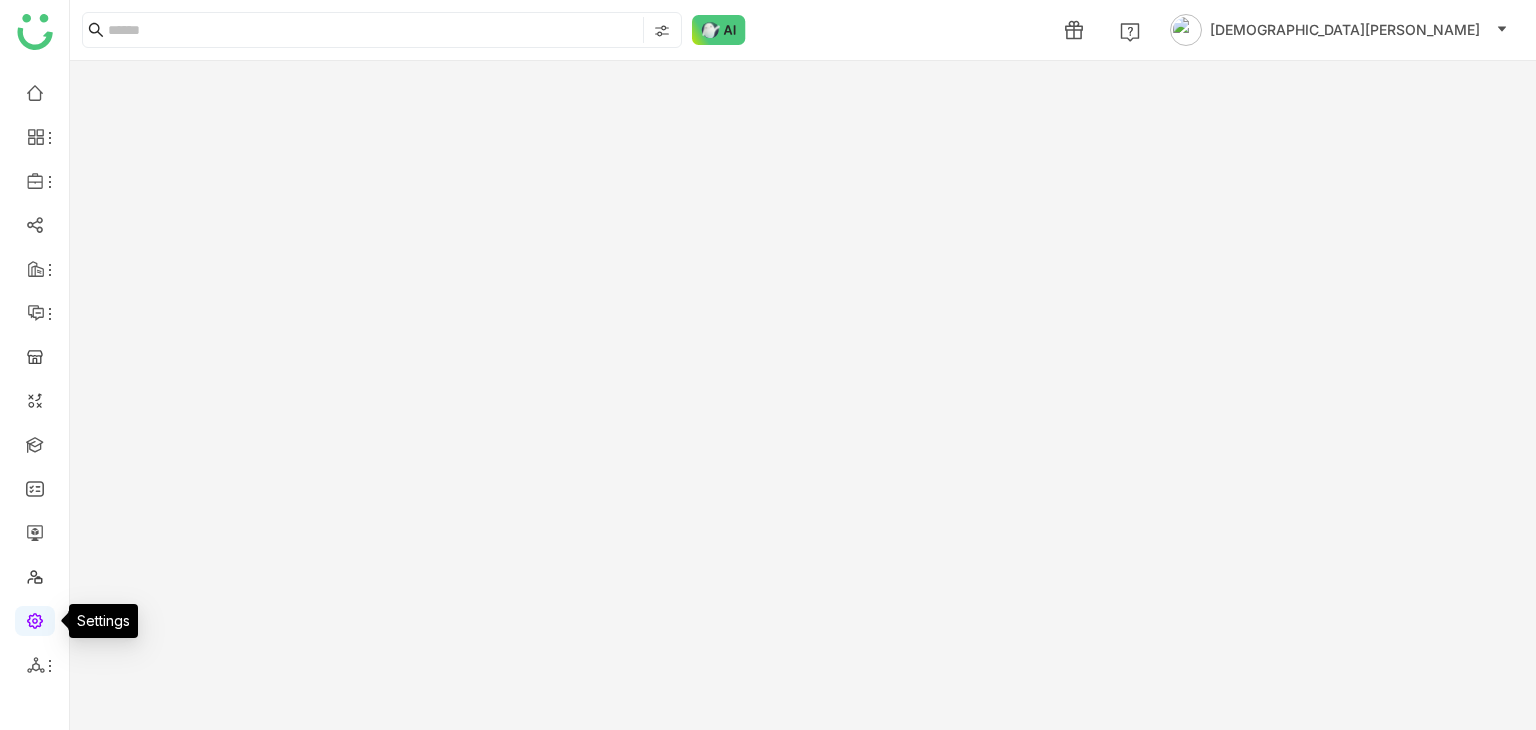 click at bounding box center [35, 619] 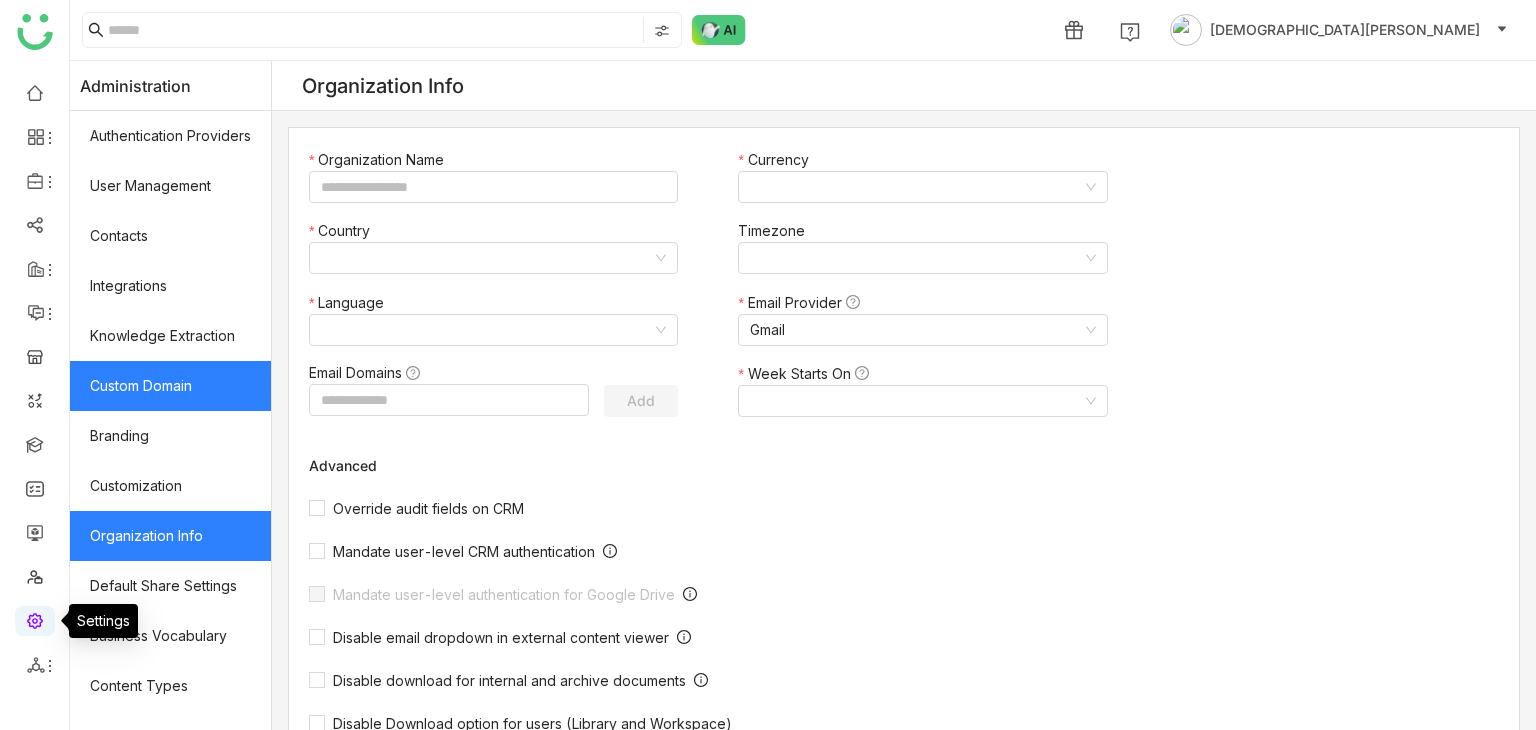 type on "*******" 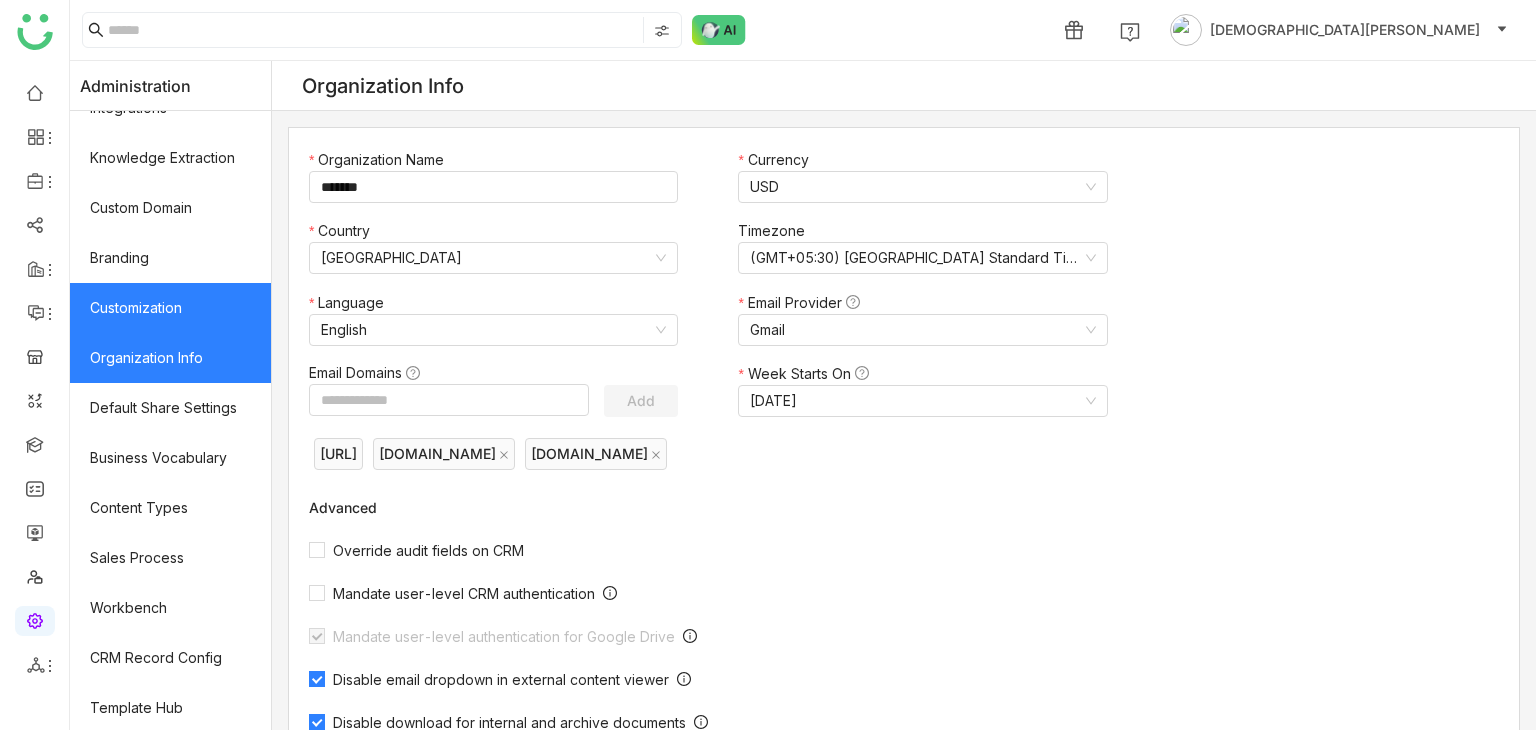 scroll, scrollTop: 331, scrollLeft: 0, axis: vertical 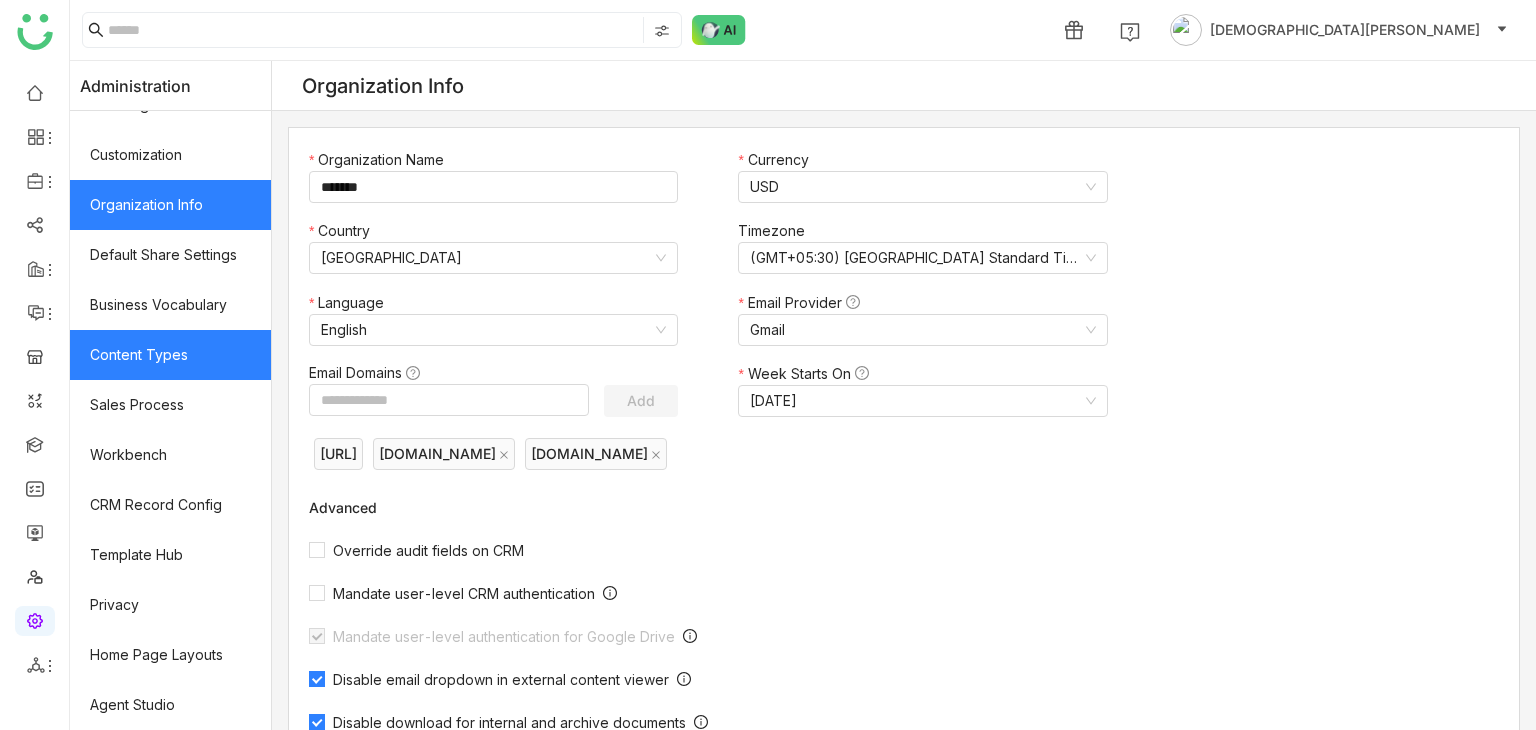 click on "Content Types" 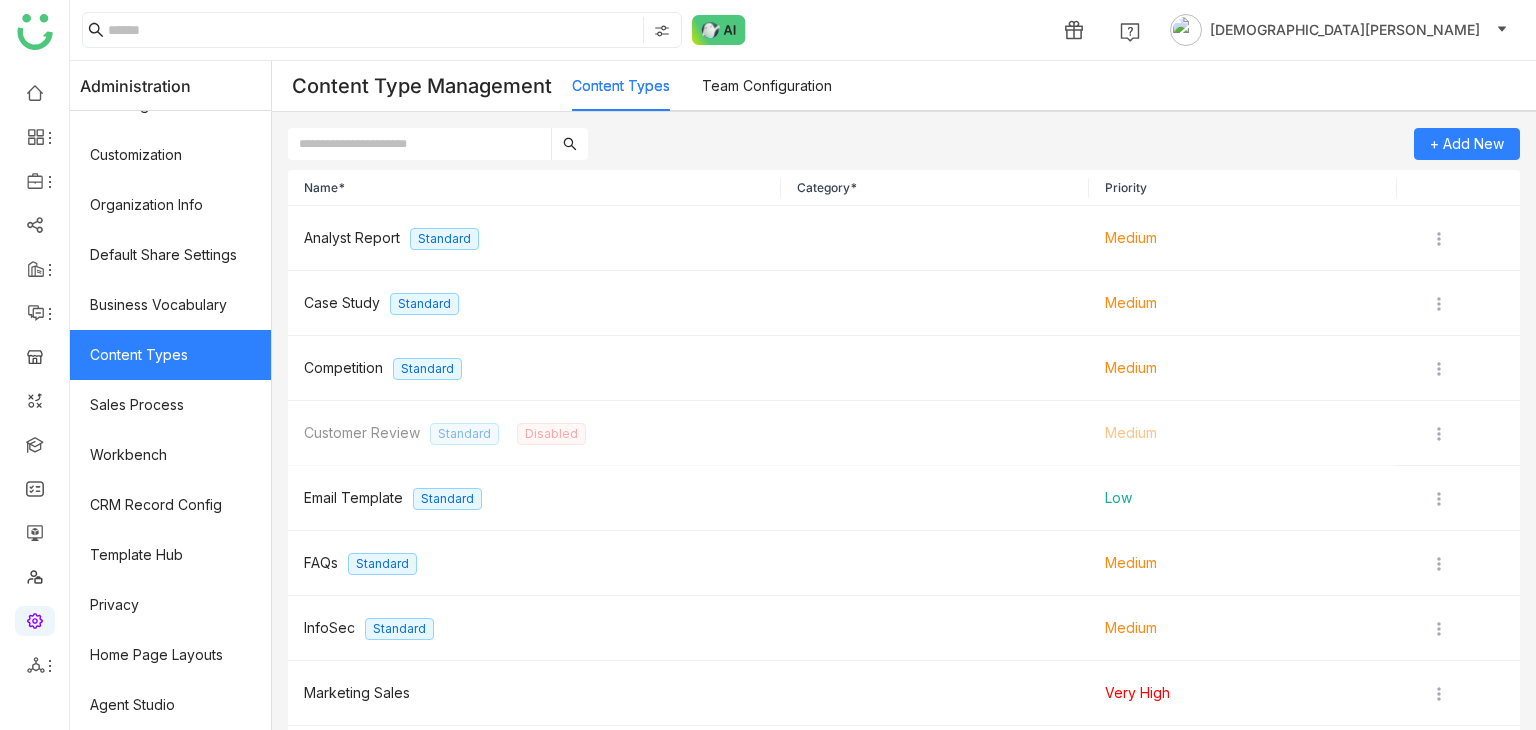 click on "Content Types" 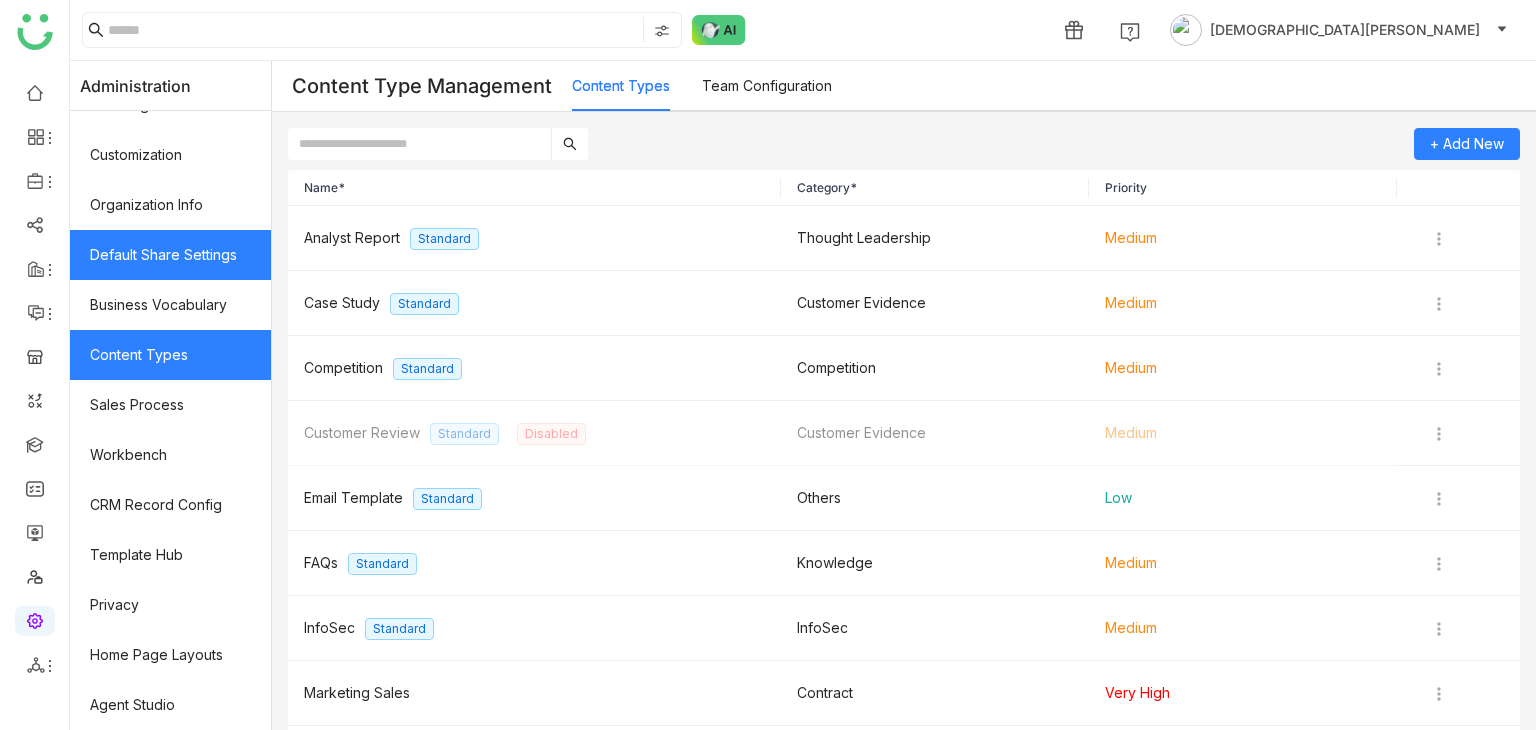 scroll, scrollTop: 0, scrollLeft: 0, axis: both 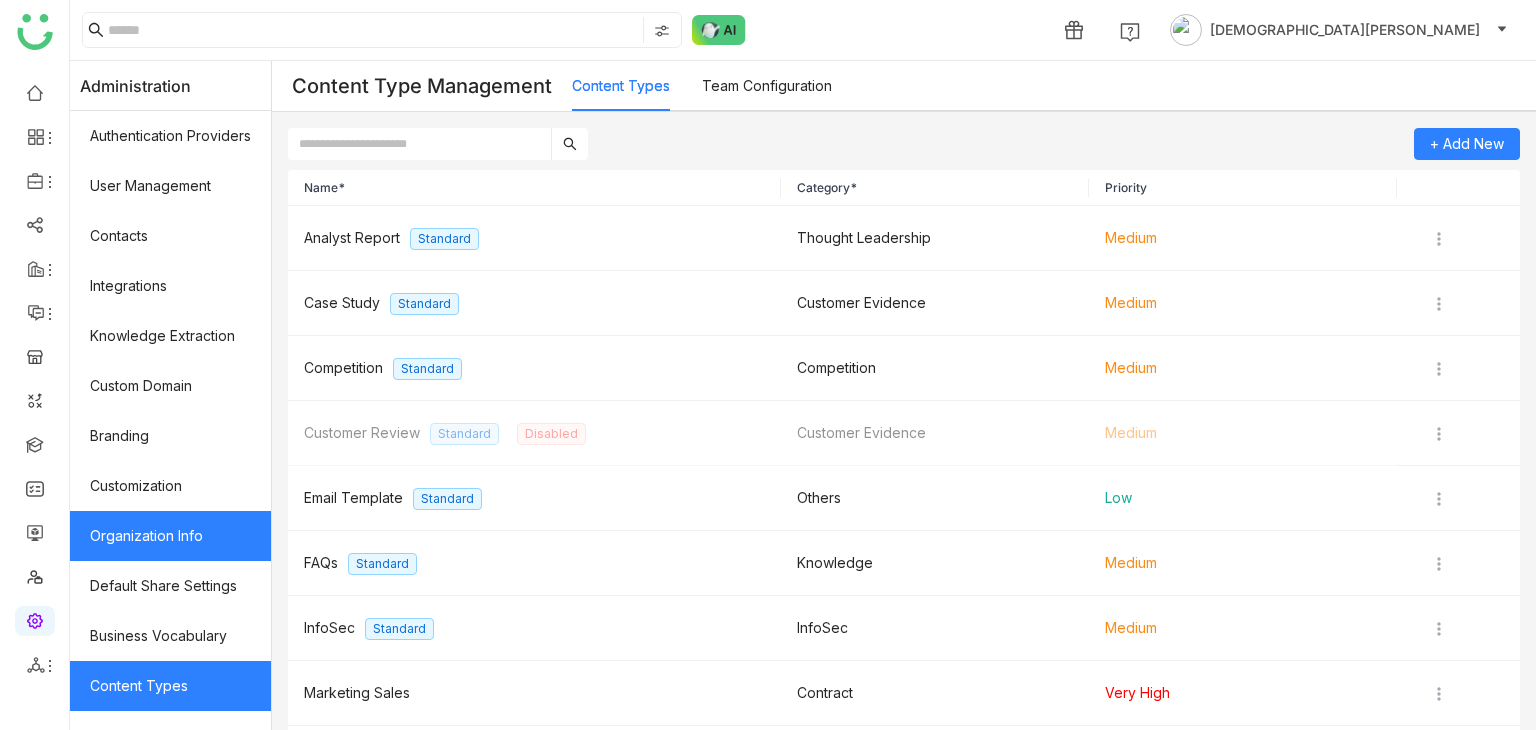 click on "Organization Info" 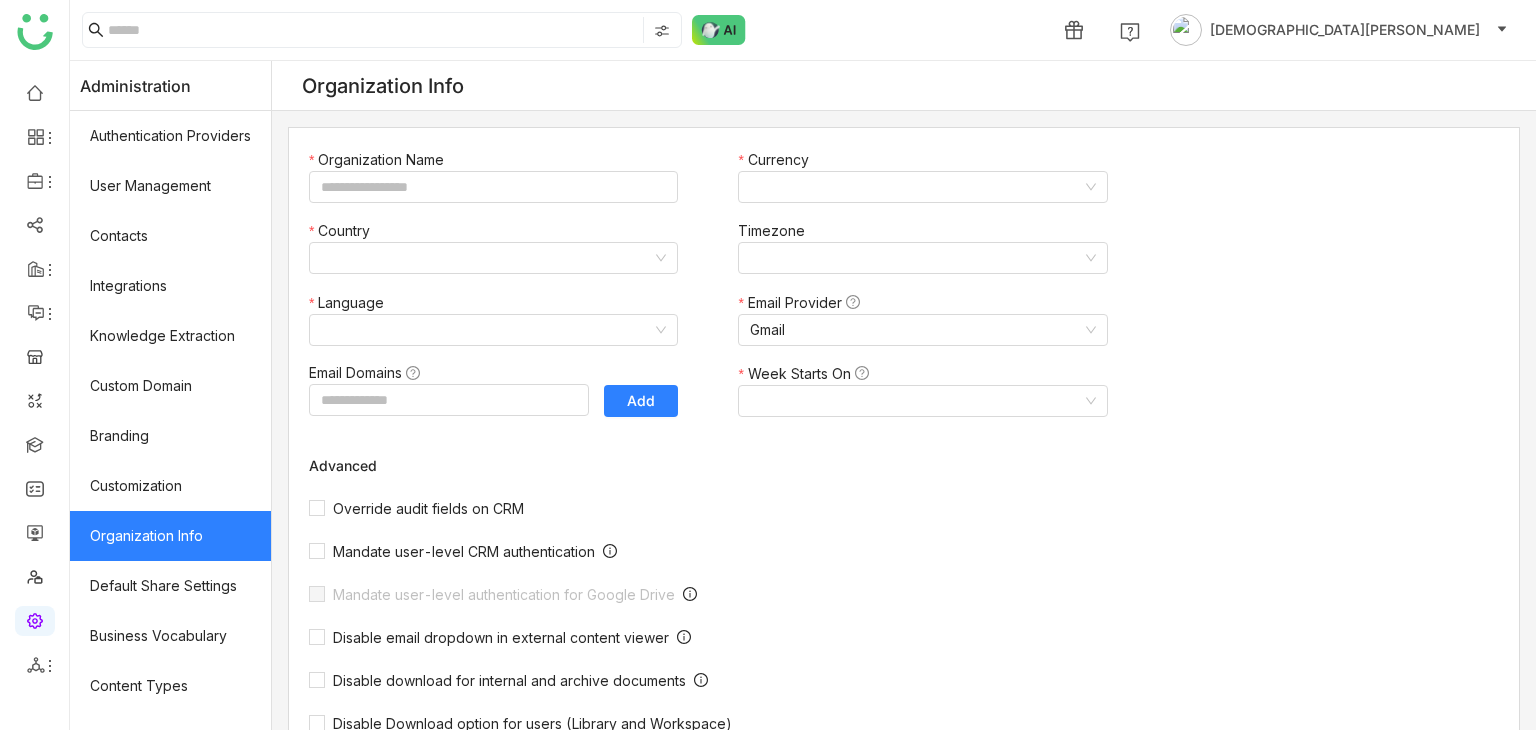 type on "*******" 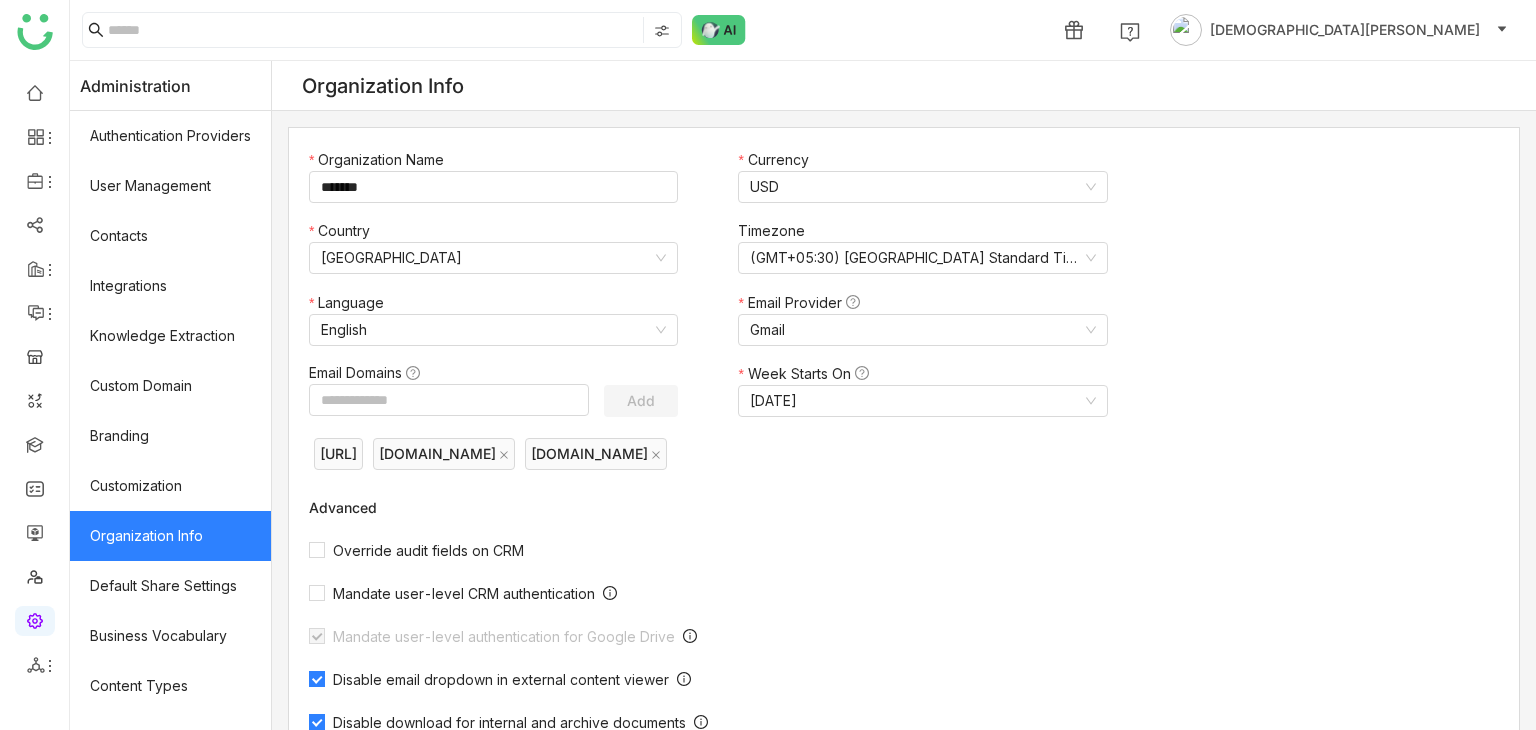 click on "Organization Info" 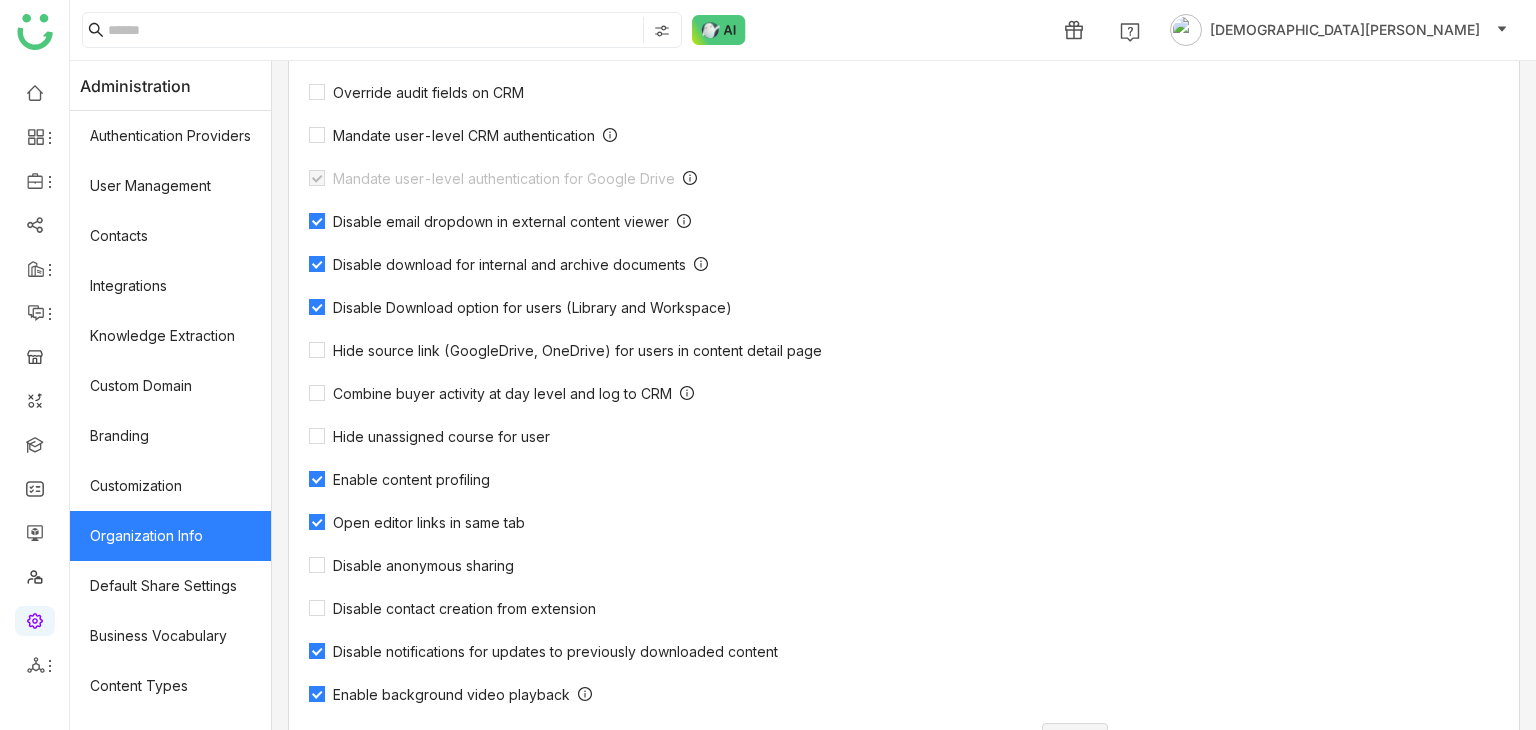 scroll, scrollTop: 537, scrollLeft: 0, axis: vertical 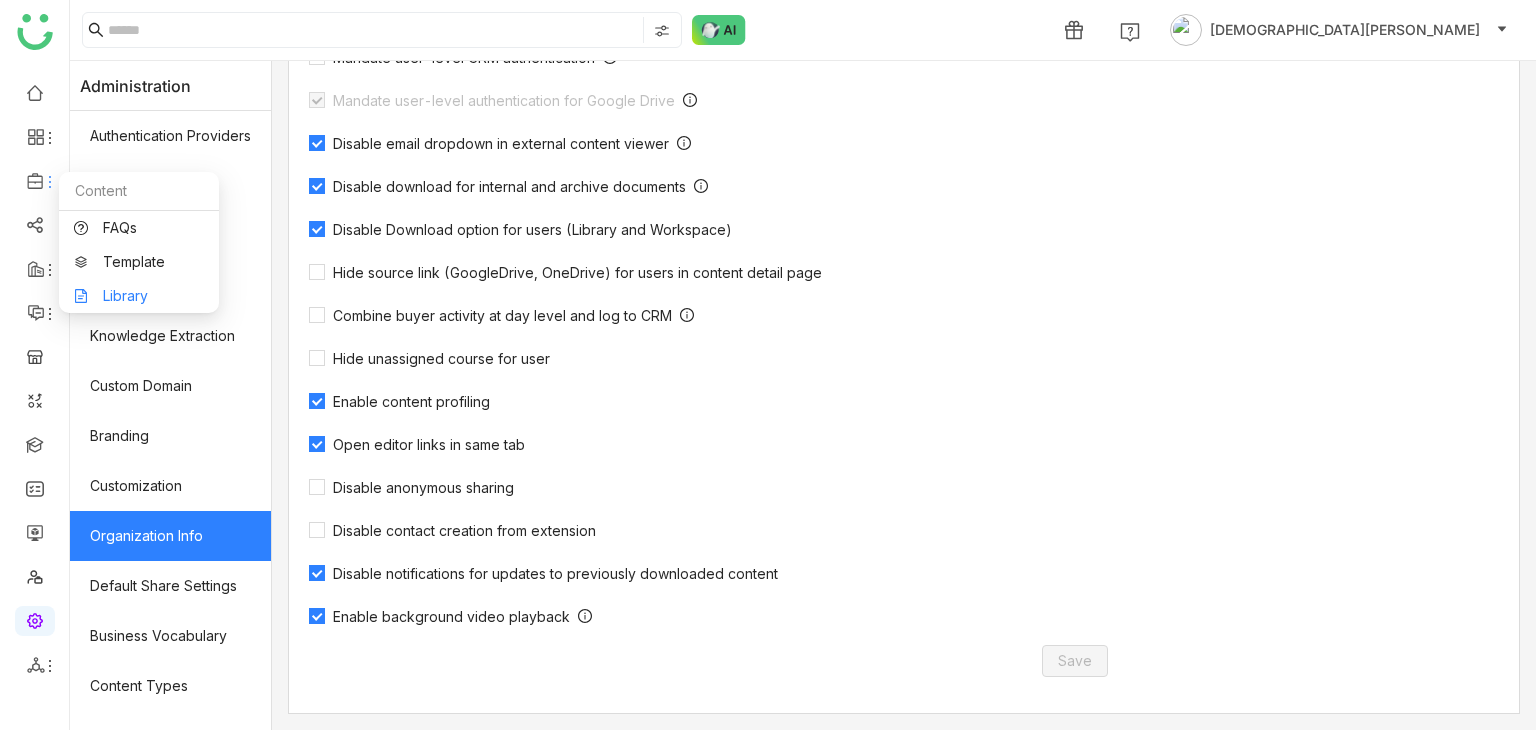 click on "Library" at bounding box center [139, 296] 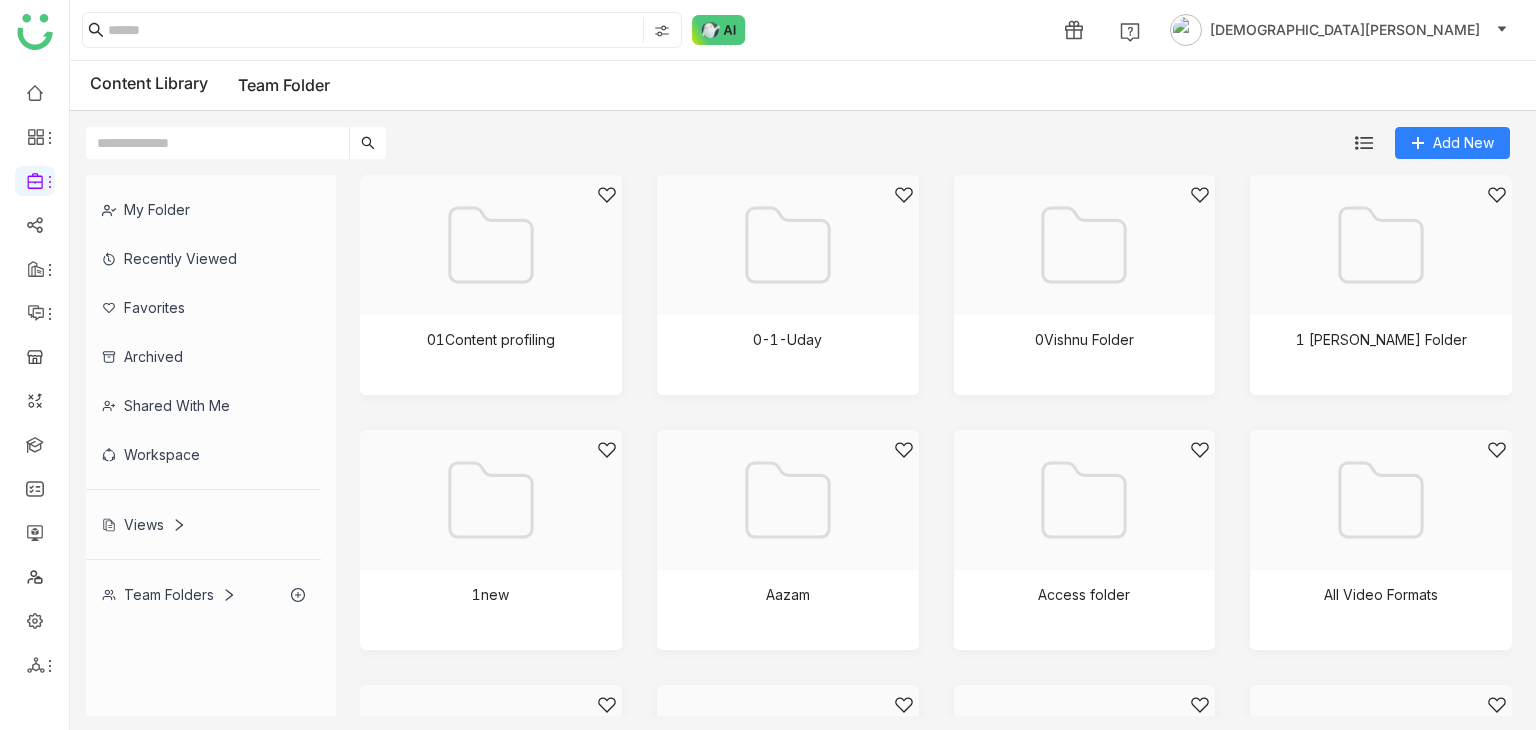 click on "Views" 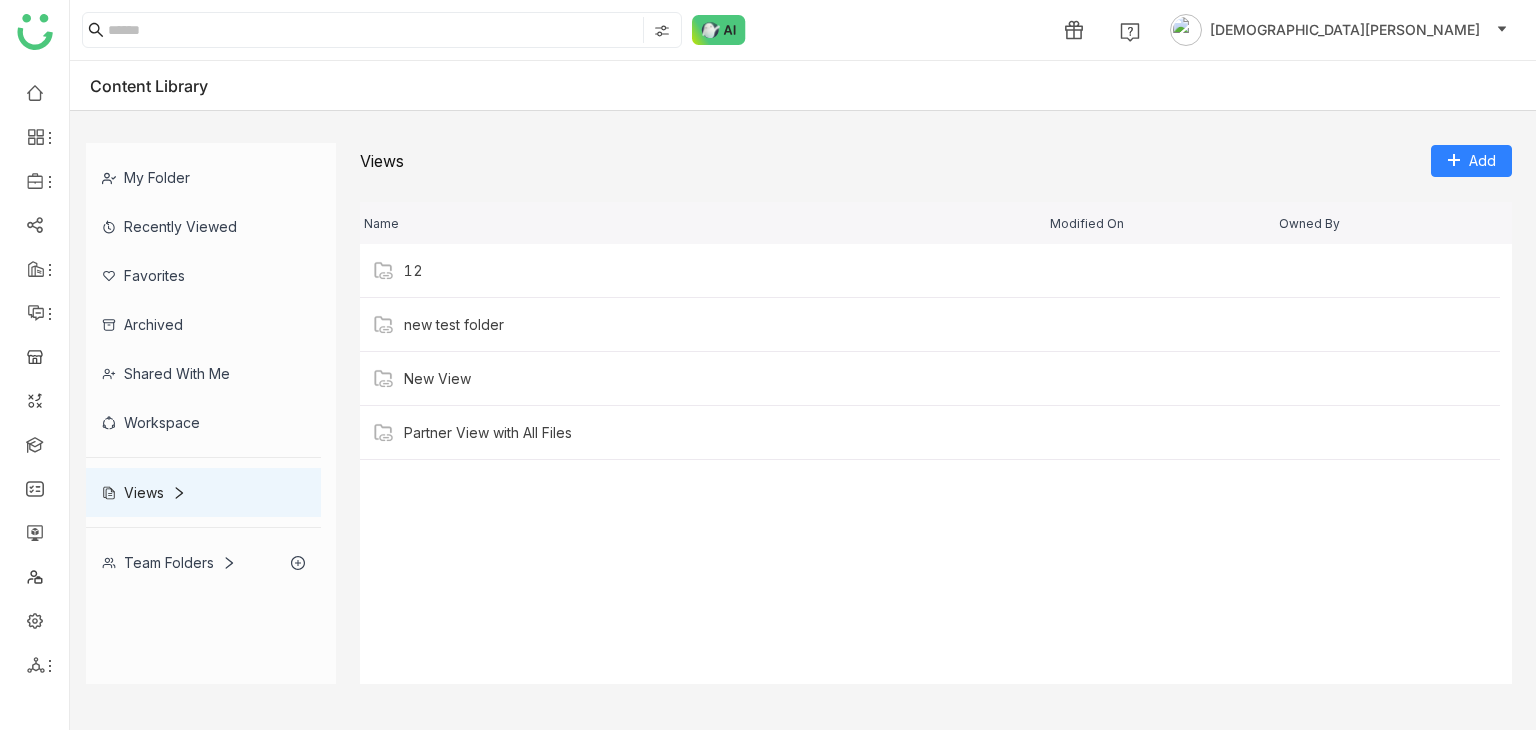 click on "My Folder
Recently Viewed
Favorites
Archived
Shared with me
Workspace
Views
Team Folders" 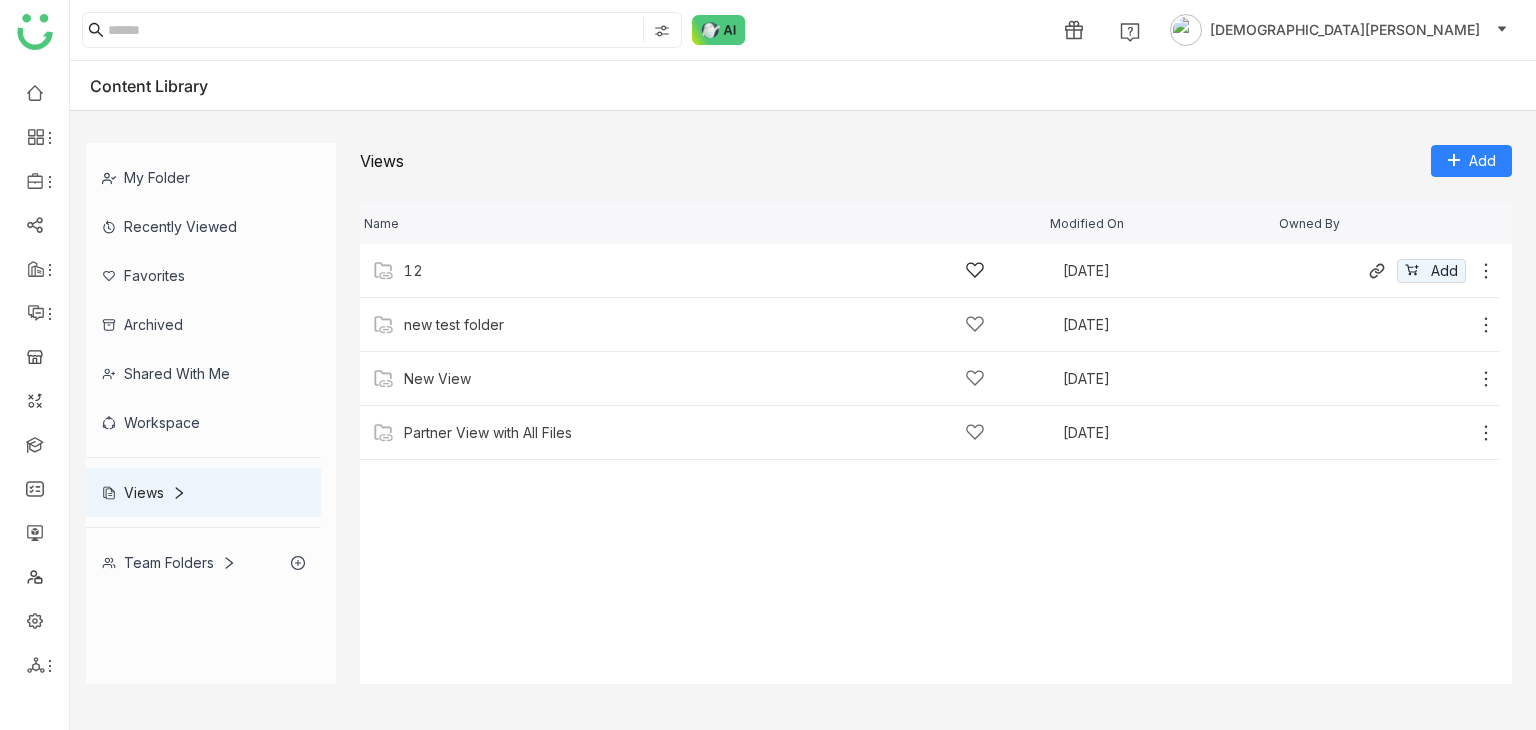 click 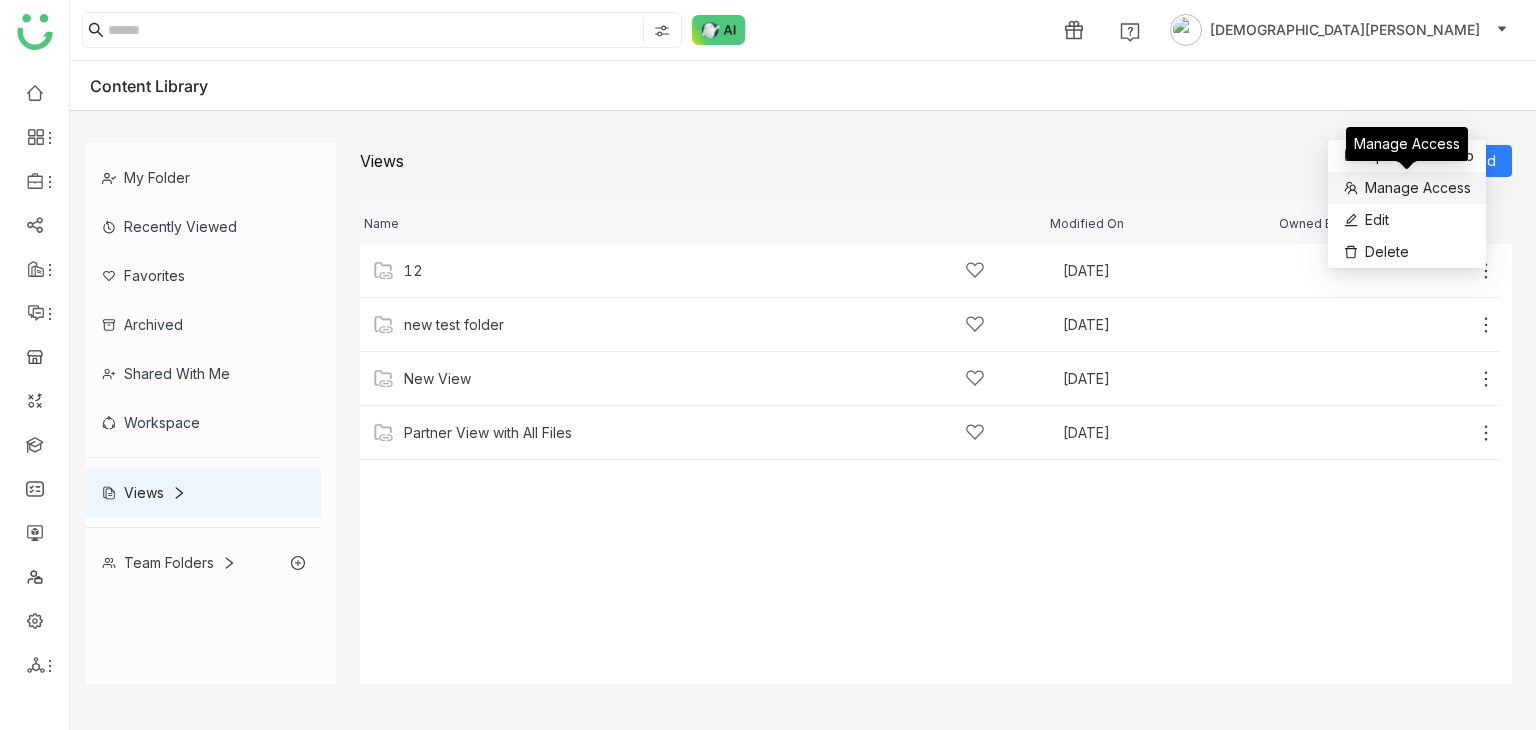 click on "Manage Access" at bounding box center [1418, 188] 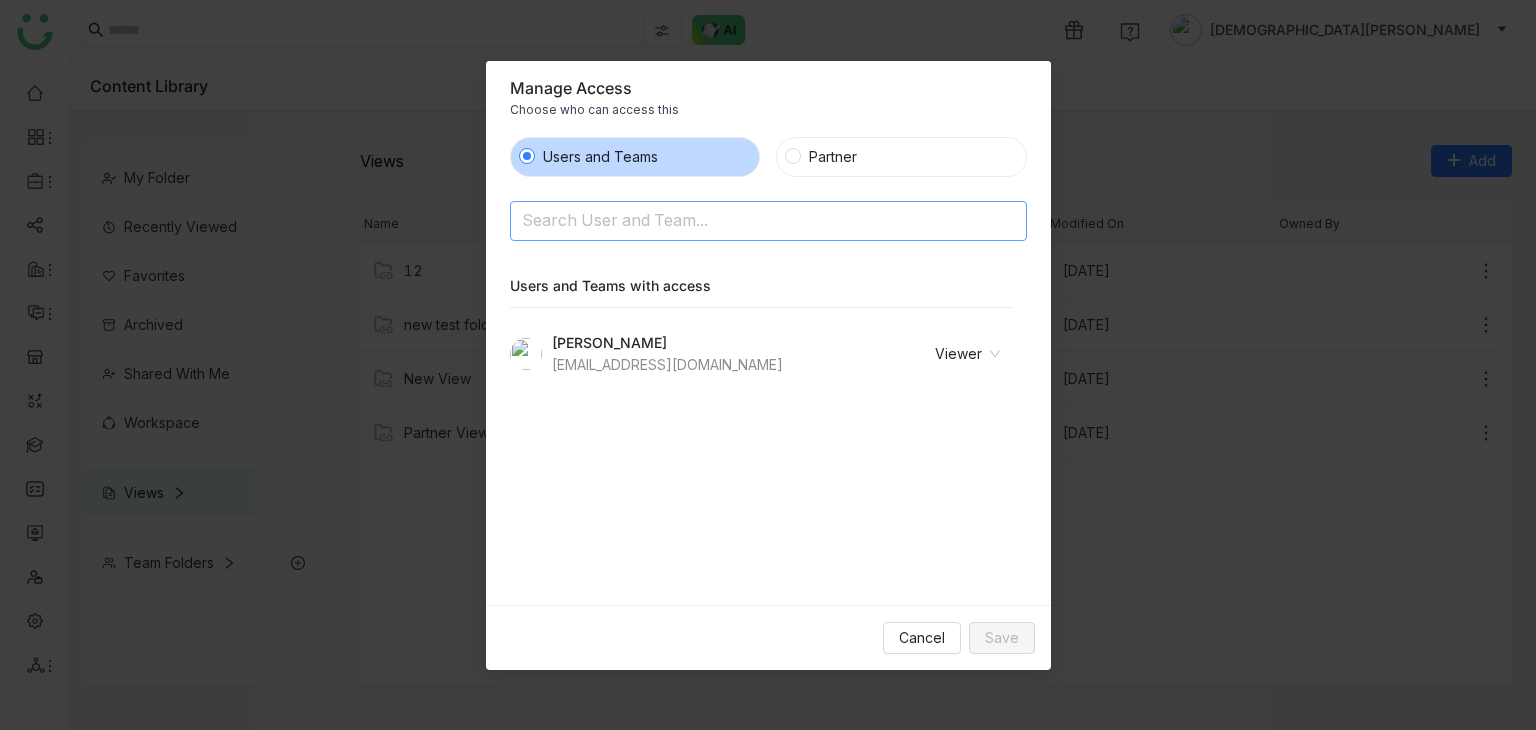 click at bounding box center [717, 222] 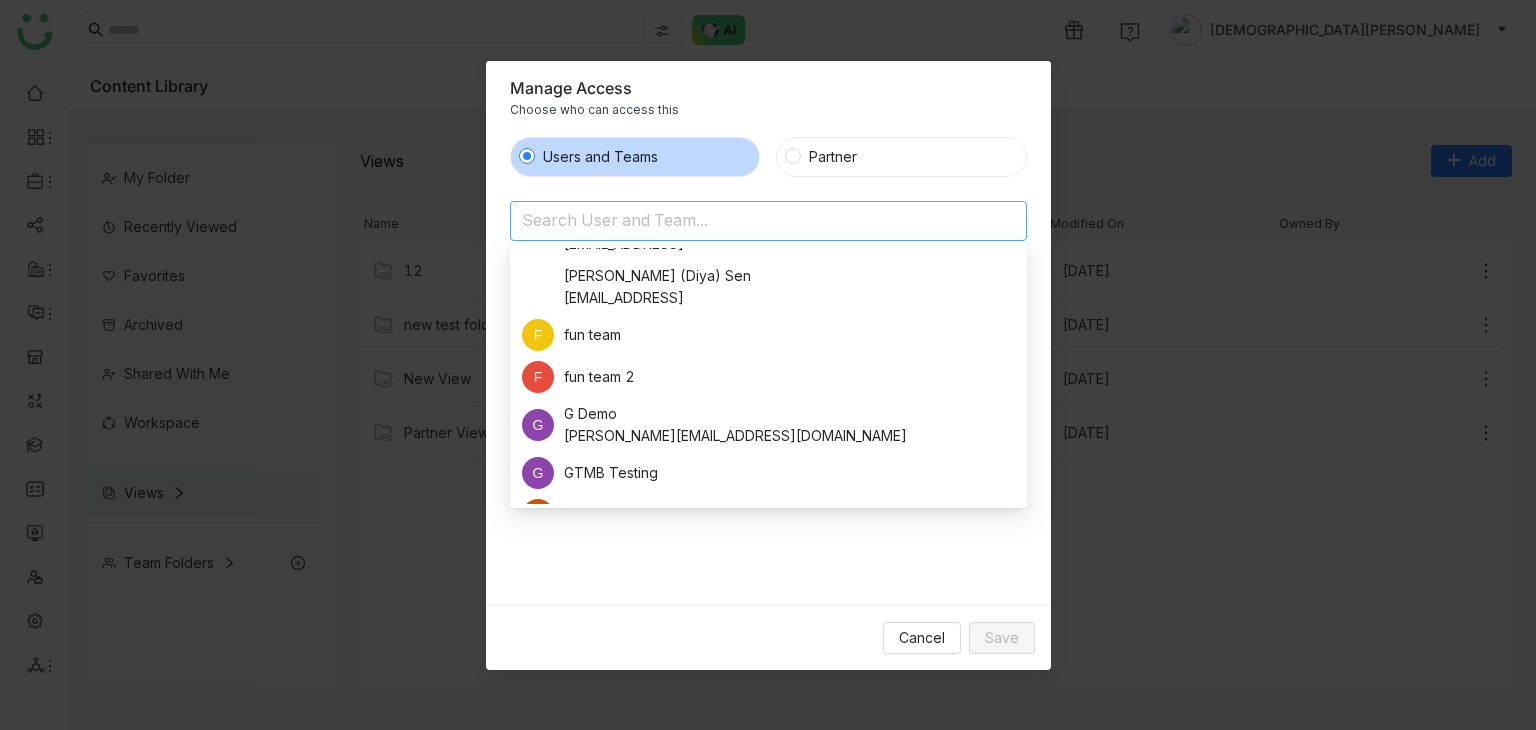 scroll, scrollTop: 0, scrollLeft: 0, axis: both 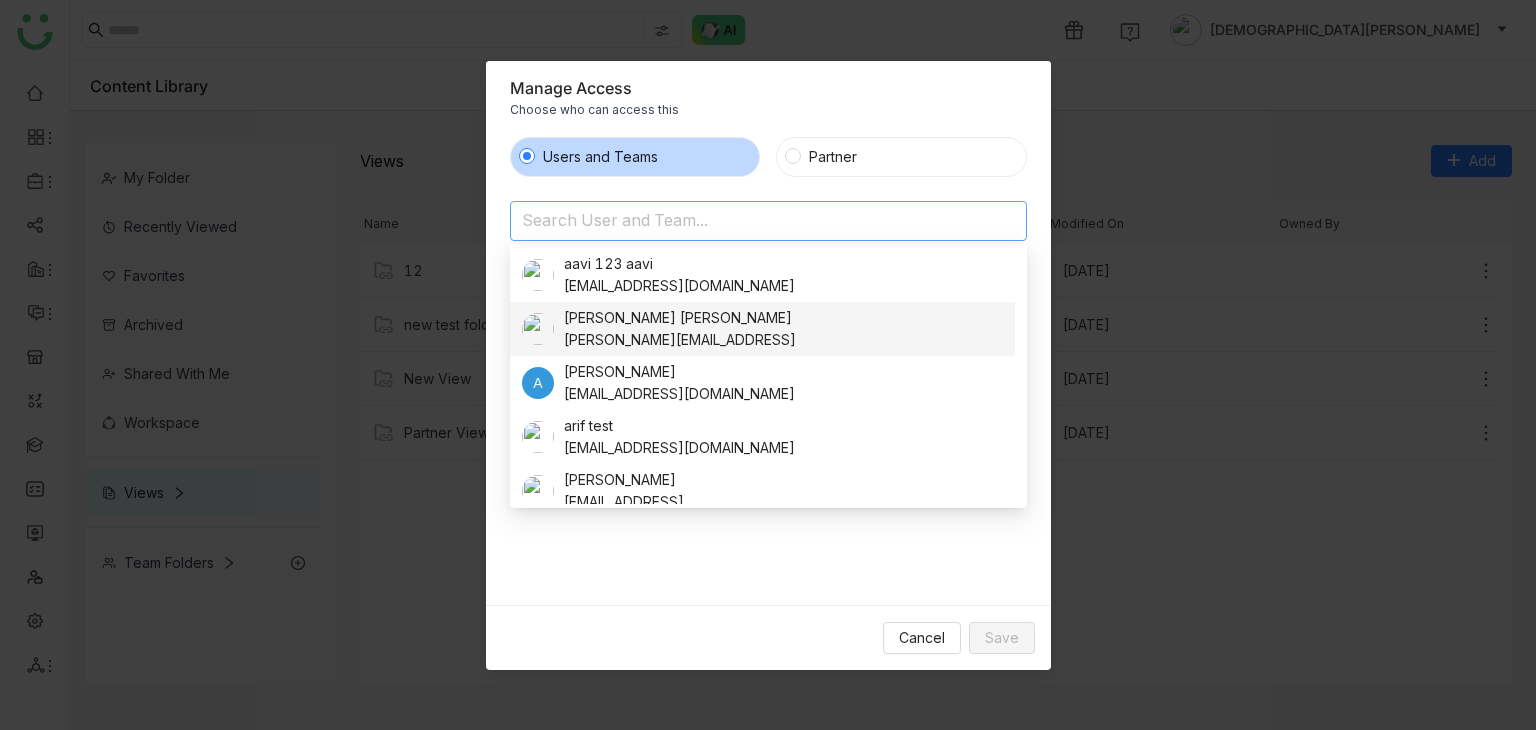 click at bounding box center [717, 222] 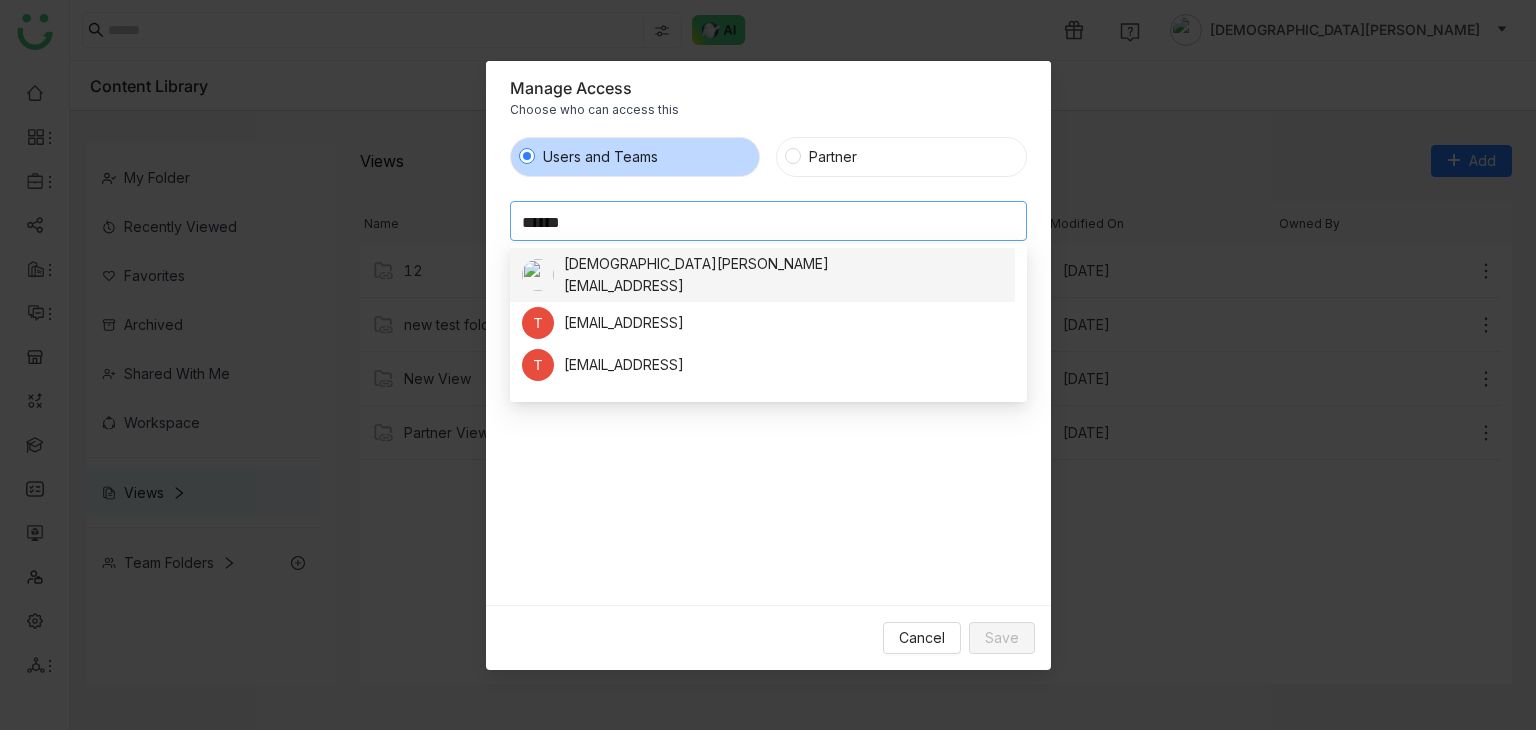 type on "******" 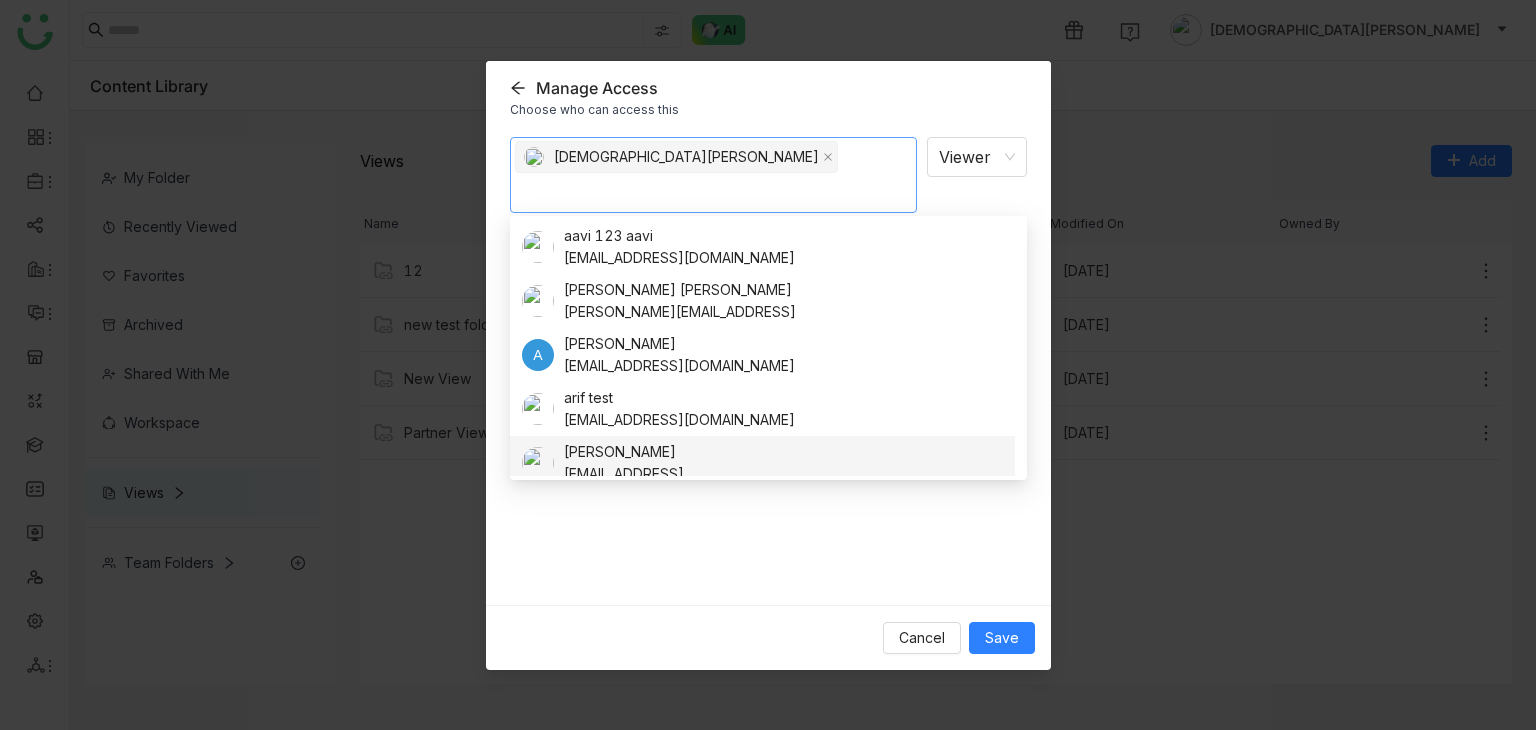 click on "Vishnu Vardhan     Viewer  Notify people" at bounding box center [768, 363] 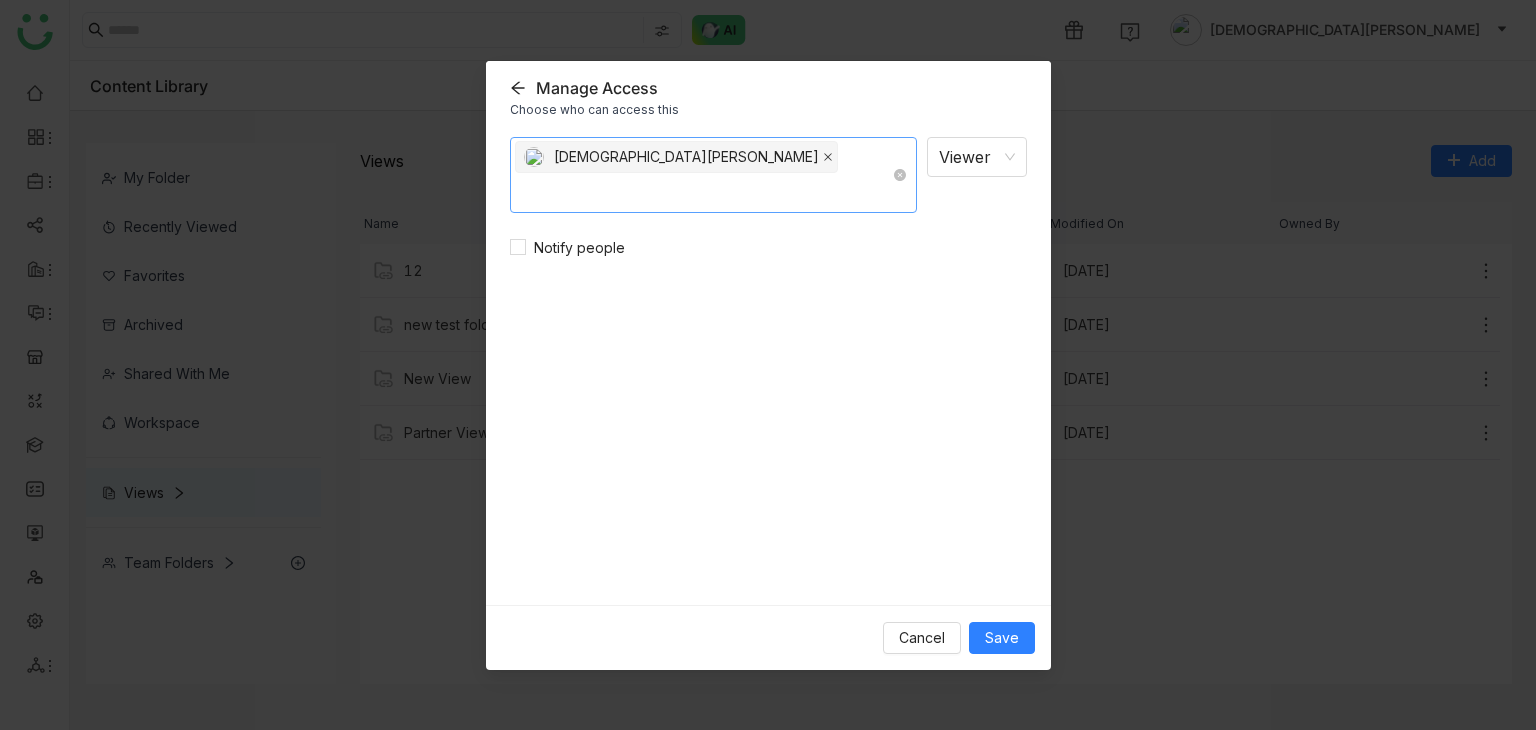 click at bounding box center [828, 157] 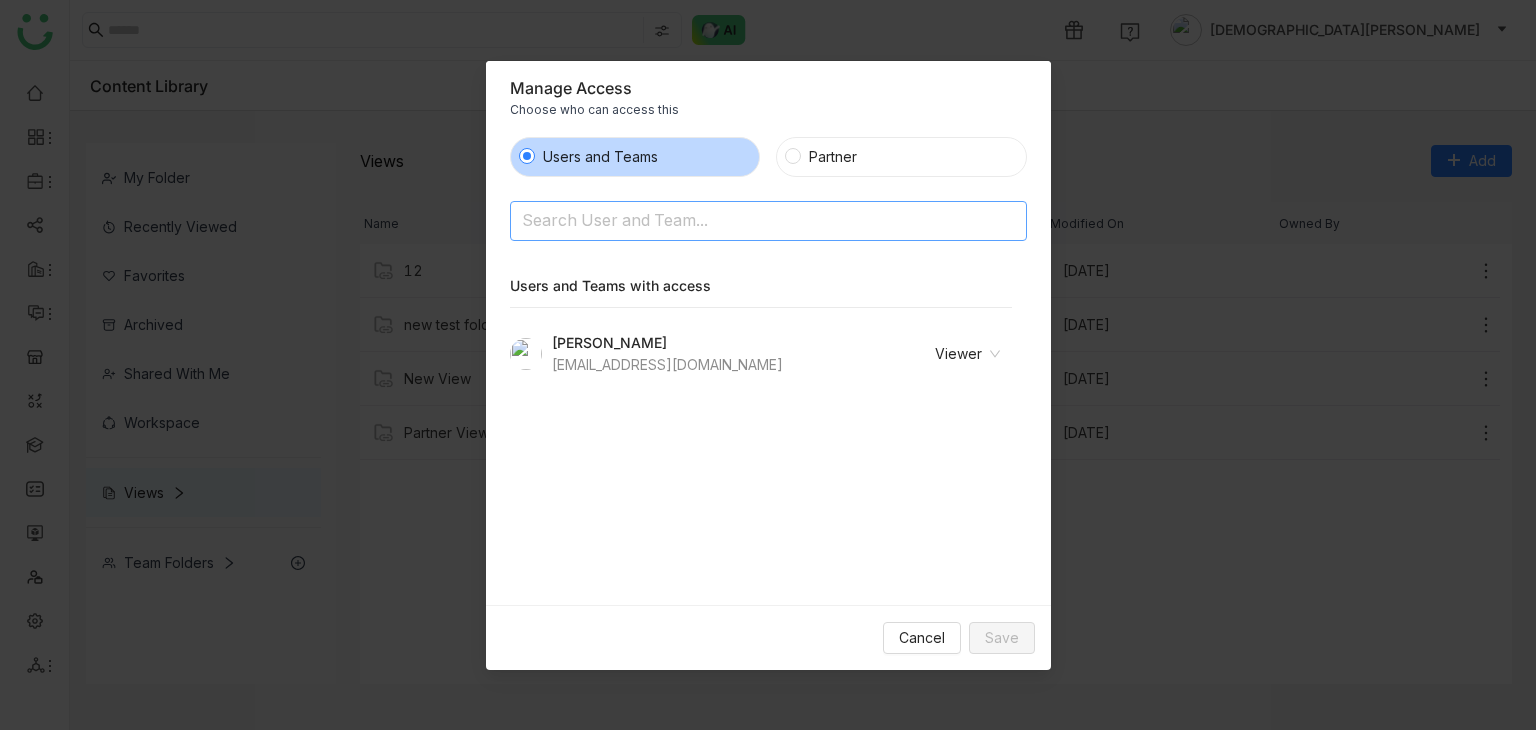 click at bounding box center (717, 222) 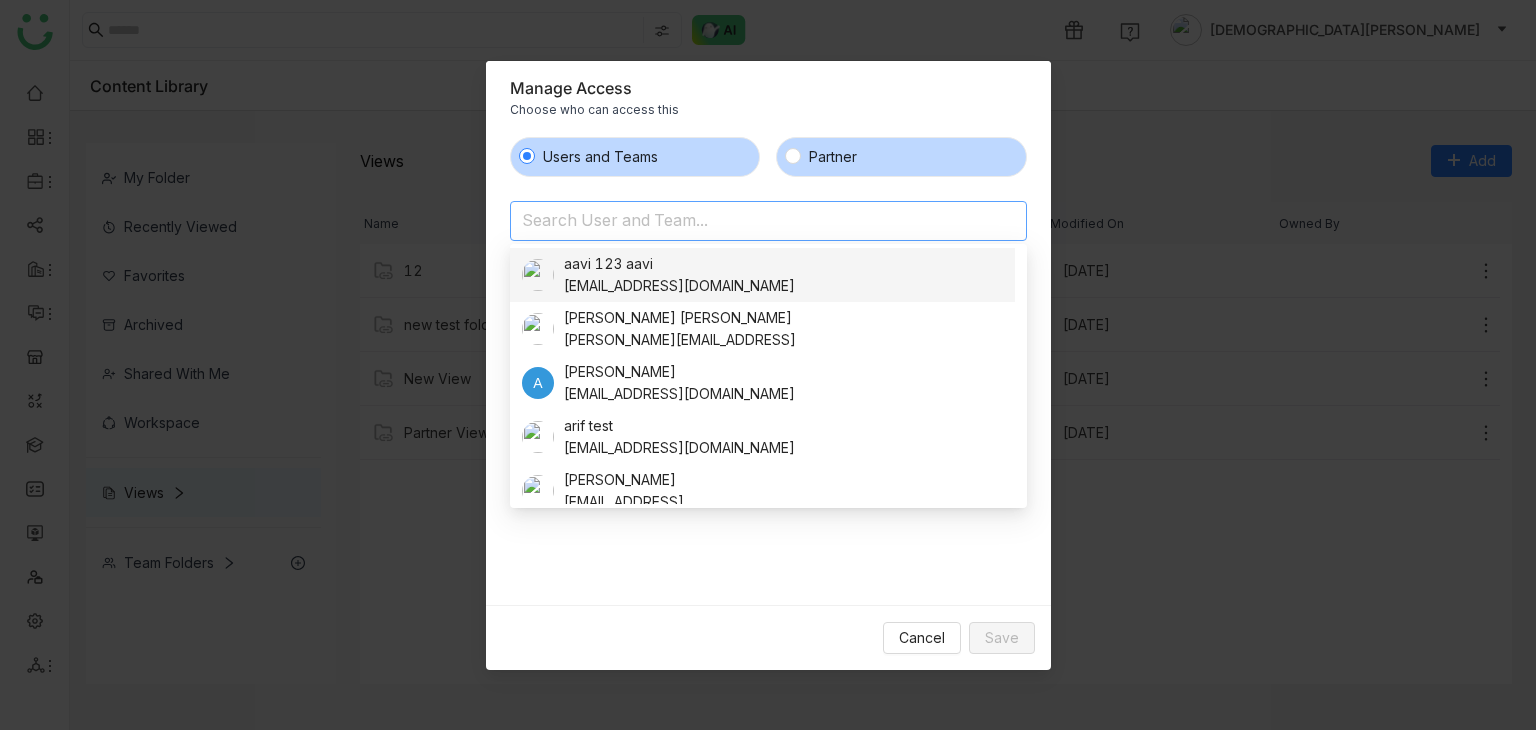 click on "Partner" at bounding box center (833, 157) 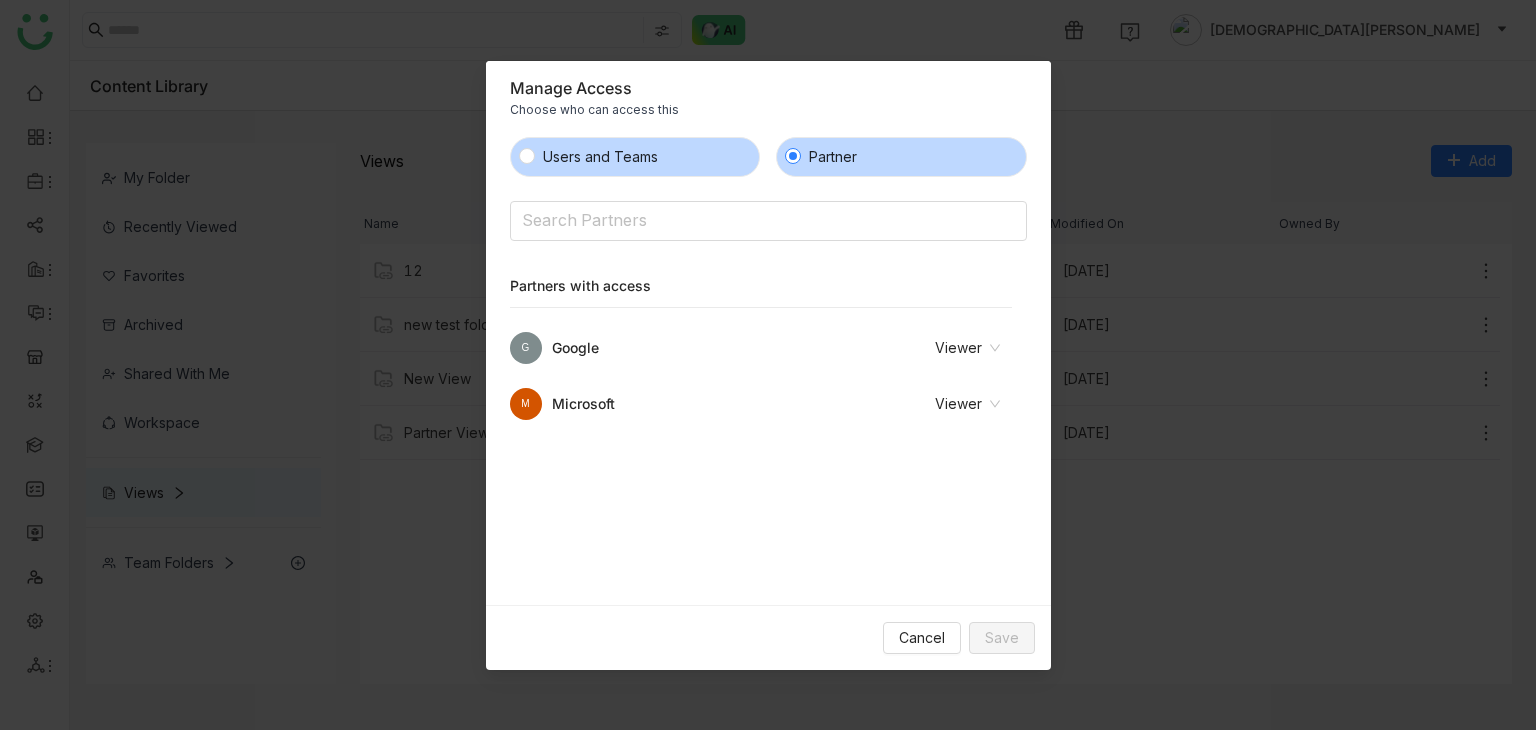 click on "Users and Teams" at bounding box center [600, 157] 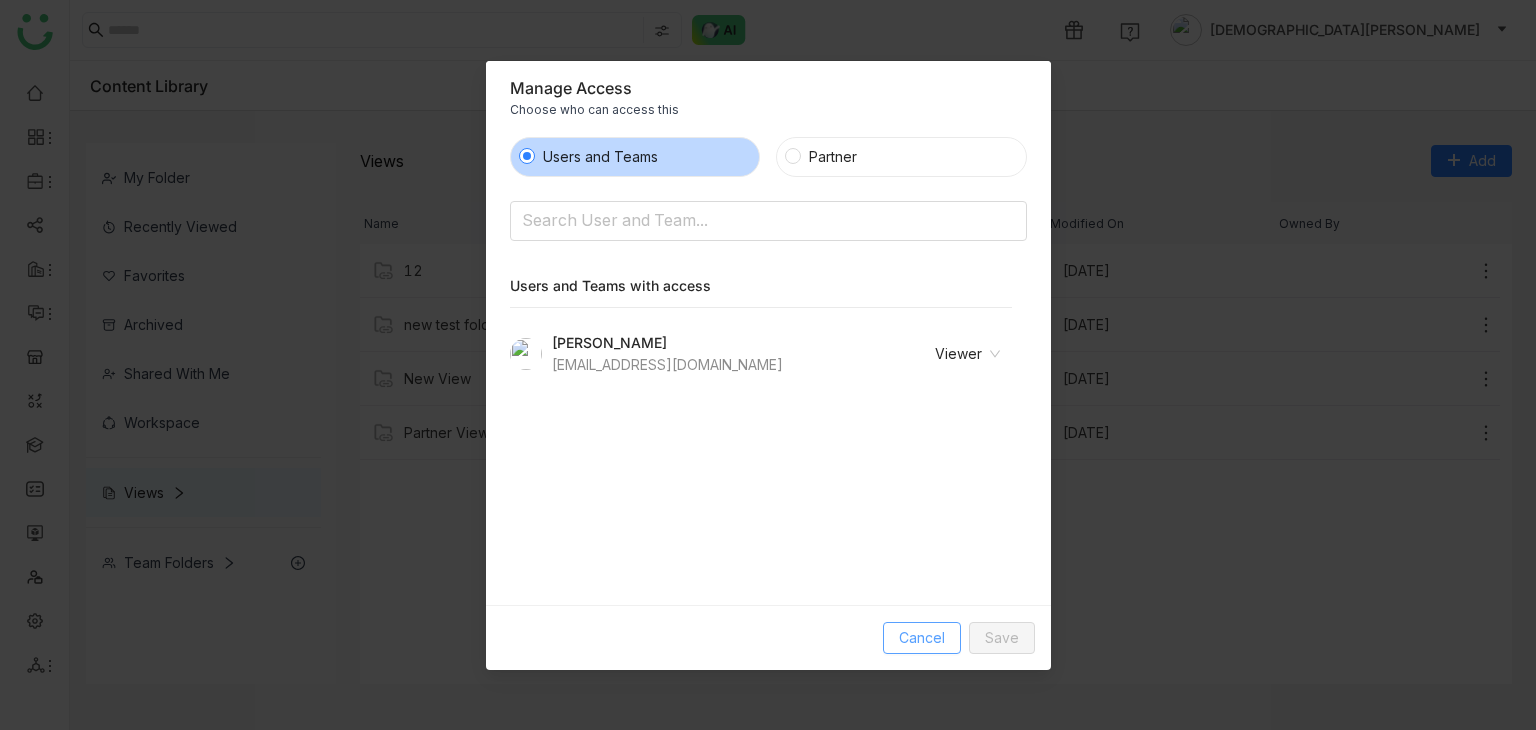 click on "Cancel" at bounding box center (922, 638) 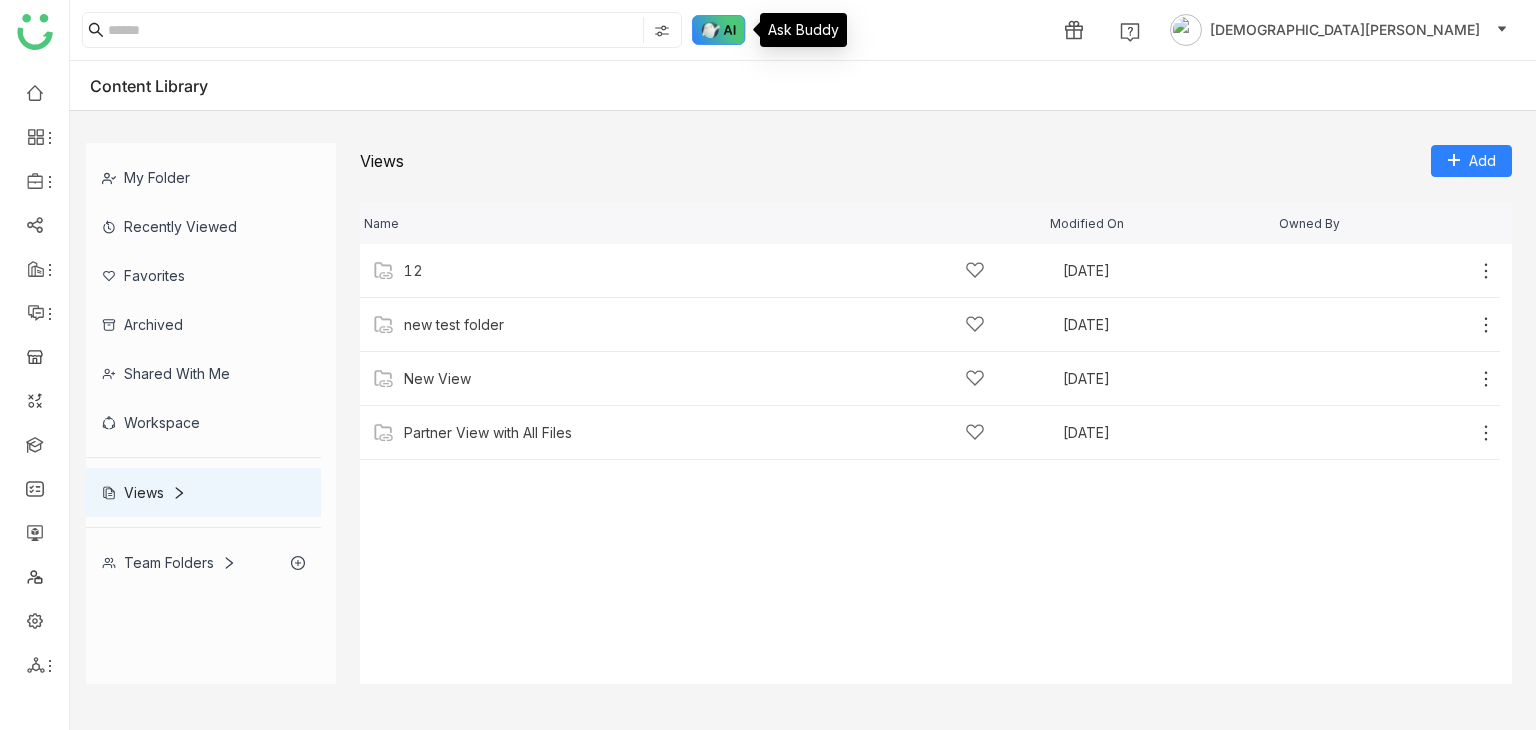click 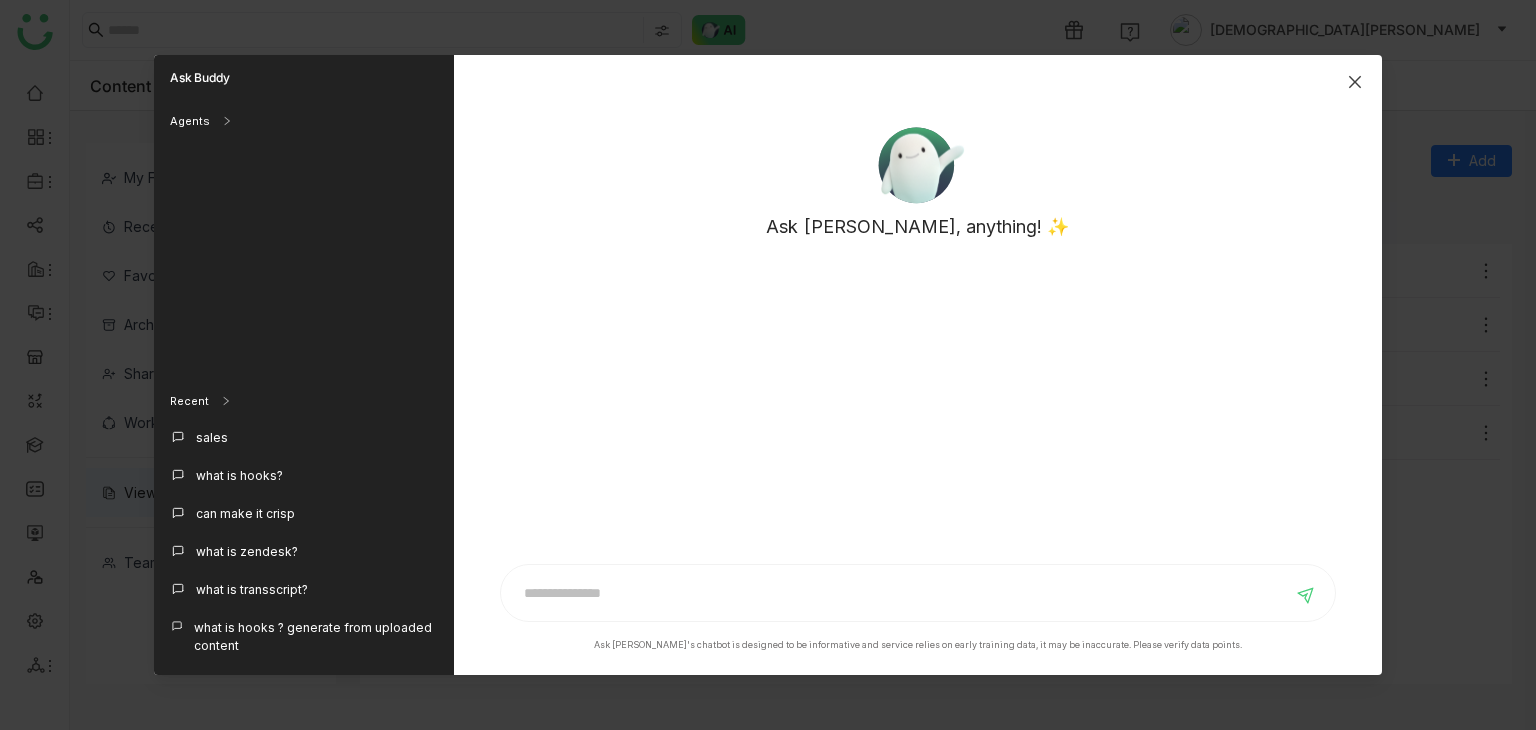 drag, startPoint x: 1360, startPoint y: 81, endPoint x: 586, endPoint y: -6, distance: 778.8742 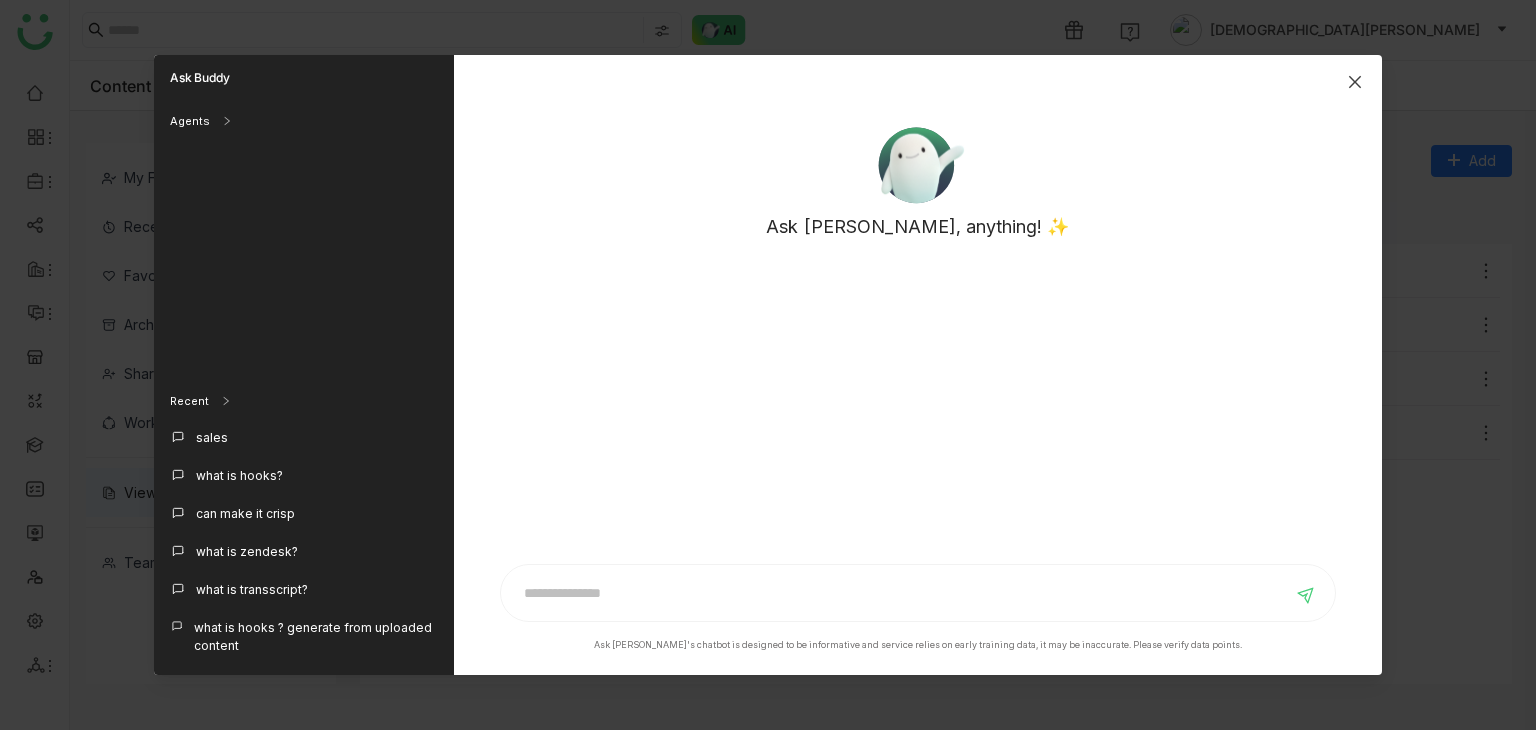 click 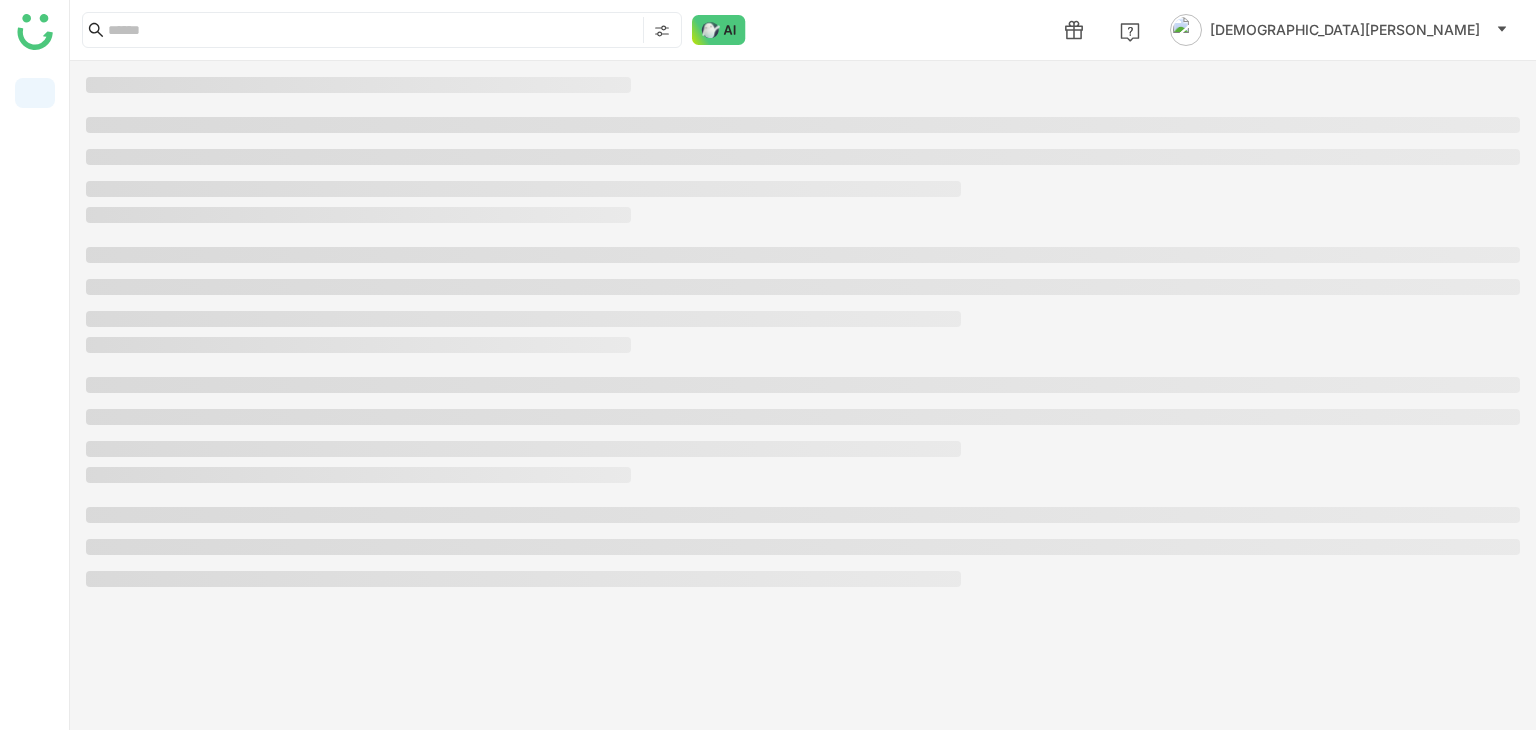 scroll, scrollTop: 0, scrollLeft: 0, axis: both 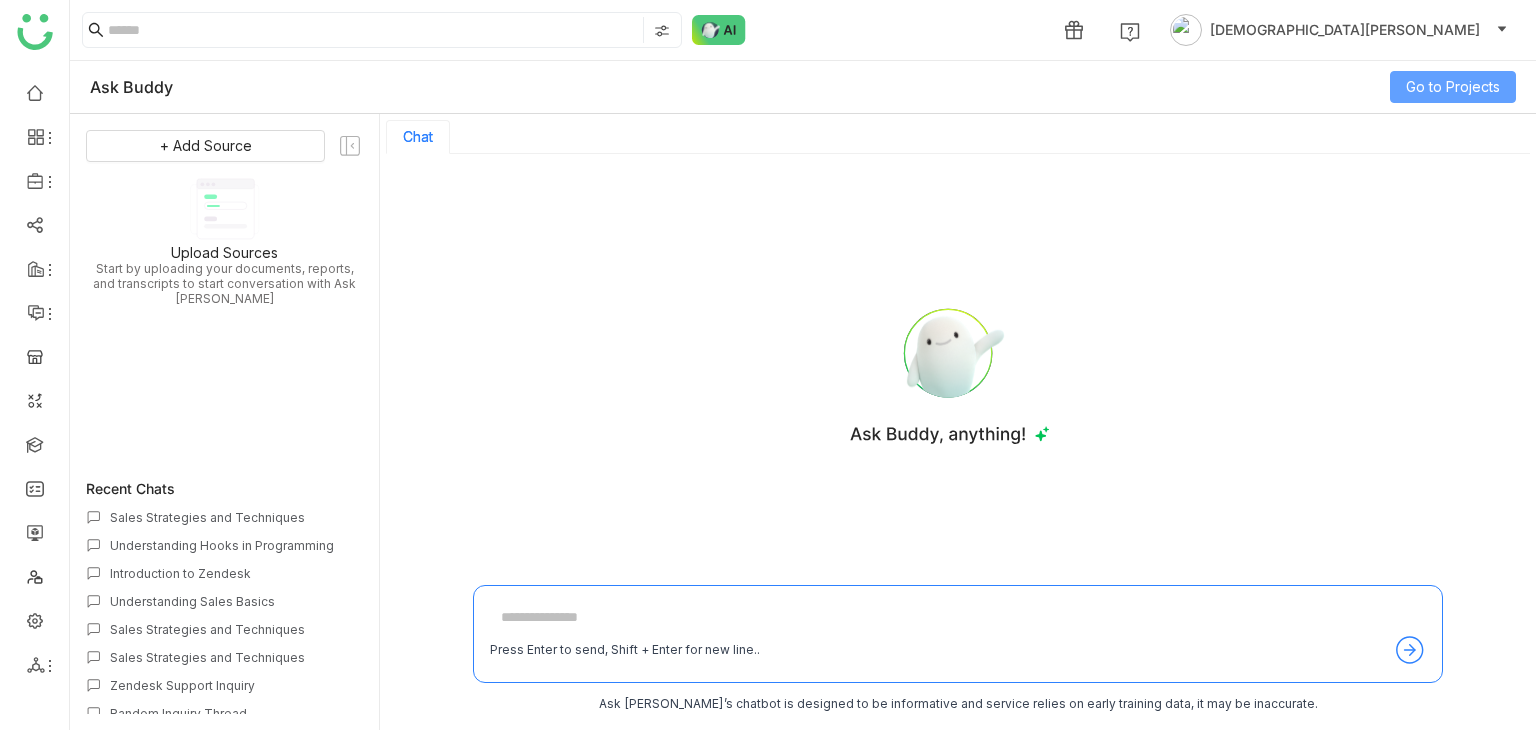 click on "Go to Projects" 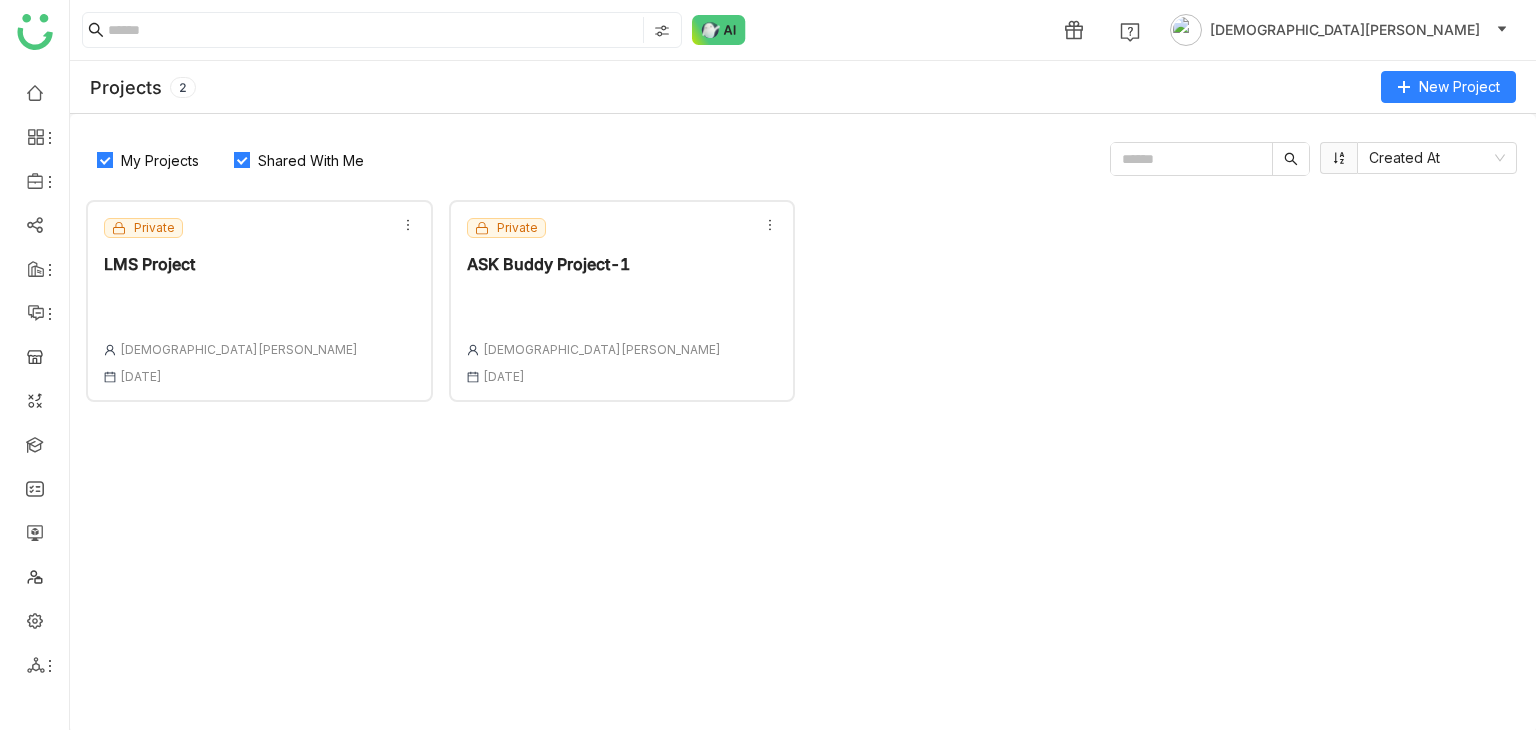 click on "Private  LMS Project  Vishnu Vardhan 13 Jun , 2025" 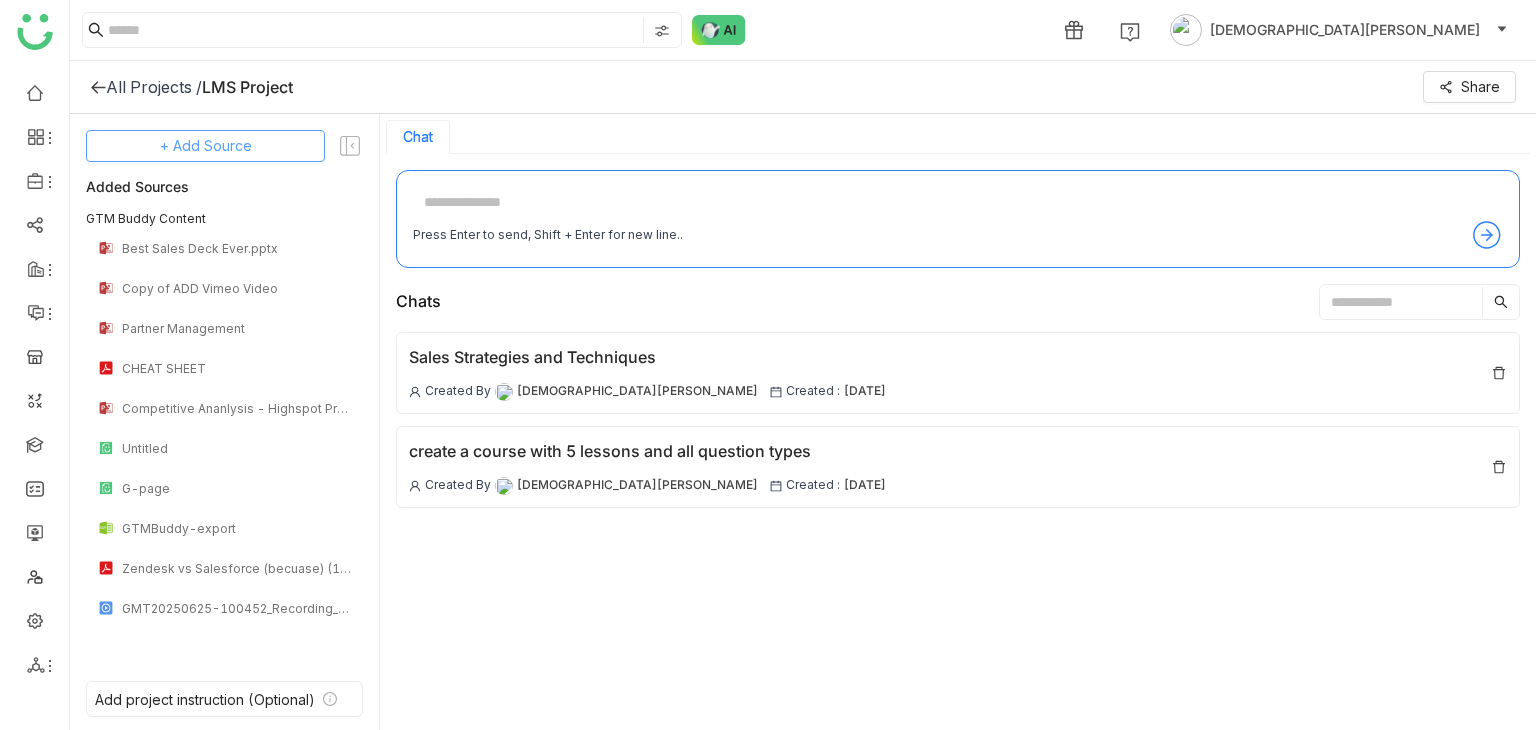 click on "+ Add Source" 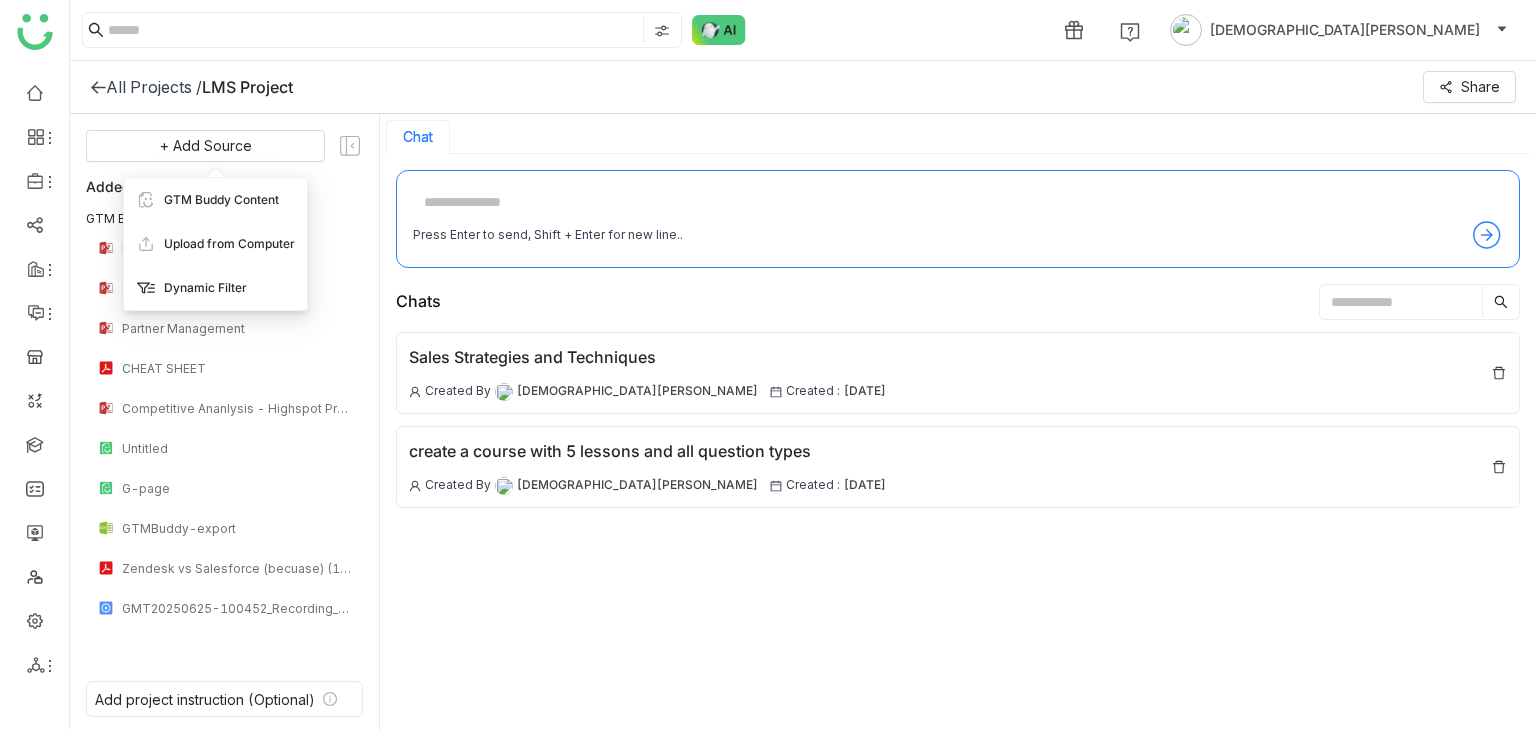 click on "Dynamic Filter" at bounding box center [205, 288] 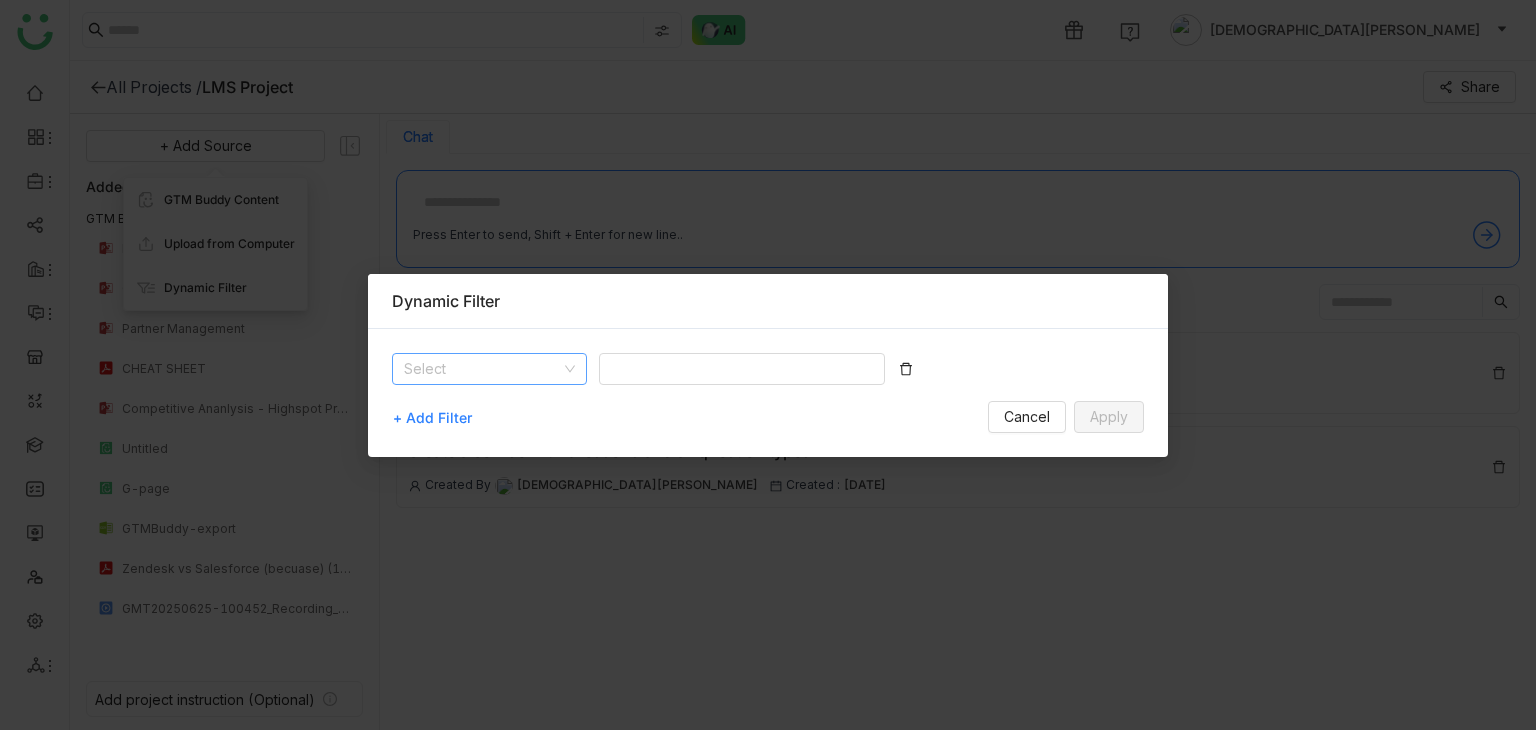 click at bounding box center (482, 369) 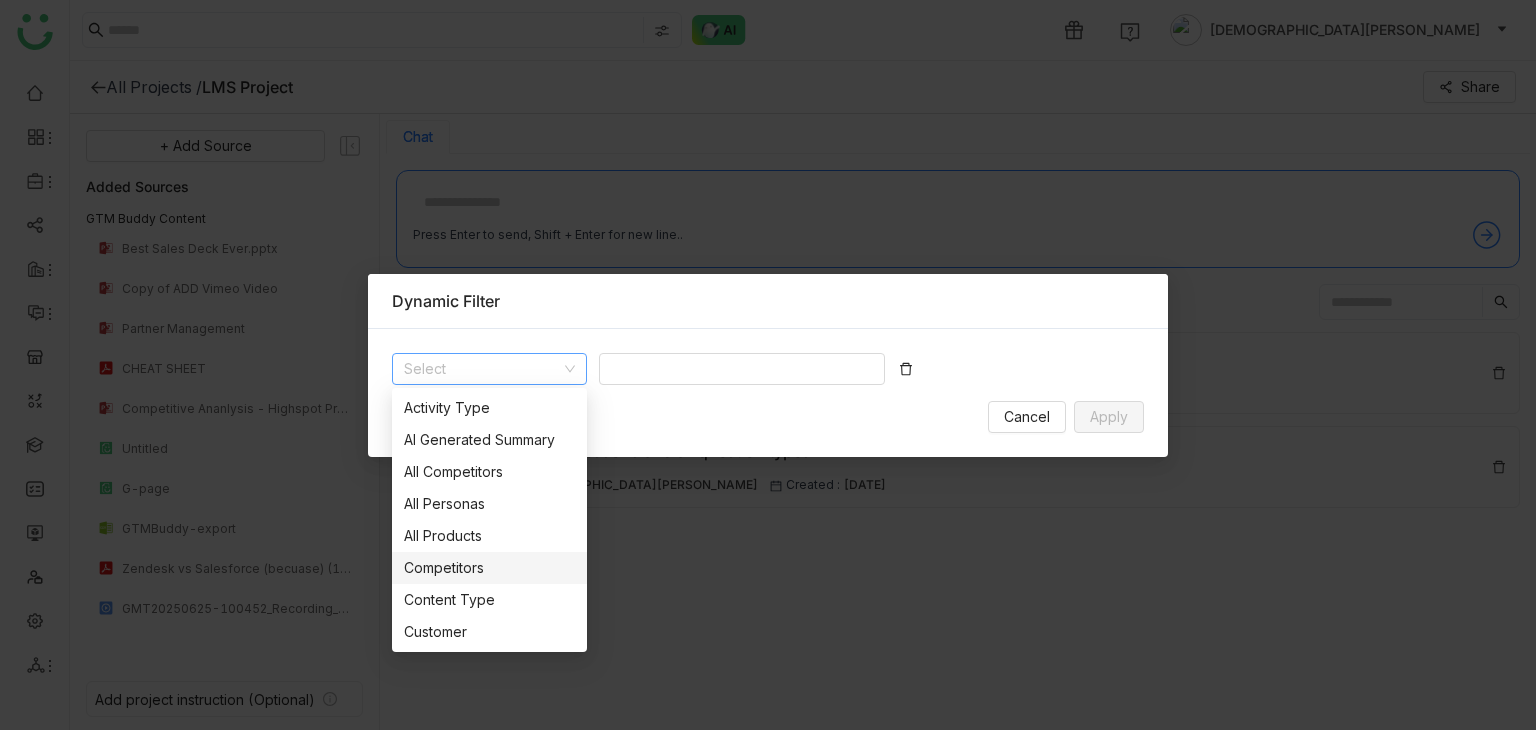 scroll, scrollTop: 128, scrollLeft: 0, axis: vertical 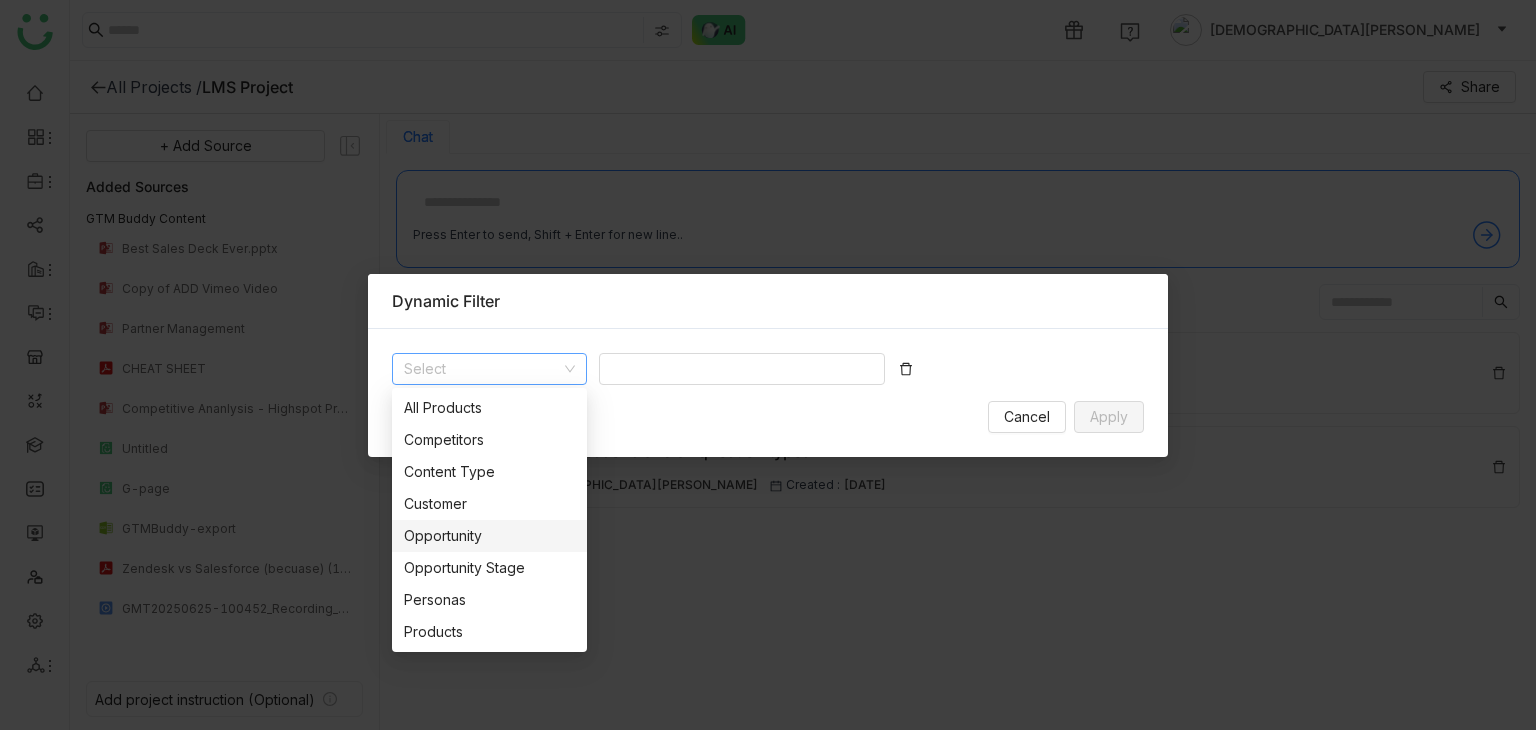 click on "Opportunity" at bounding box center (489, 536) 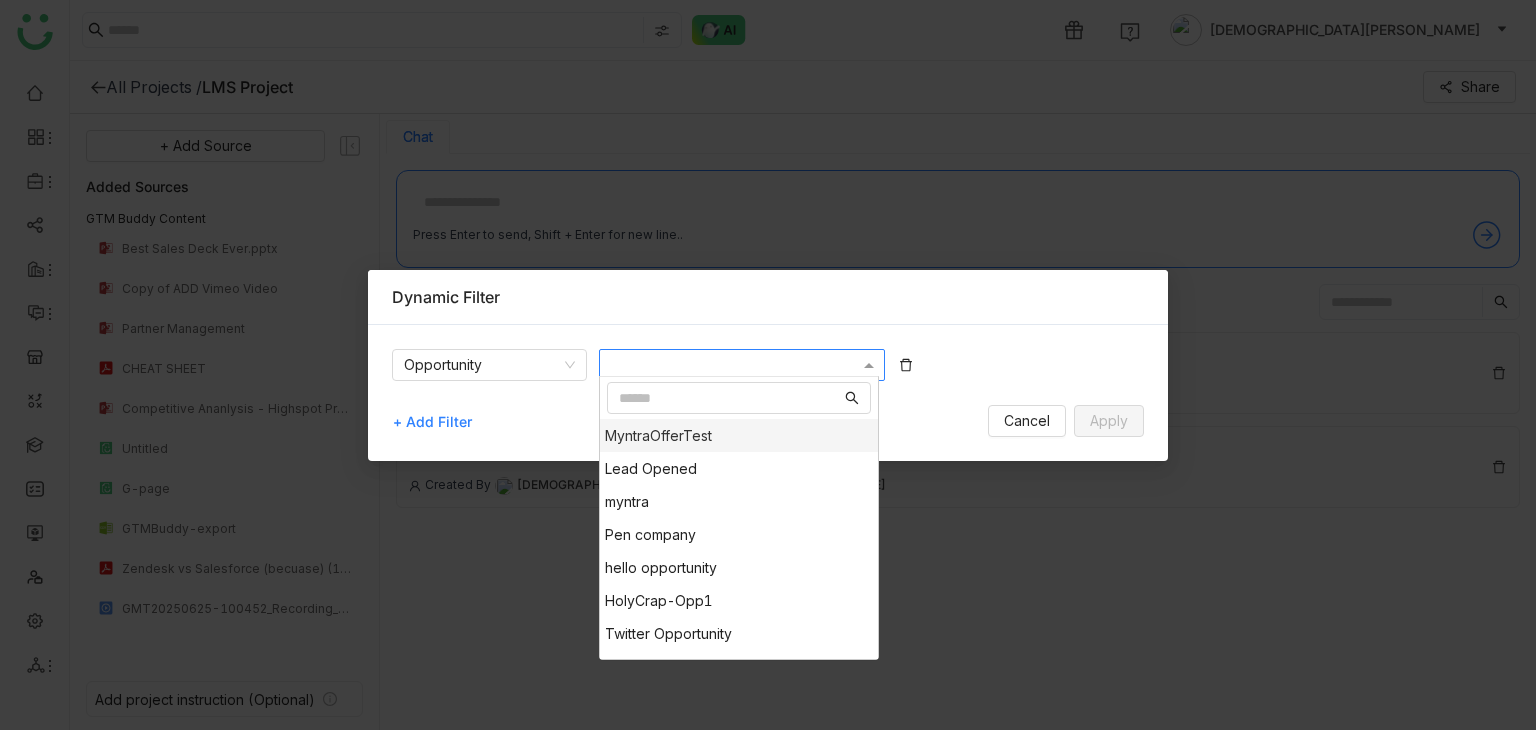click at bounding box center [733, 364] 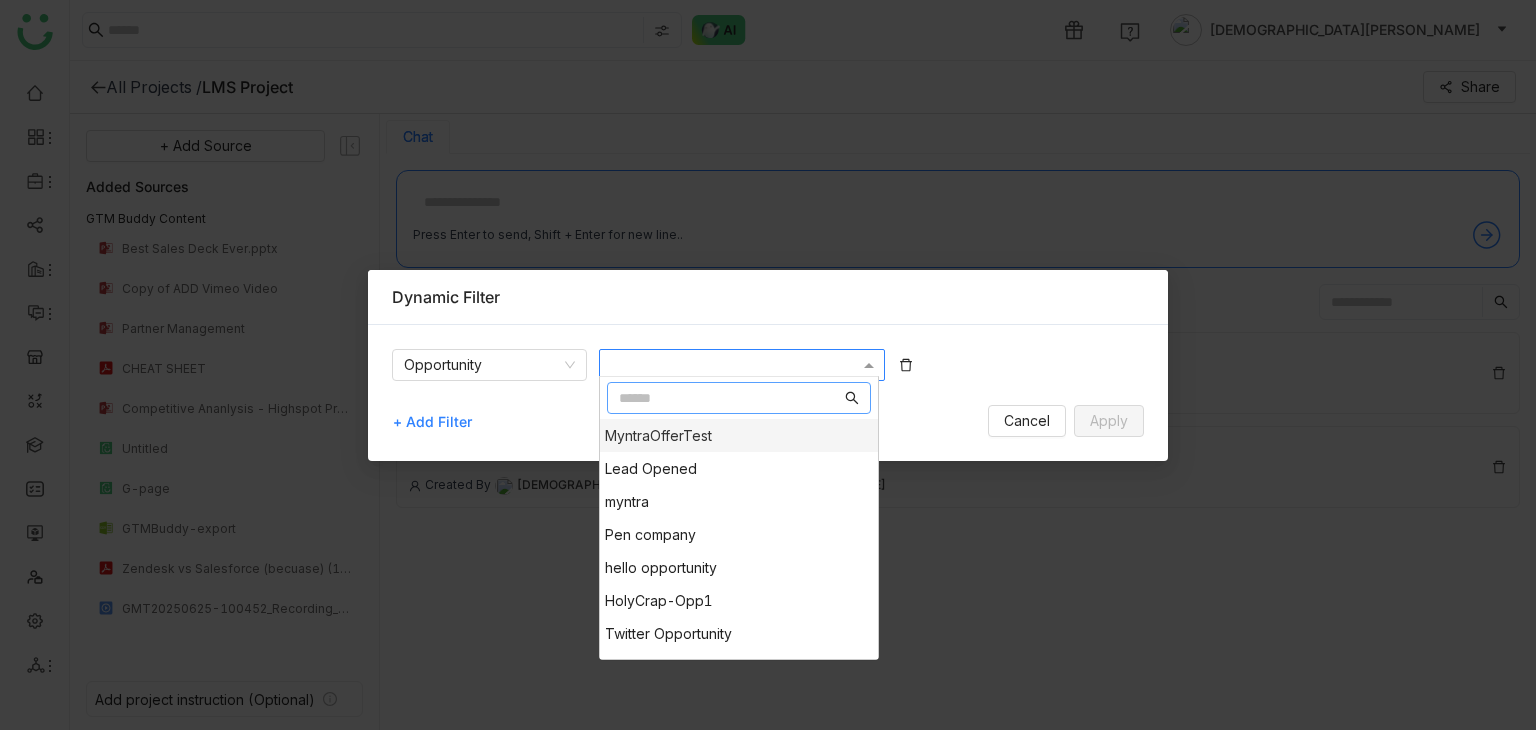 click on "MyntraOfferTest" at bounding box center [658, 435] 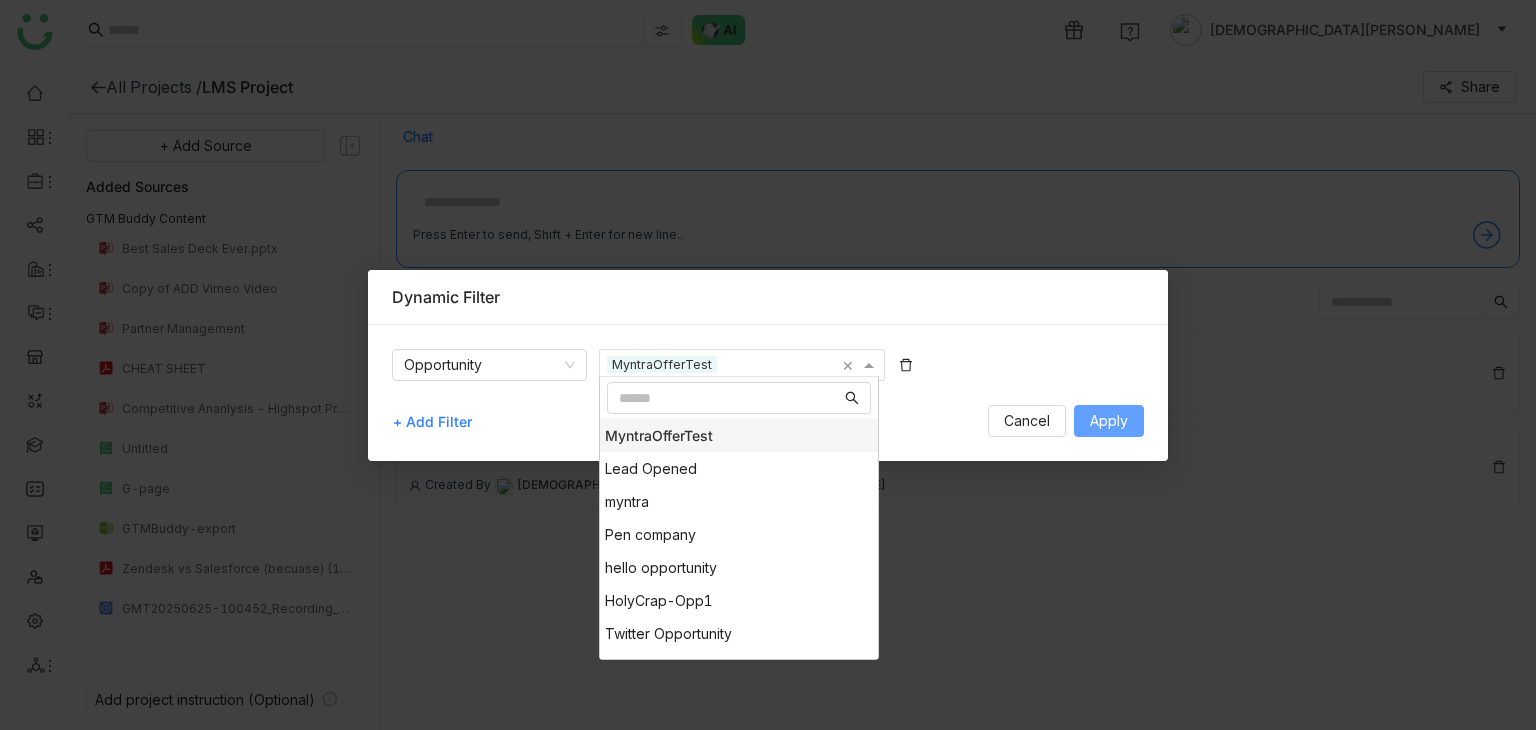 click on "Apply" at bounding box center [1109, 421] 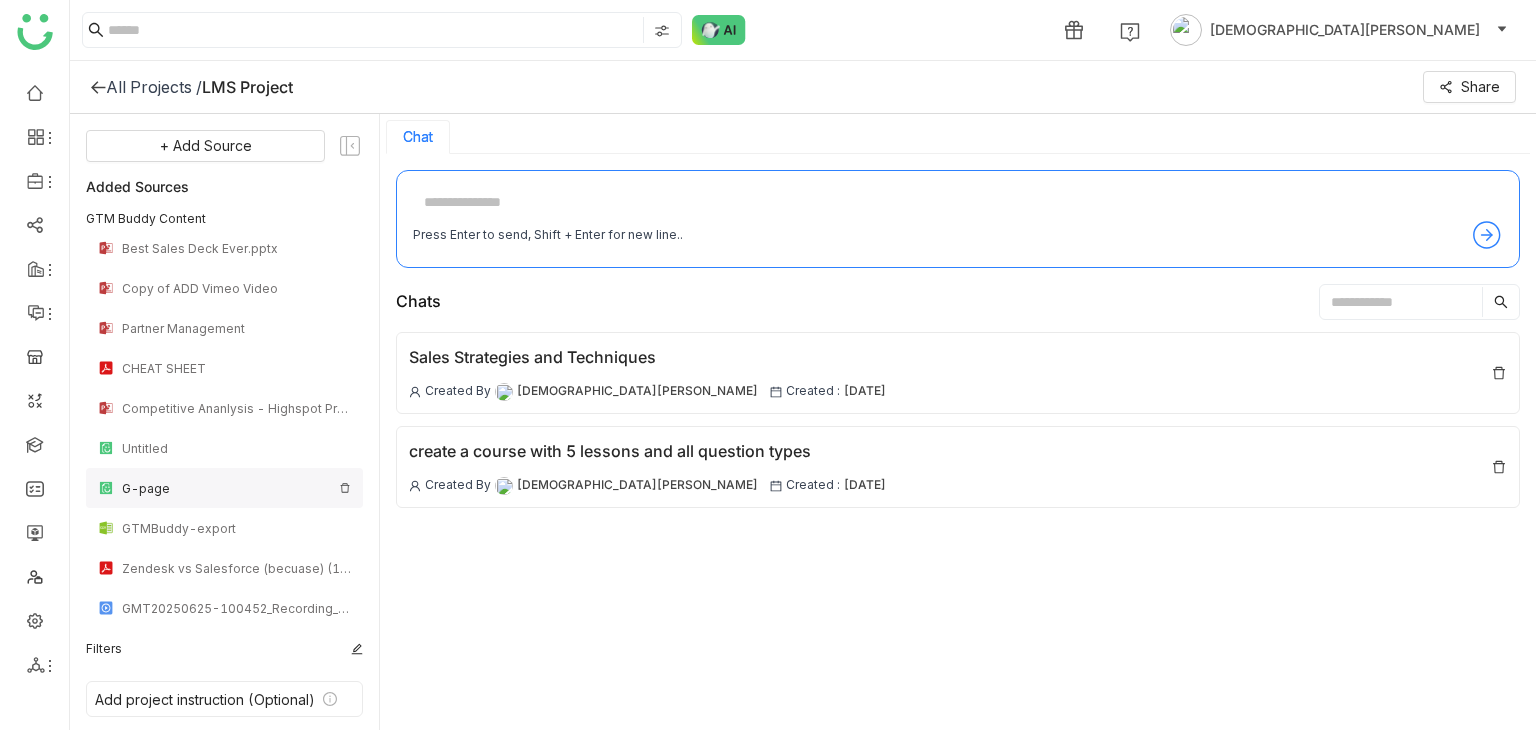 scroll, scrollTop: 28, scrollLeft: 0, axis: vertical 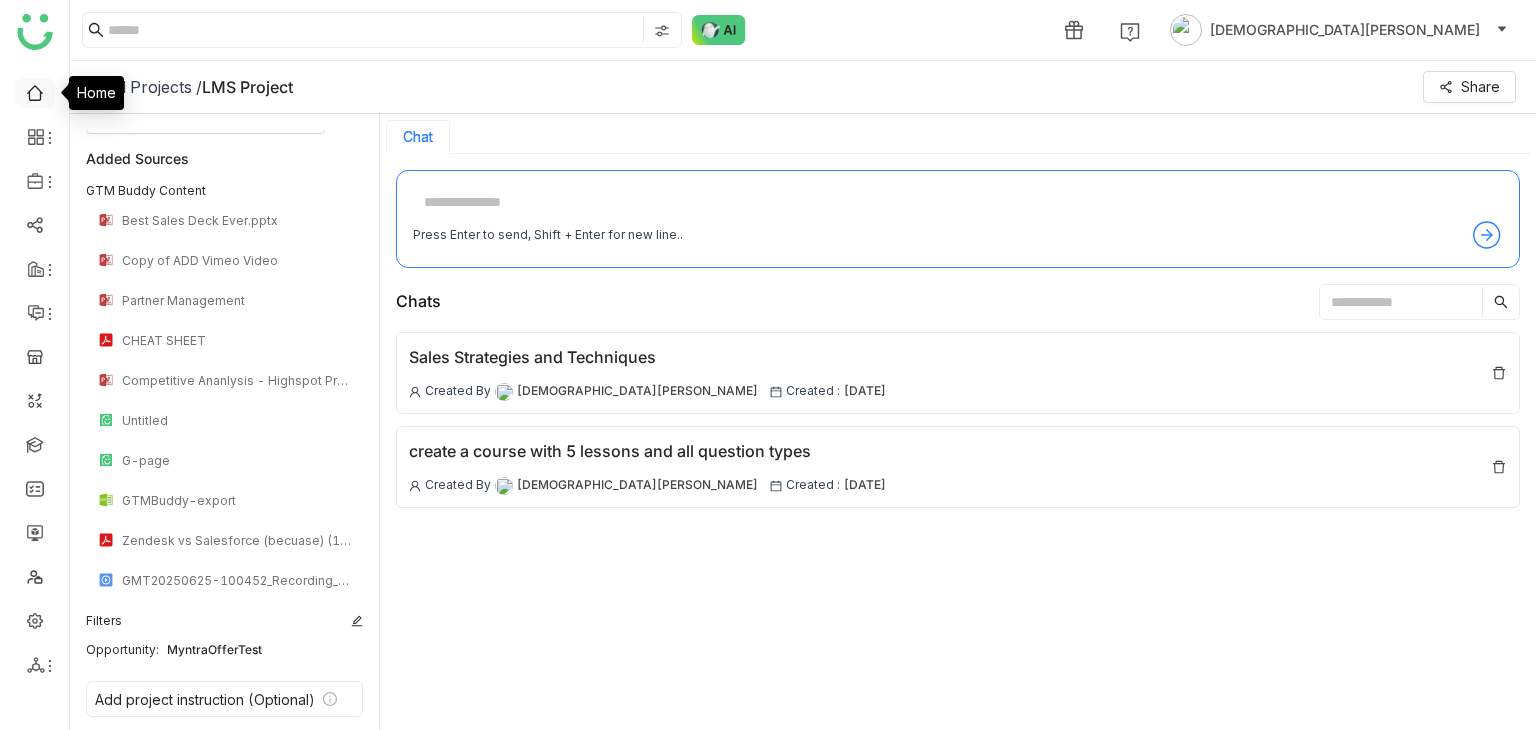 click at bounding box center [35, 91] 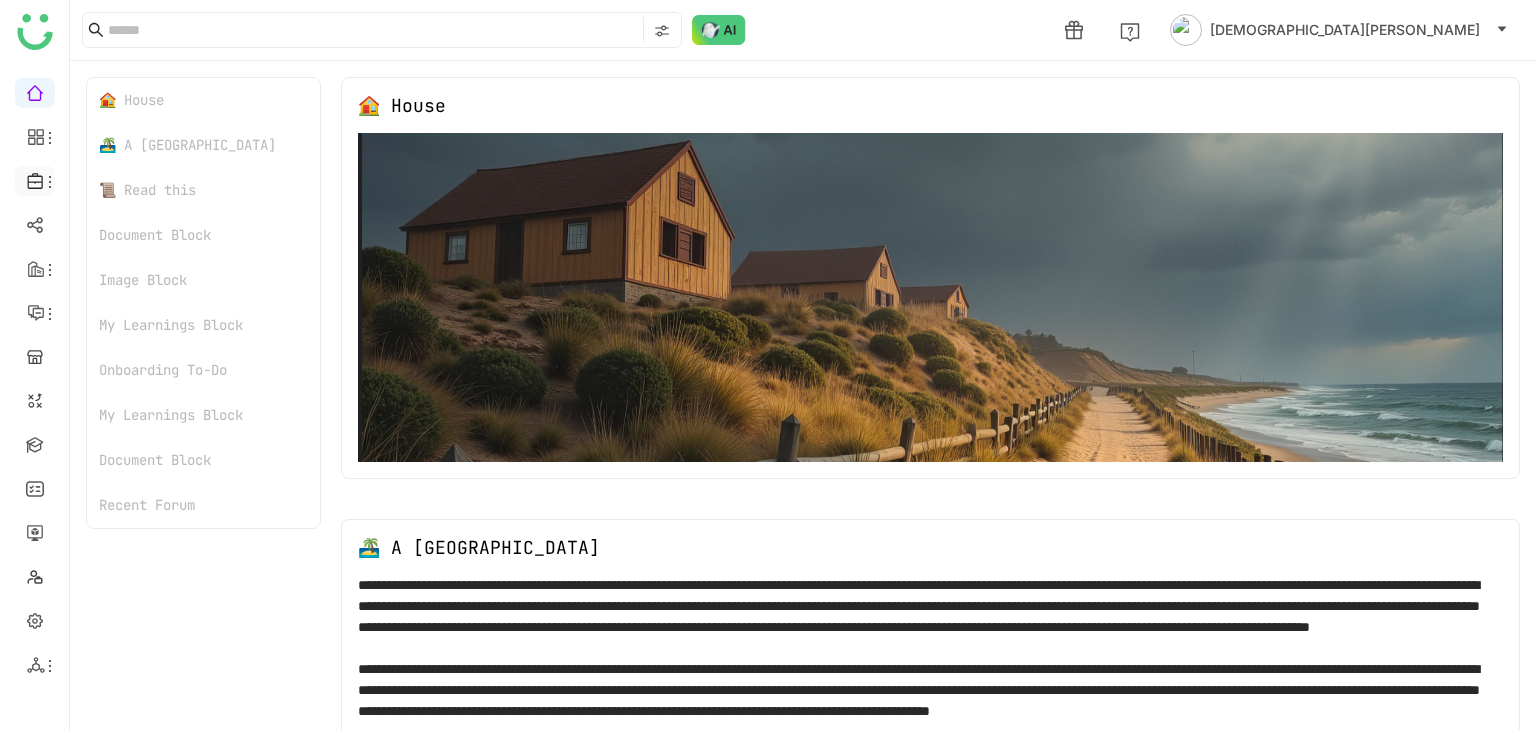 click at bounding box center (35, 181) 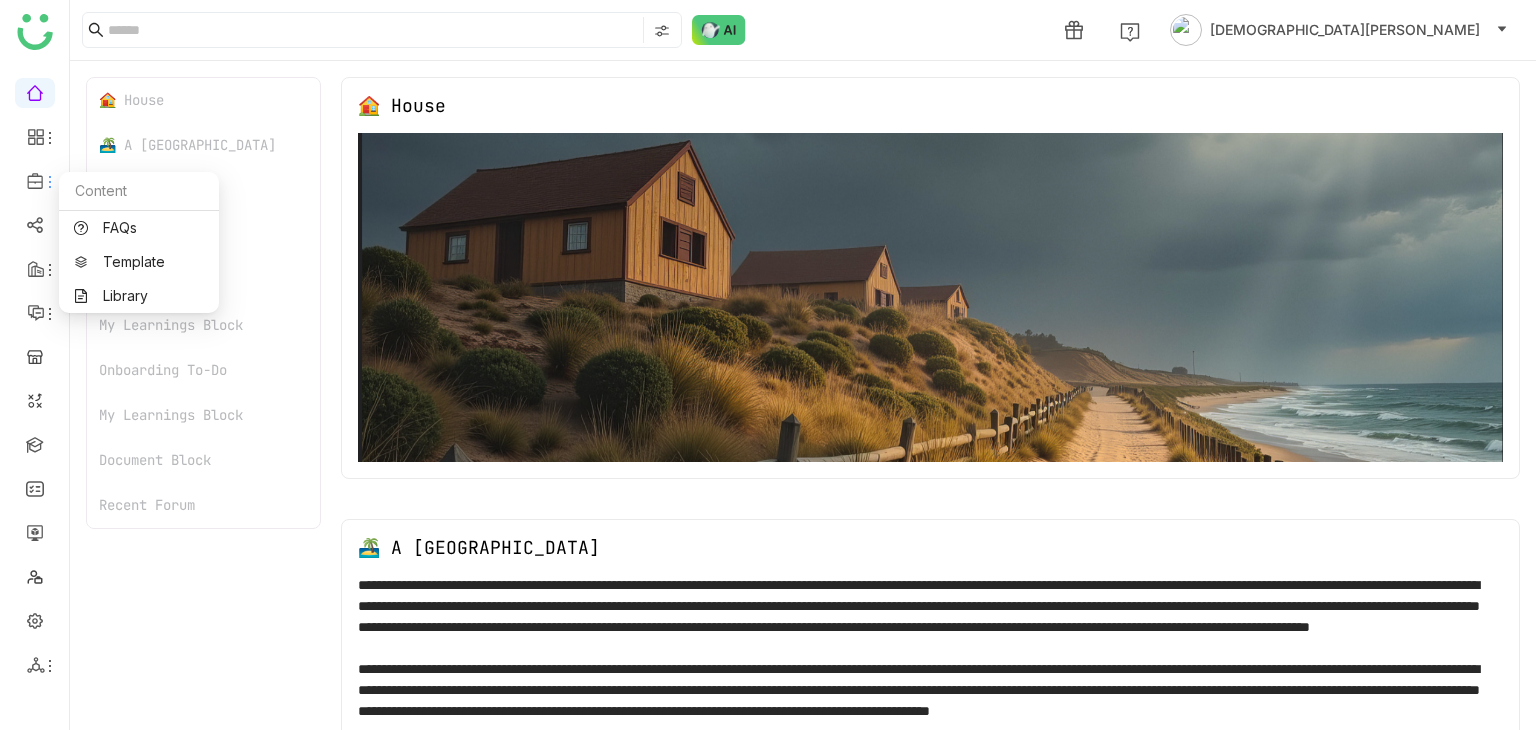 click on "Content" at bounding box center [139, 191] 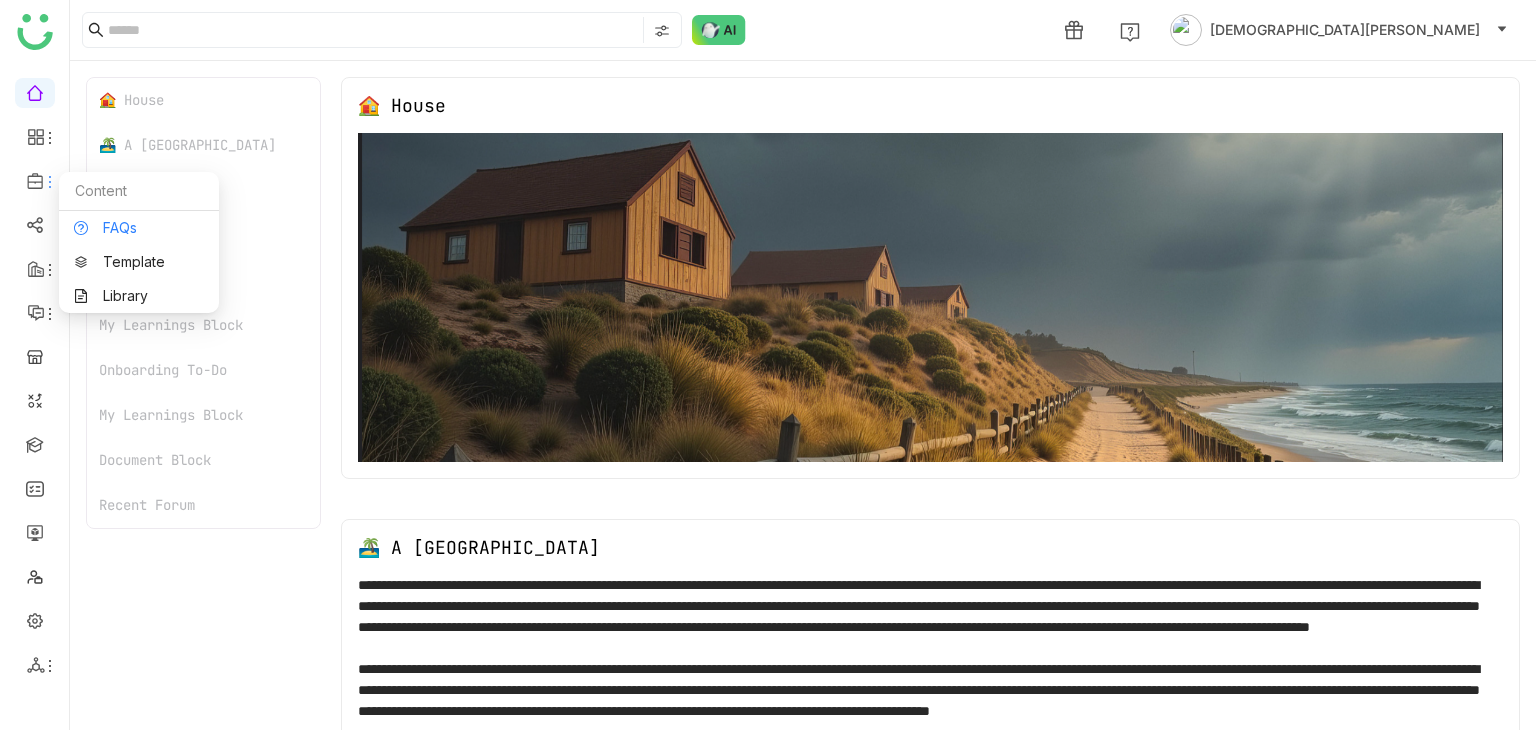 click on "FAQs" at bounding box center [139, 228] 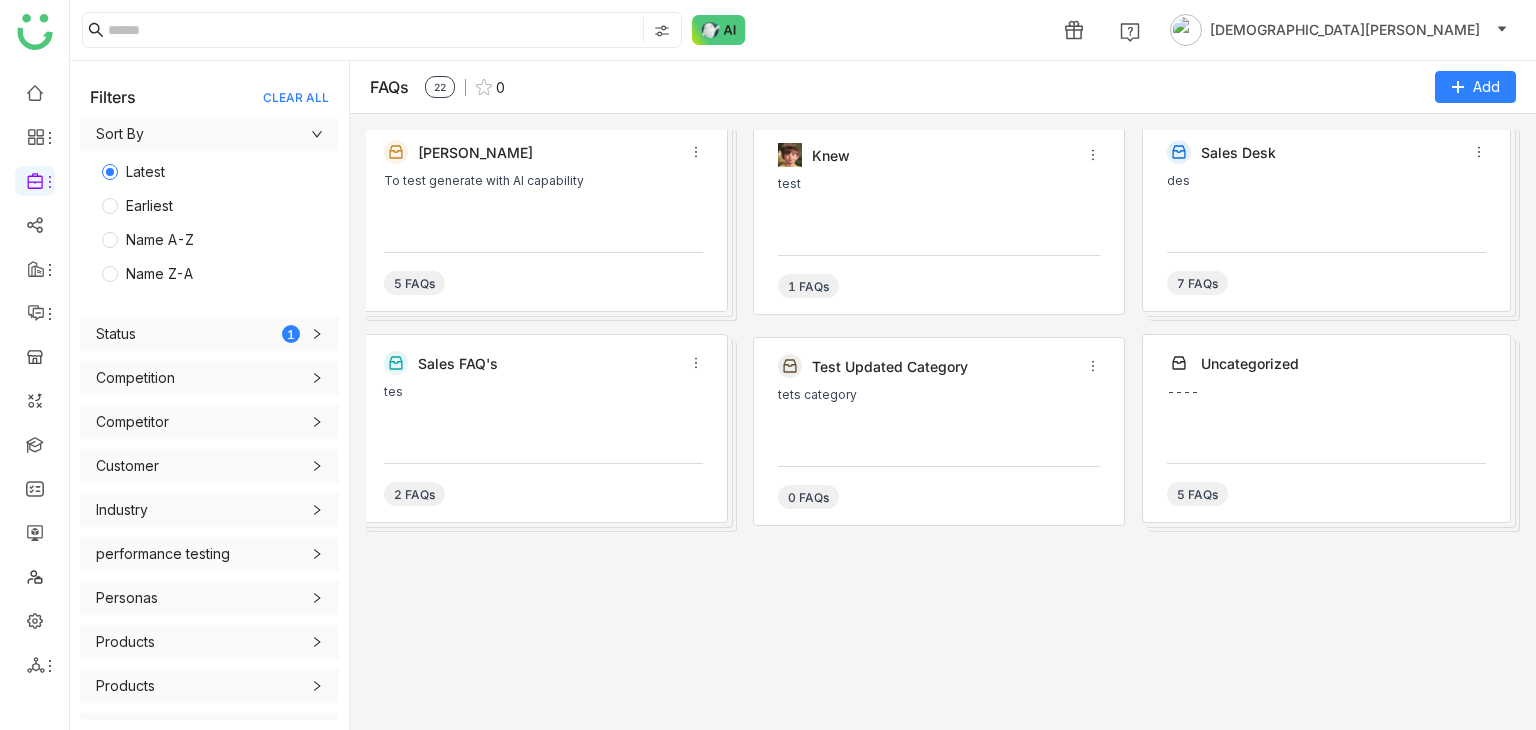 click on "To test generate with AI capability" 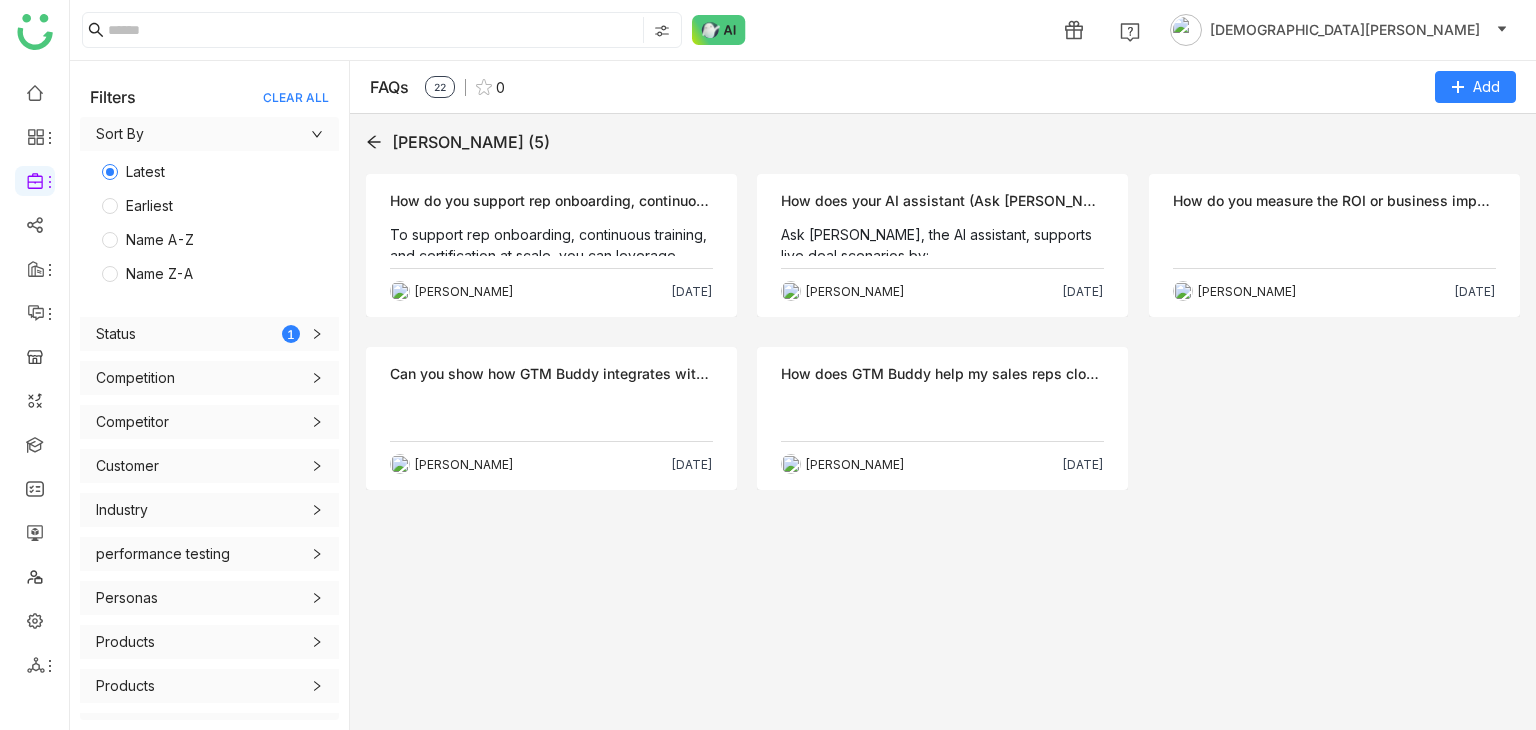 click on "To support rep onboarding, continuous training, and certification at scale, you can leverage several key strategies and tools:" 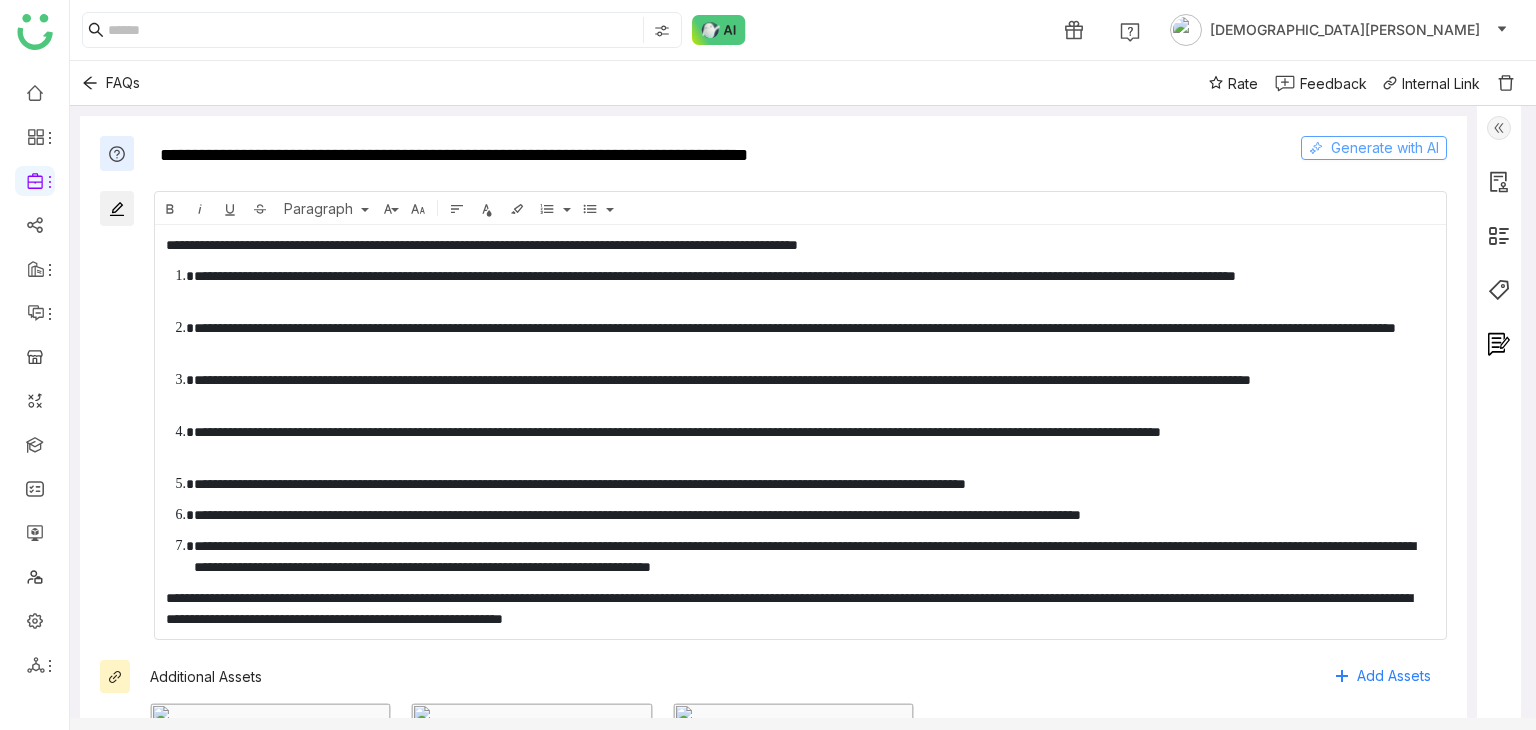 click on "Generate with AI" 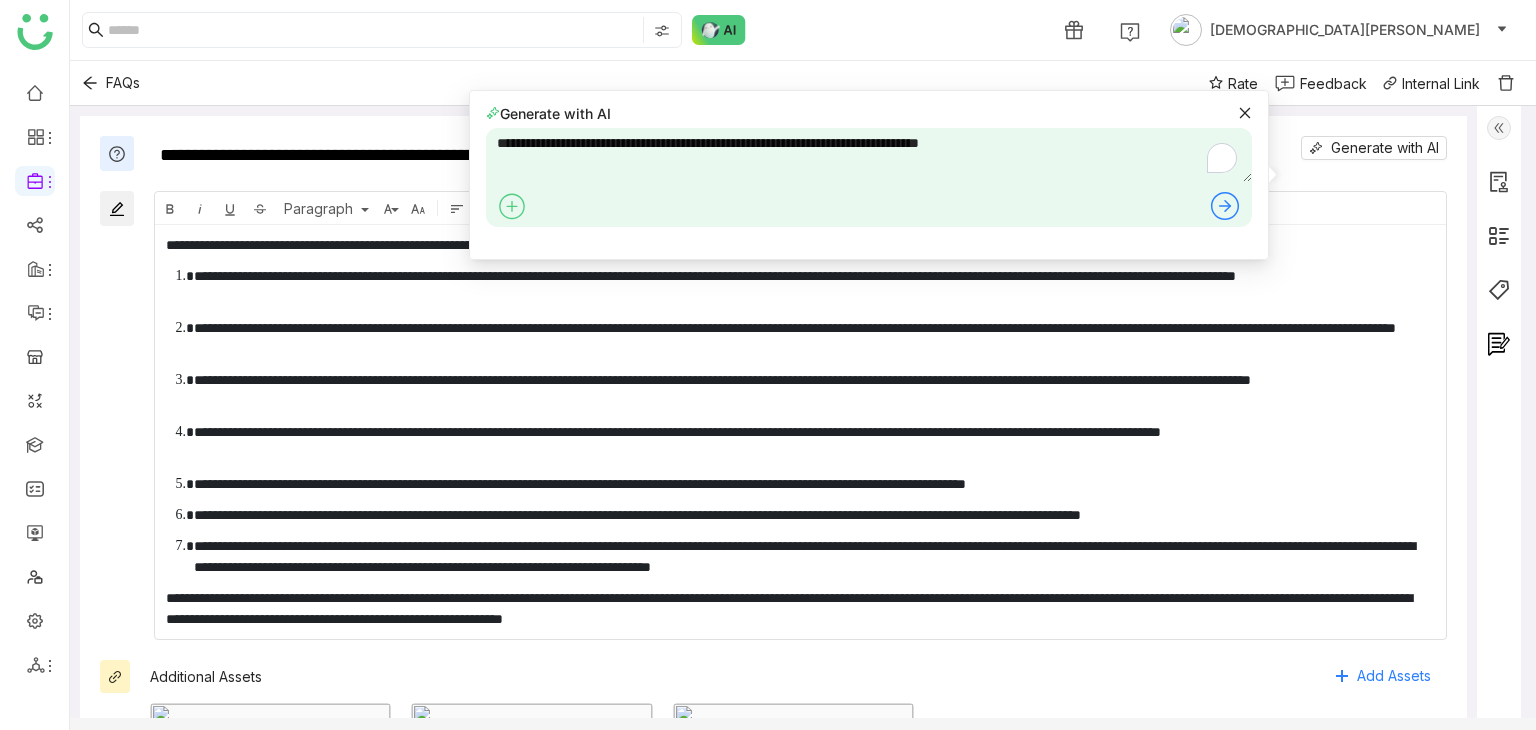 click at bounding box center (869, 208) 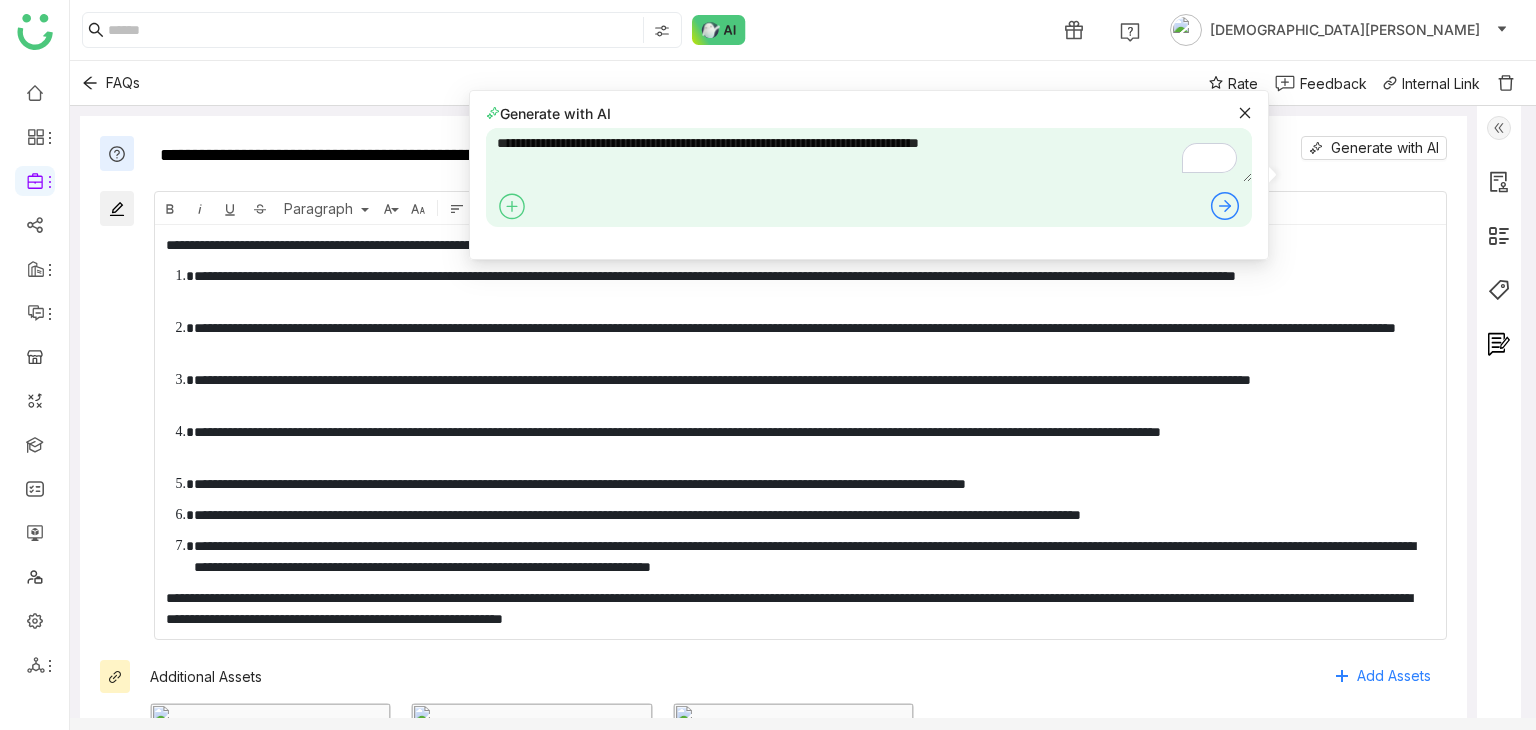 click 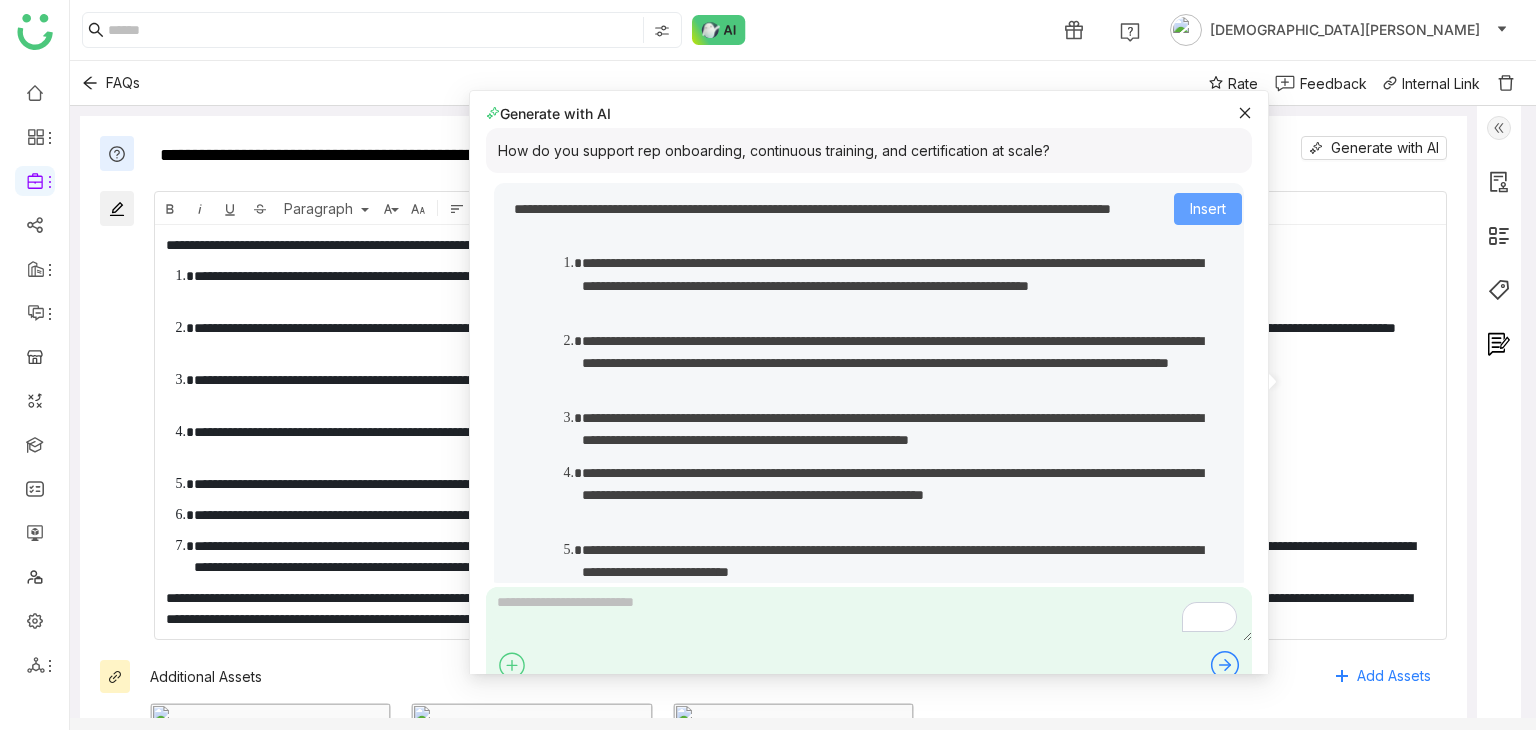 click on "Insert" at bounding box center (1208, 209) 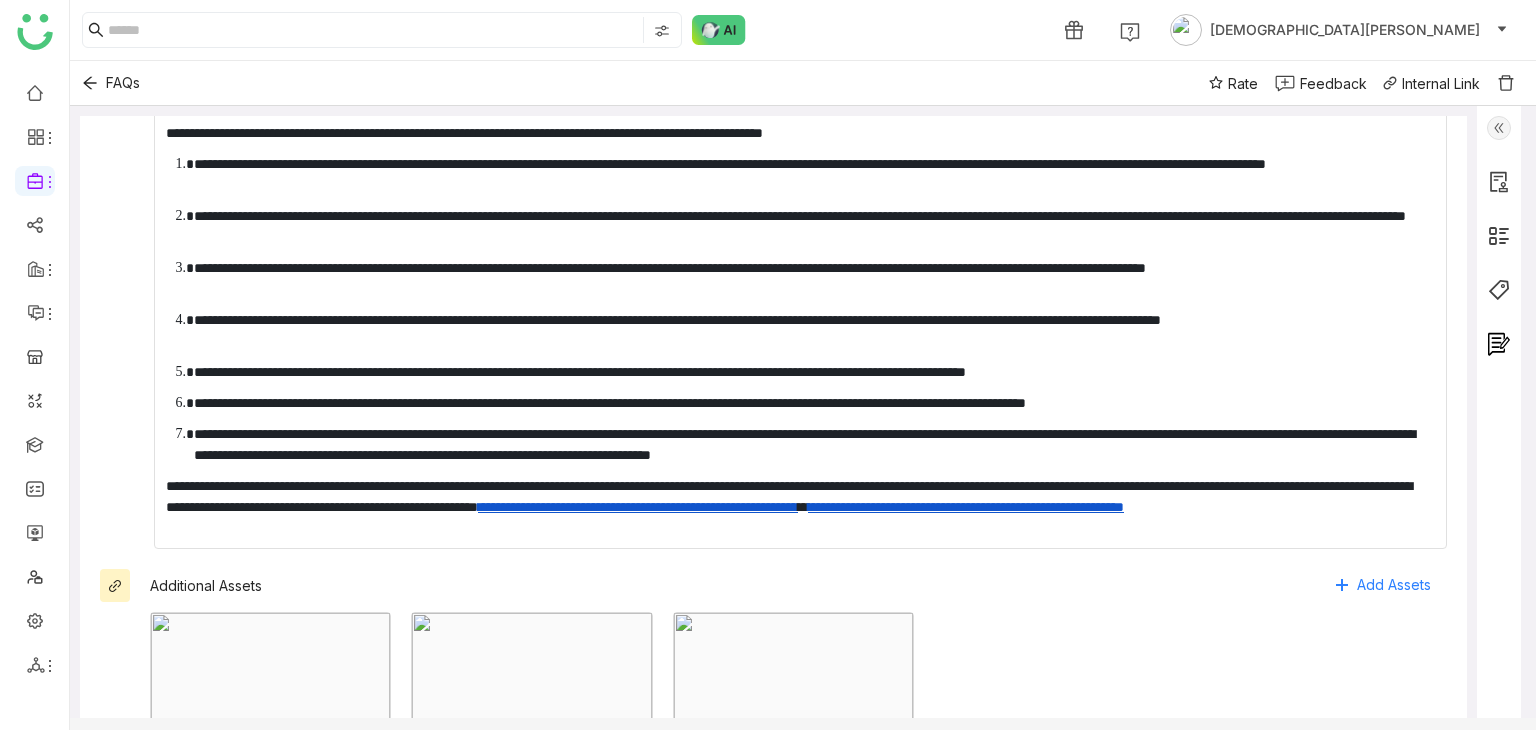 scroll, scrollTop: 0, scrollLeft: 0, axis: both 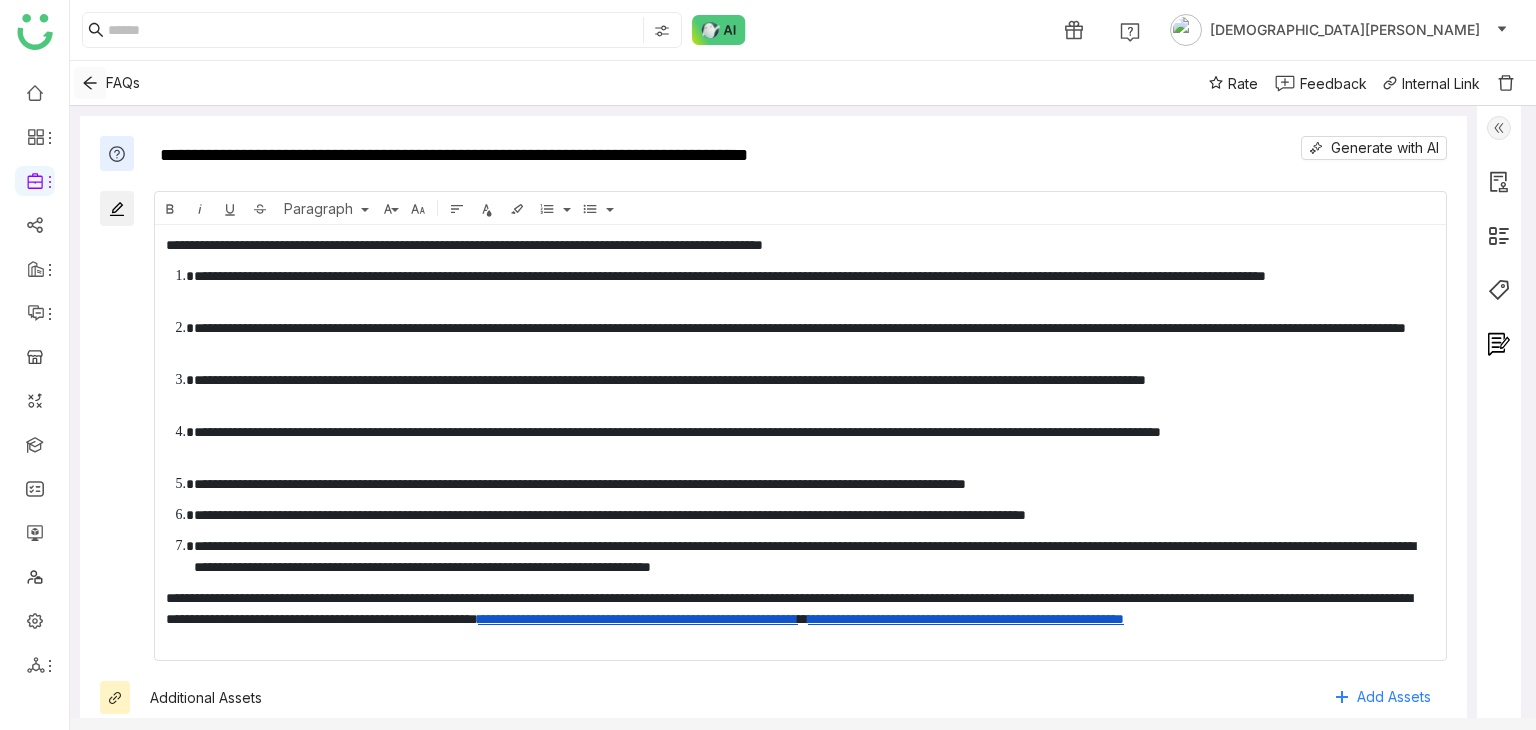 click 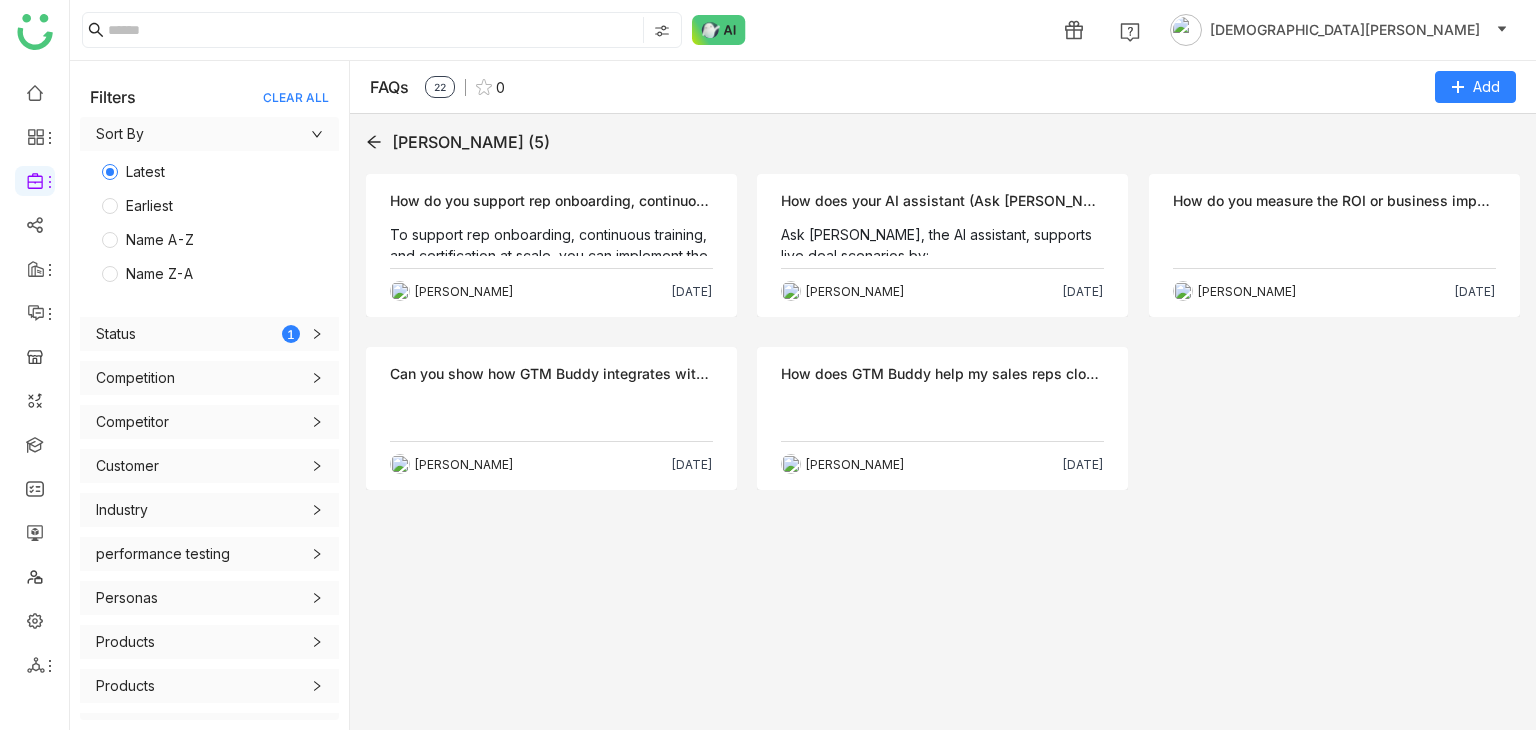 click on "Objection  How do you support rep onboarding, continuous training, and certification at scale?   To support rep onboarding, continuous training, and certification at scale, you can implement the following strategies:
Personalized Onboarding Training: Use tailored learning paths specific to roles to efficiently bring reps up to speed. Incorporate dynamic role plays simulating real-world scenarios for practical skill development.
AI-Powered Assistance: Deploy an AI co-pilot like Ask Buddy that offers always-on support with real-time guidance and instant answers. This helps reps quickly find relevant content, handle objections, and navigate deal strategies effectively.
Content Delivery at the Right Time: Utilize AI to deliver pertinent resources directly within CRM systems, email, or calendar tools so reps have timely access without wasting time searching.
https://staging.gtmdev.xyz//objections/6874a3e3b471b938cac1052f]  [ .
karthick Linganathan   Jul 23, 2025" 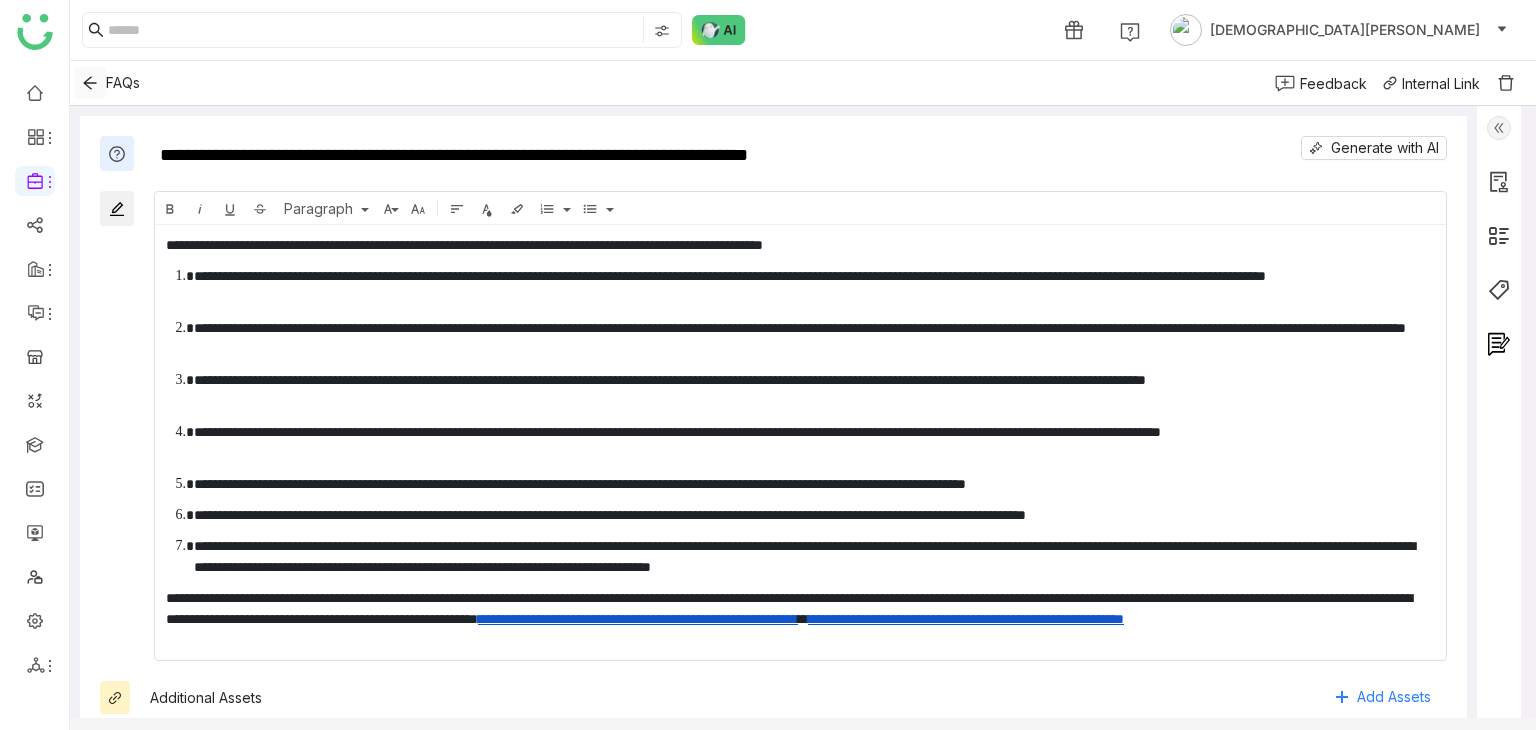 click 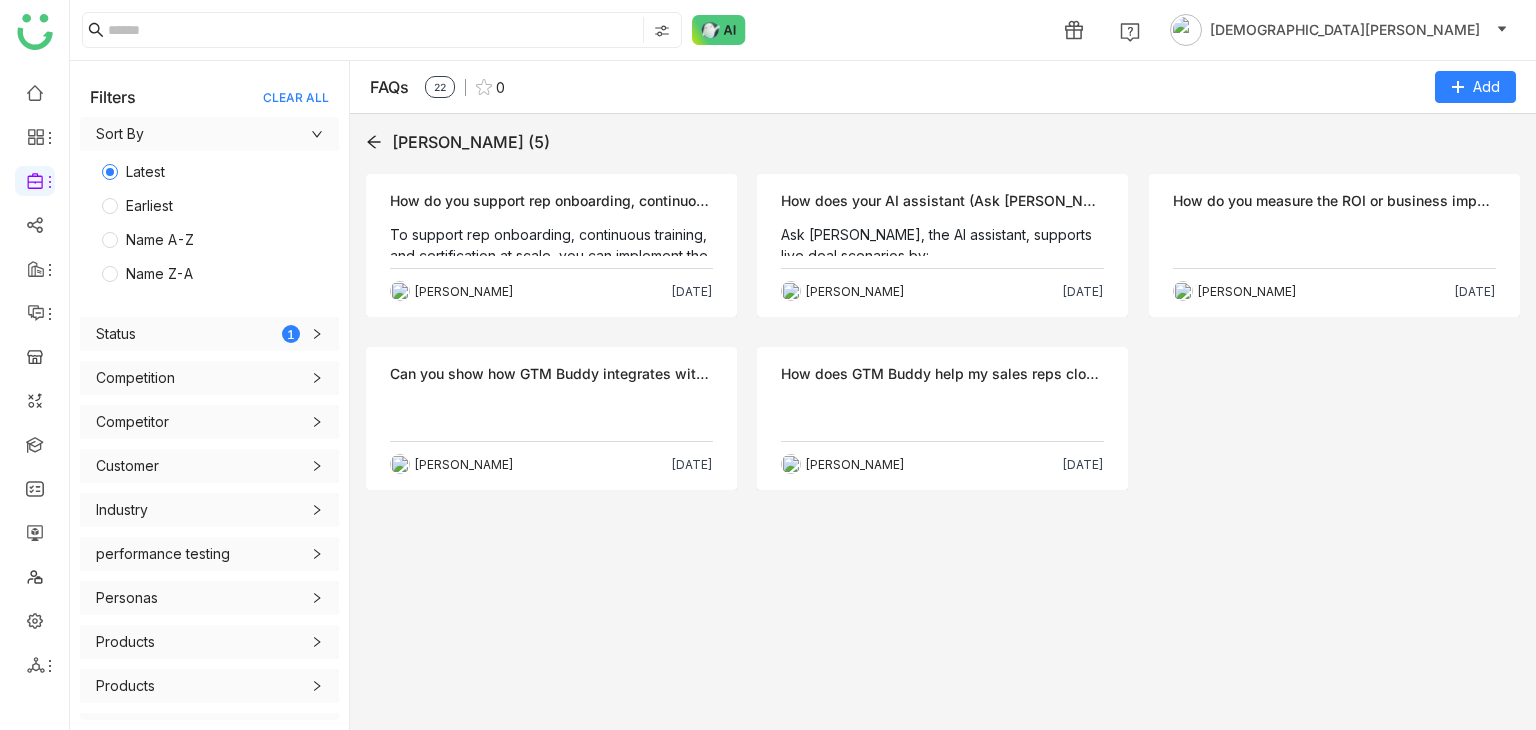 click 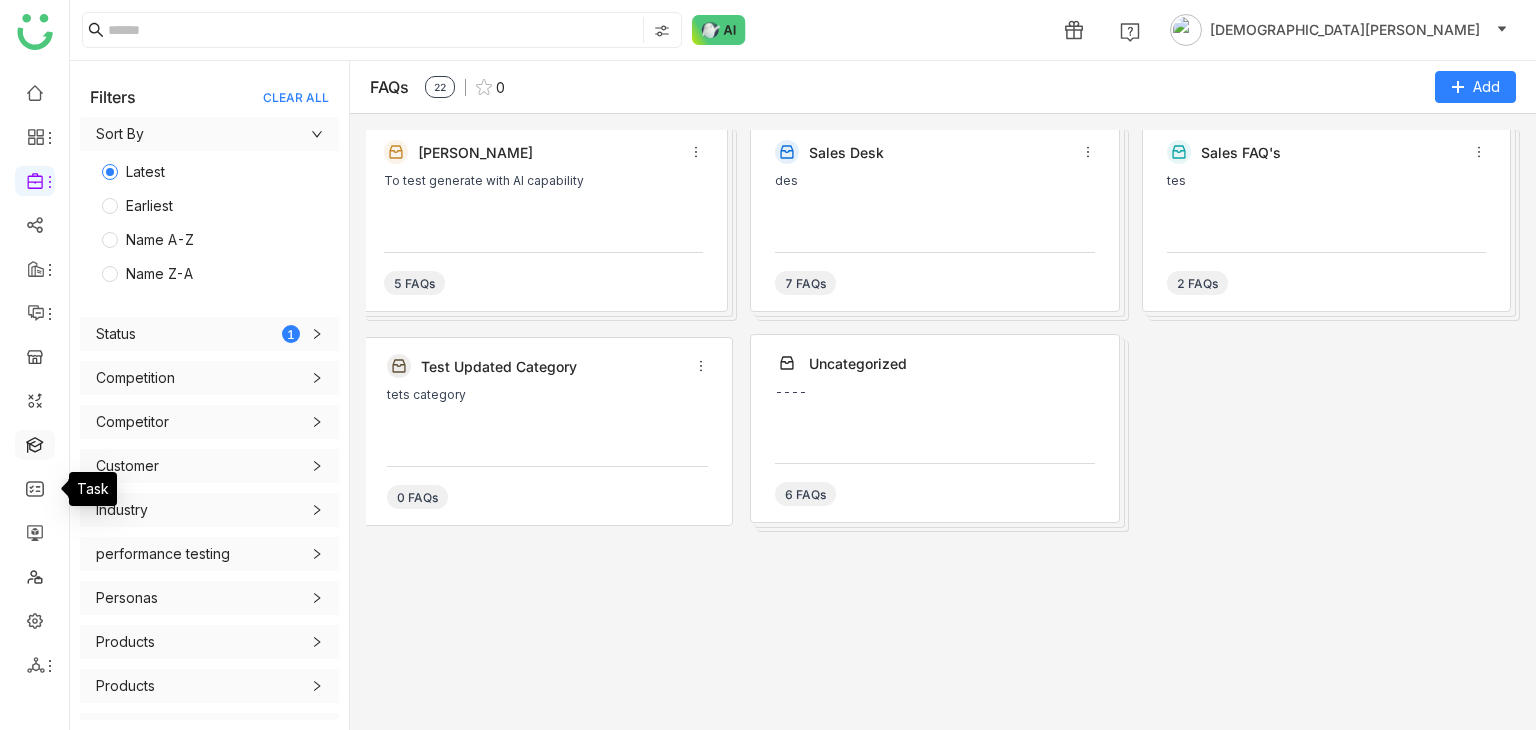 click at bounding box center (35, 443) 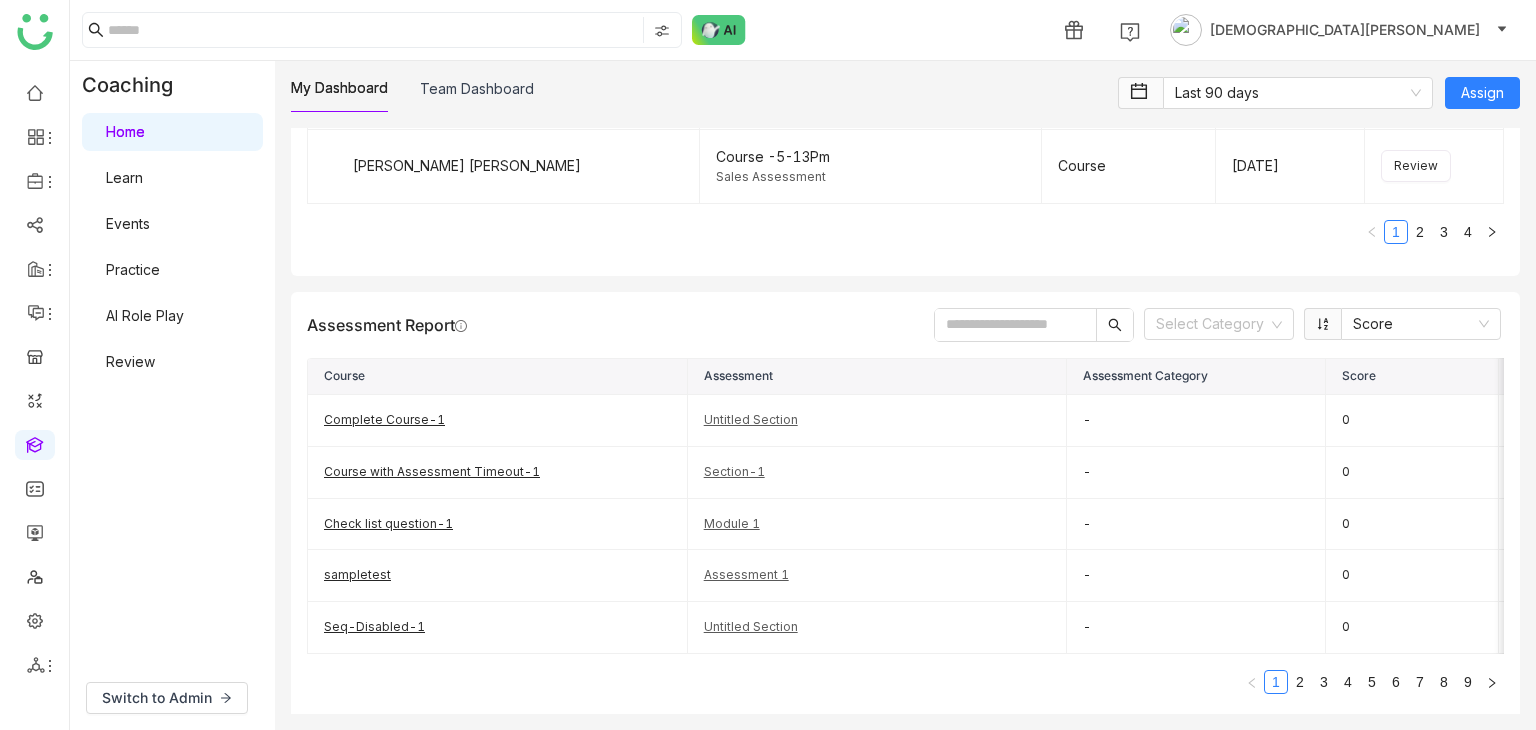 scroll, scrollTop: 2676, scrollLeft: 0, axis: vertical 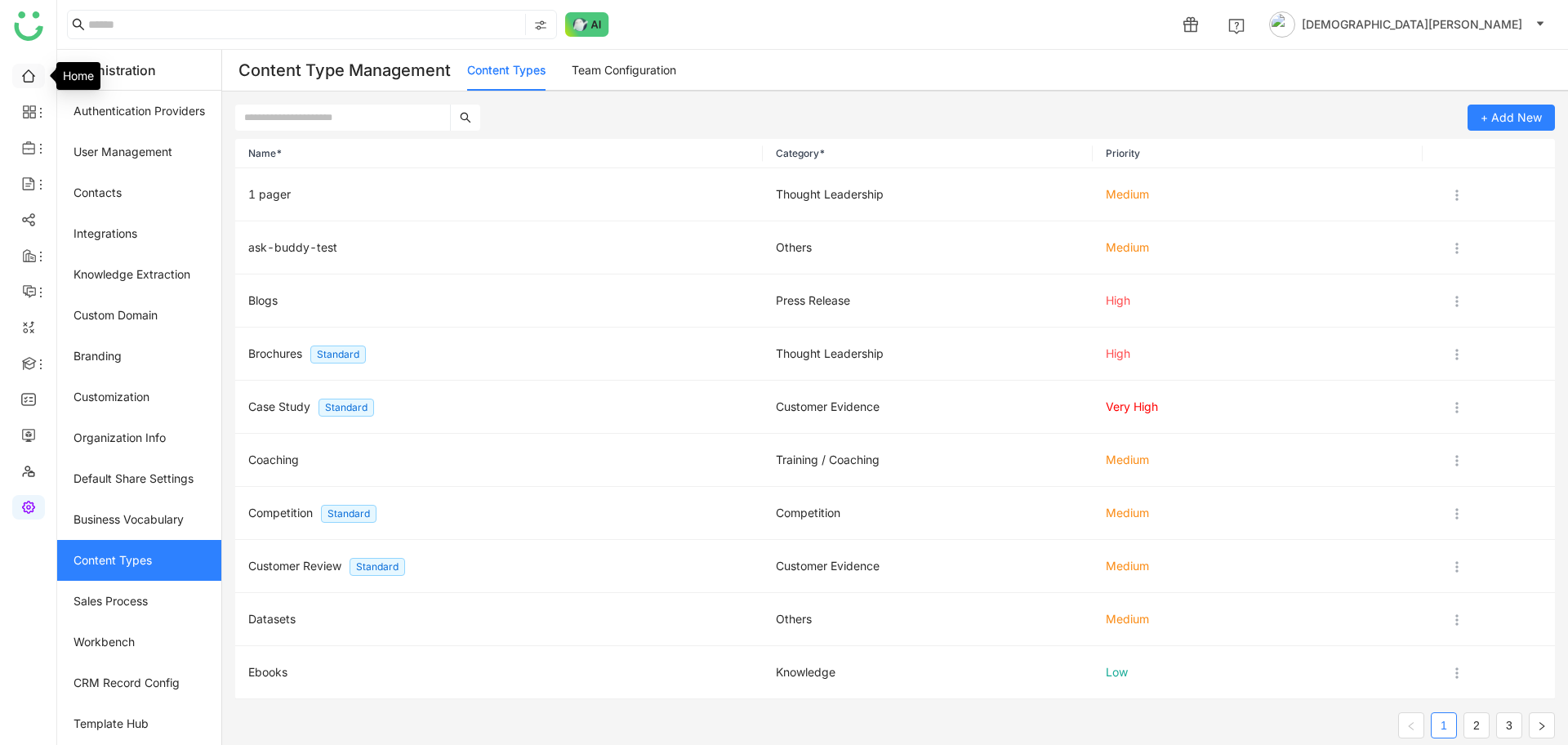 click at bounding box center [29, 74] 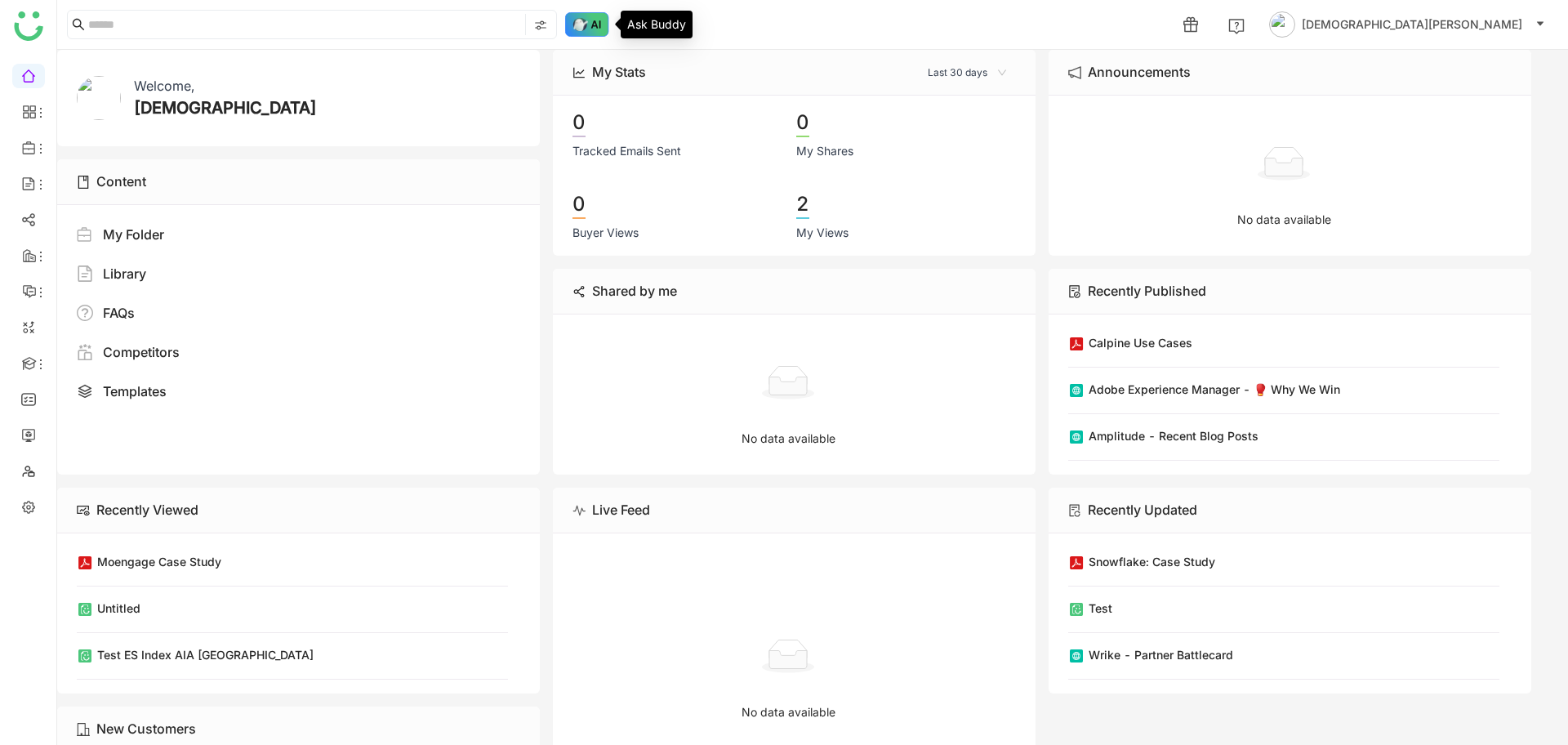 click 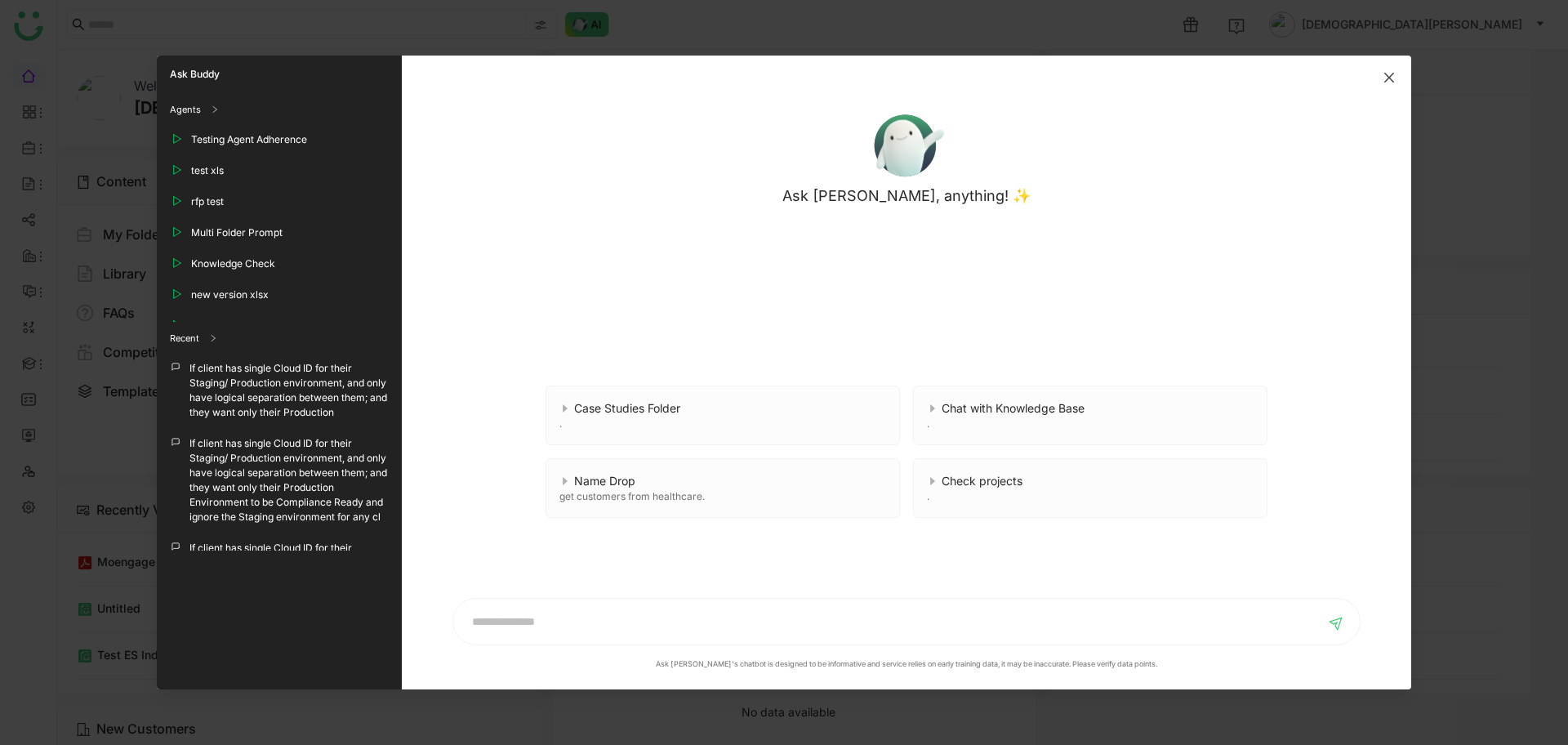 click 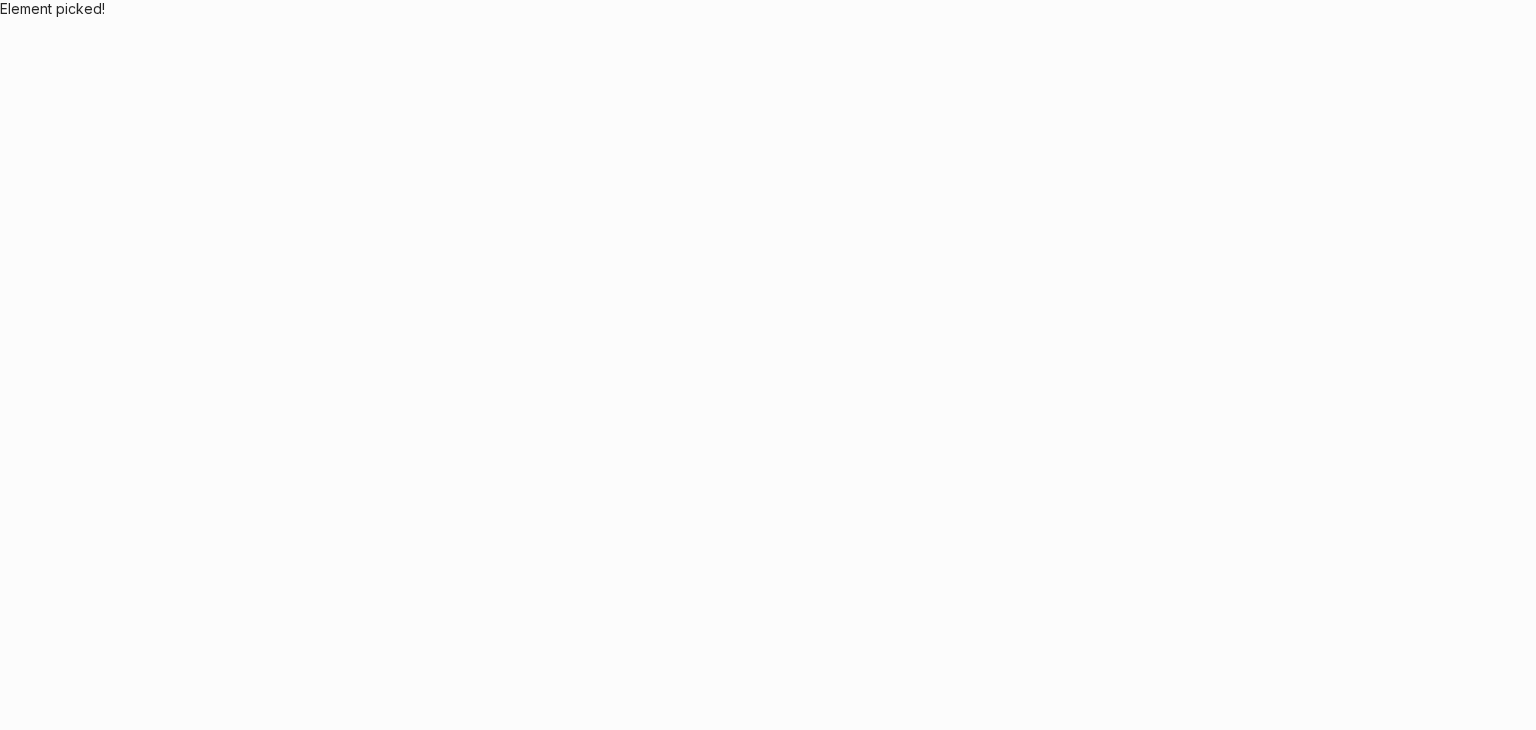 scroll, scrollTop: 0, scrollLeft: 0, axis: both 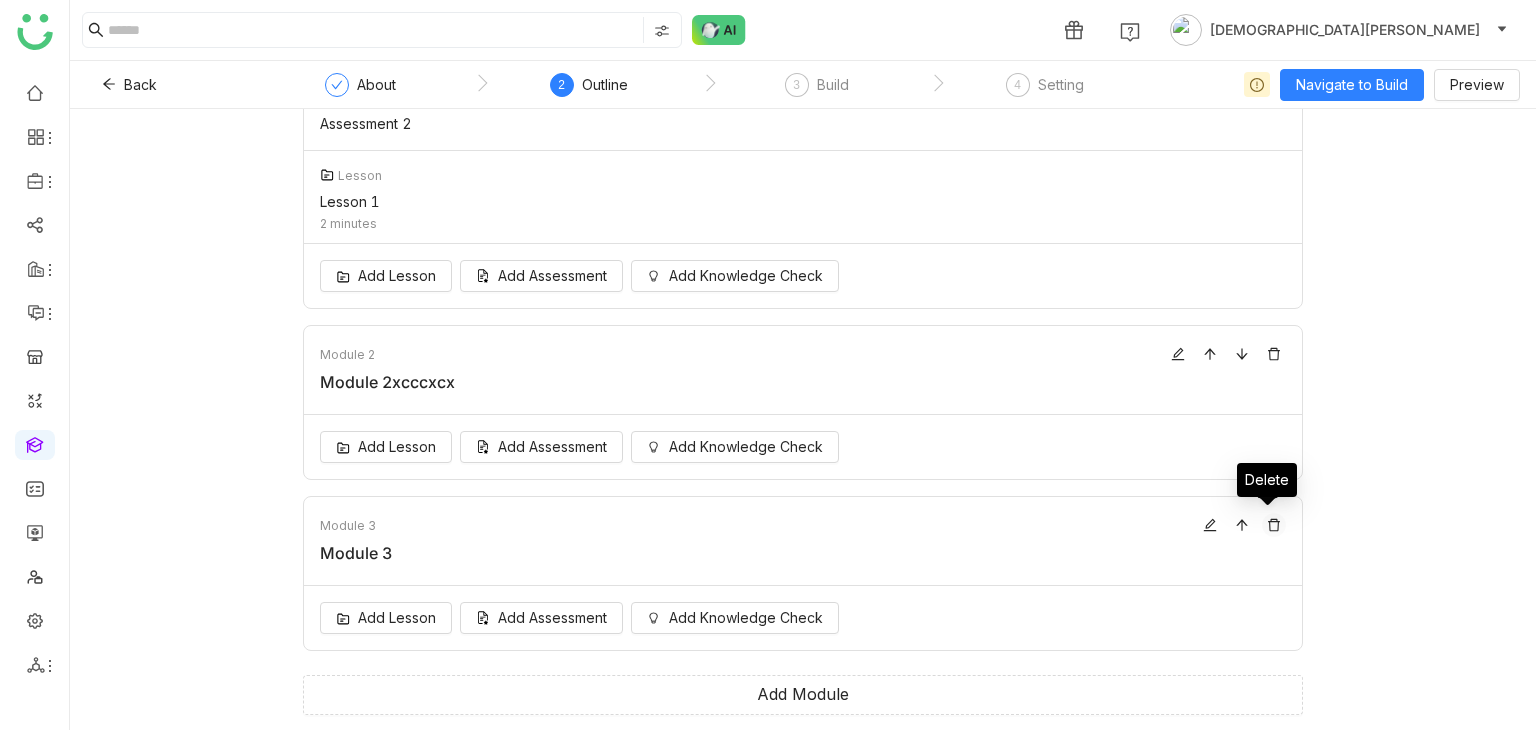 click 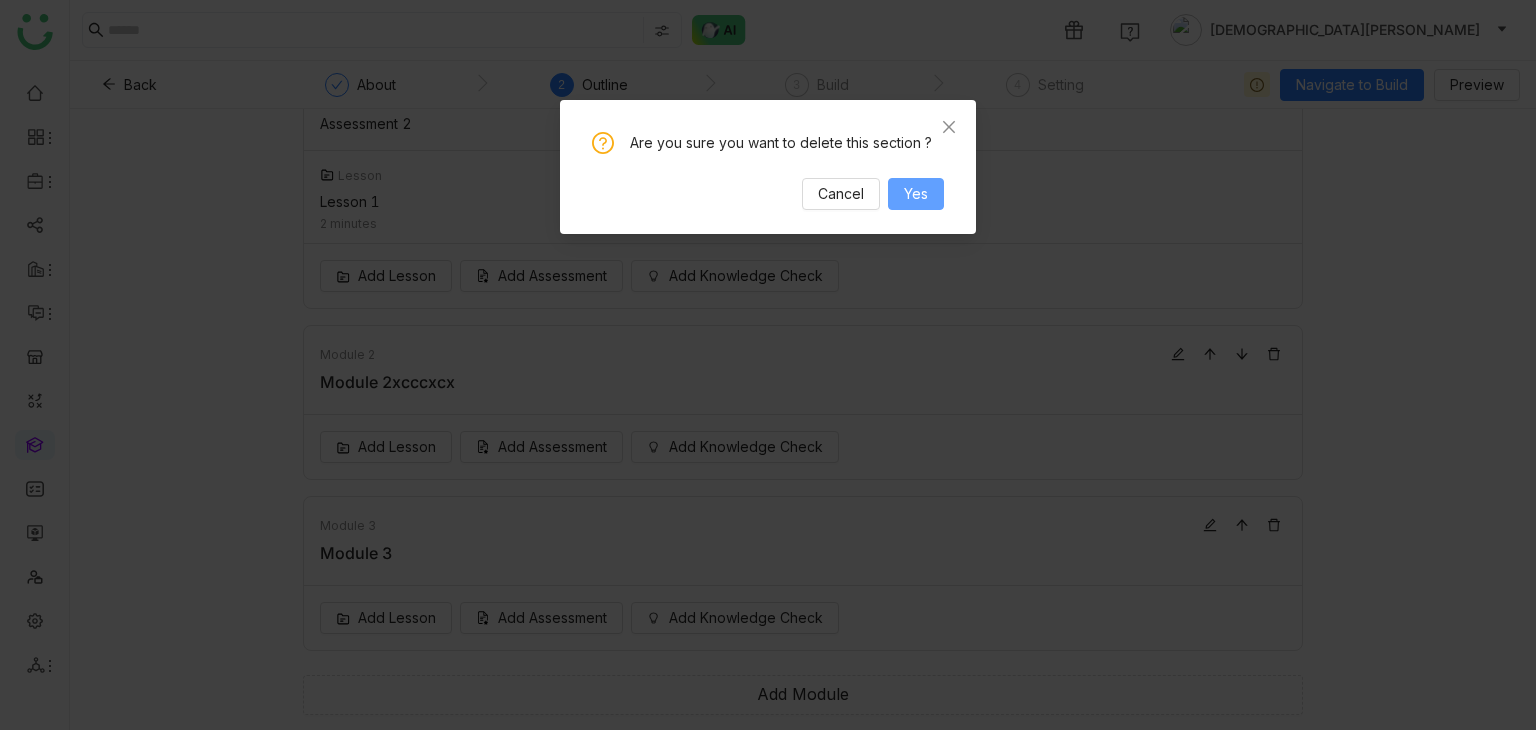 click on "Yes" at bounding box center [916, 194] 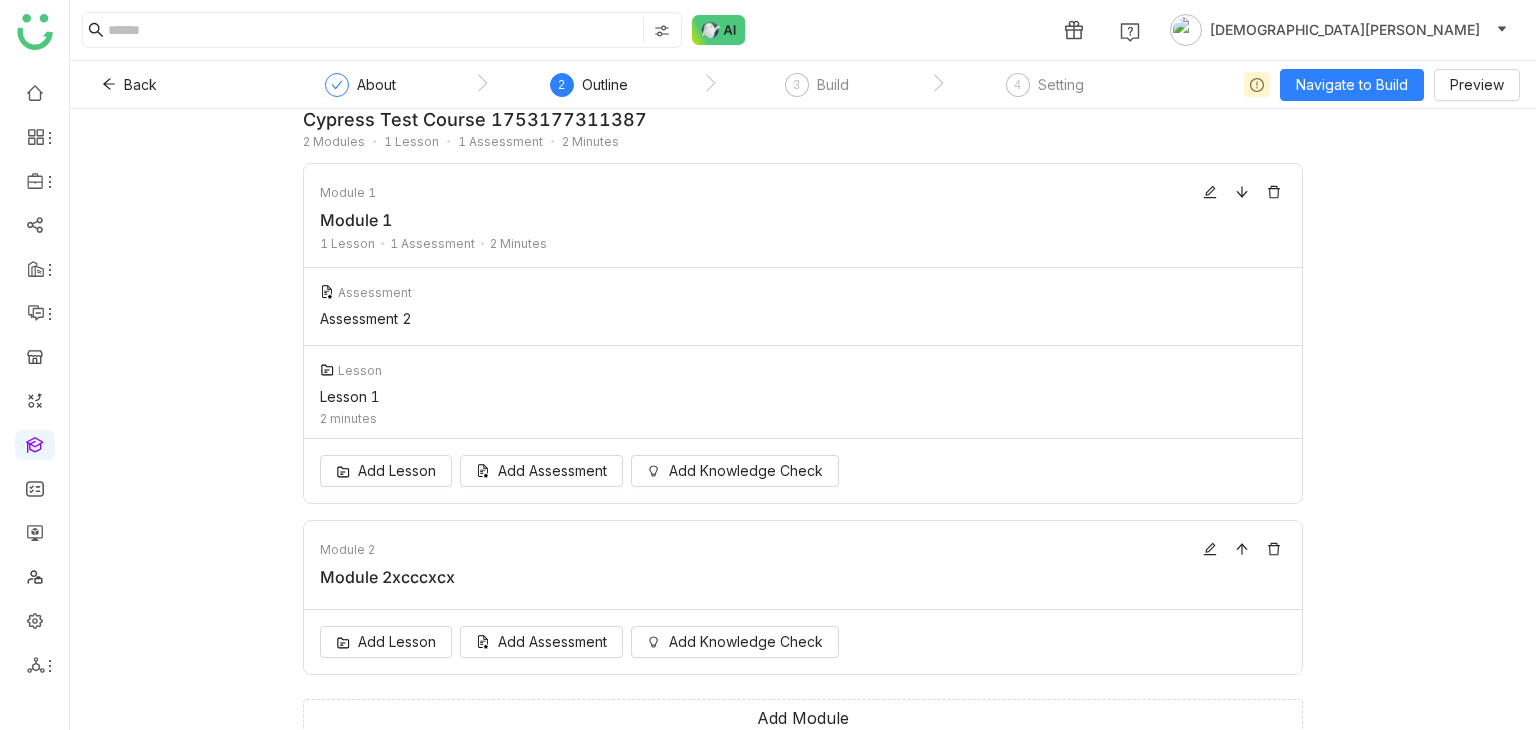 scroll, scrollTop: 48, scrollLeft: 0, axis: vertical 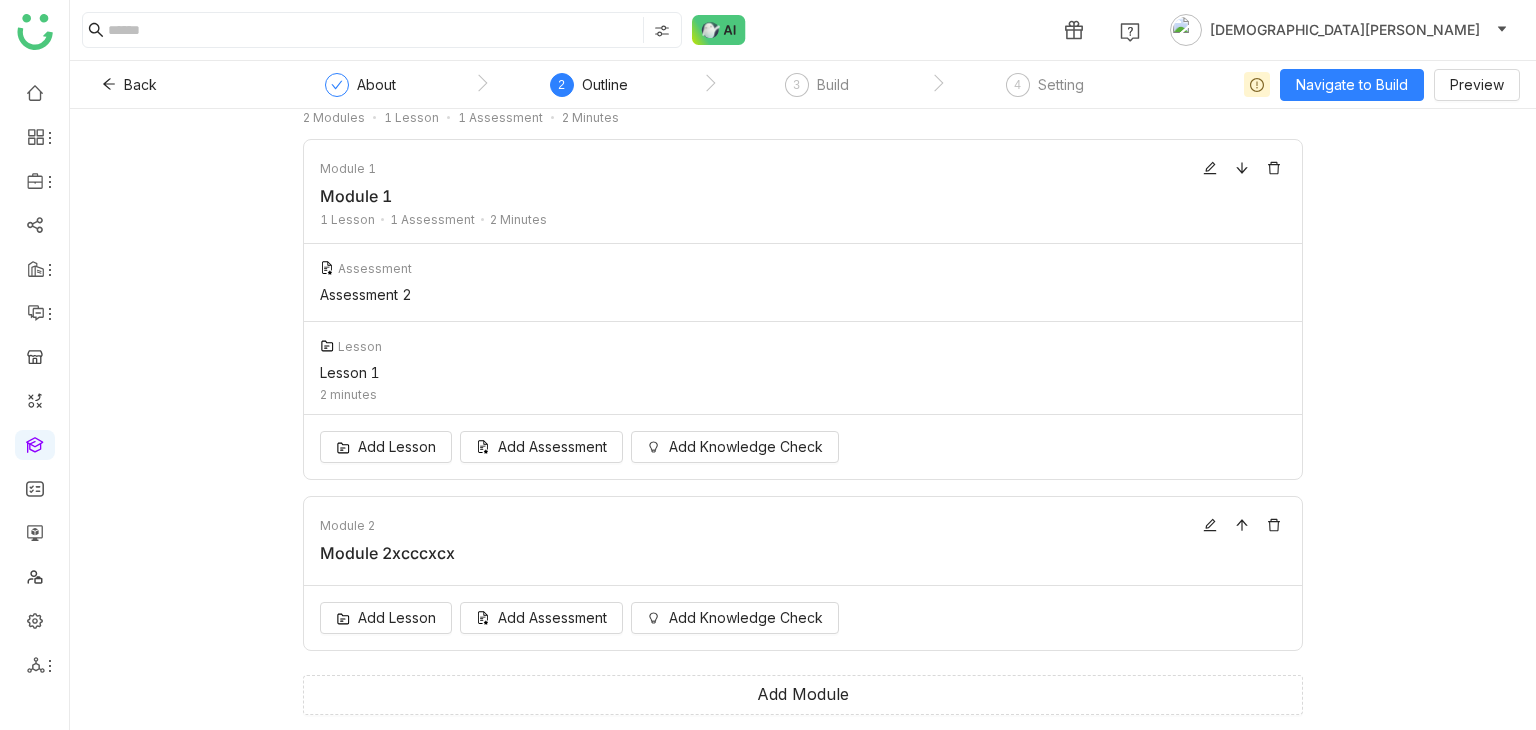 click on "Module 2xcccxcx" 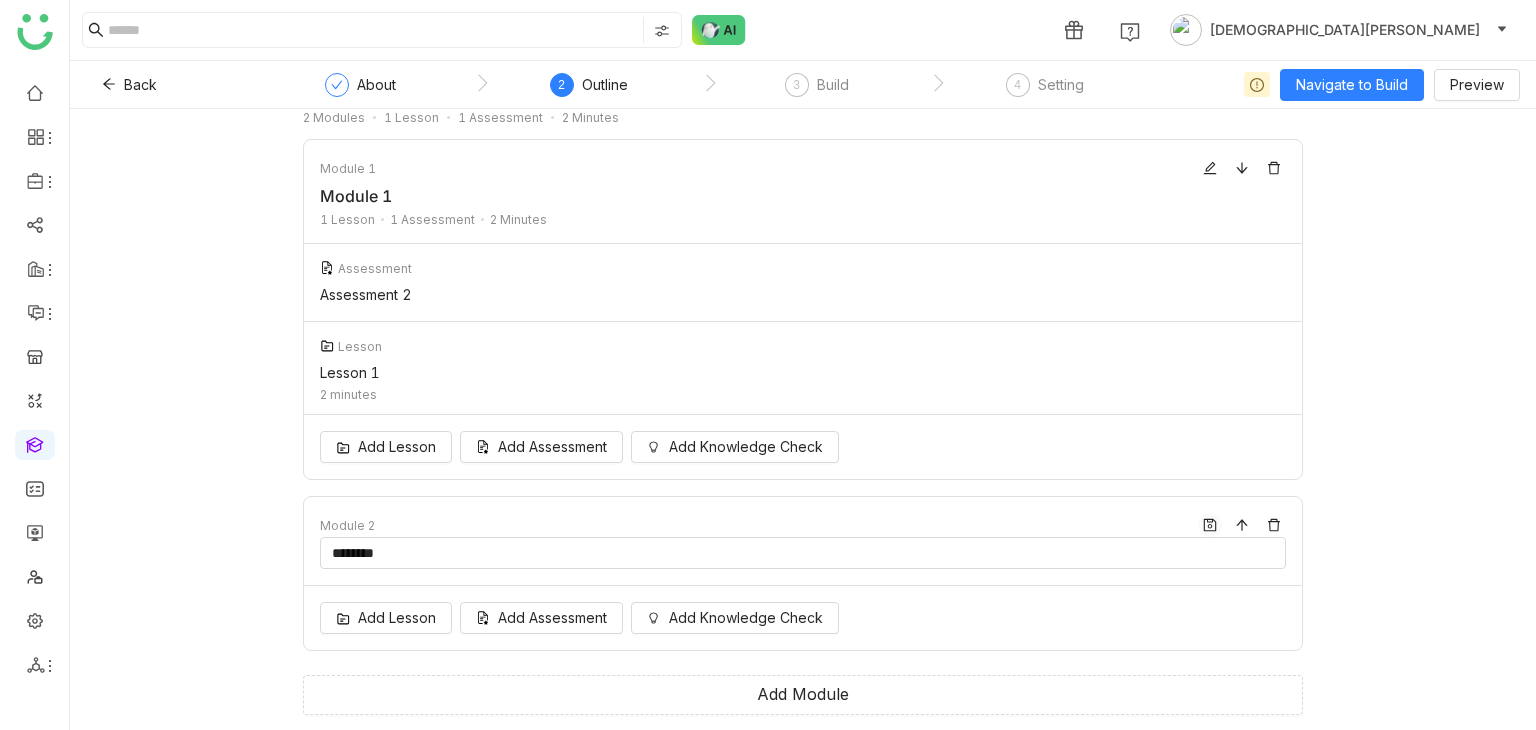 type on "********" 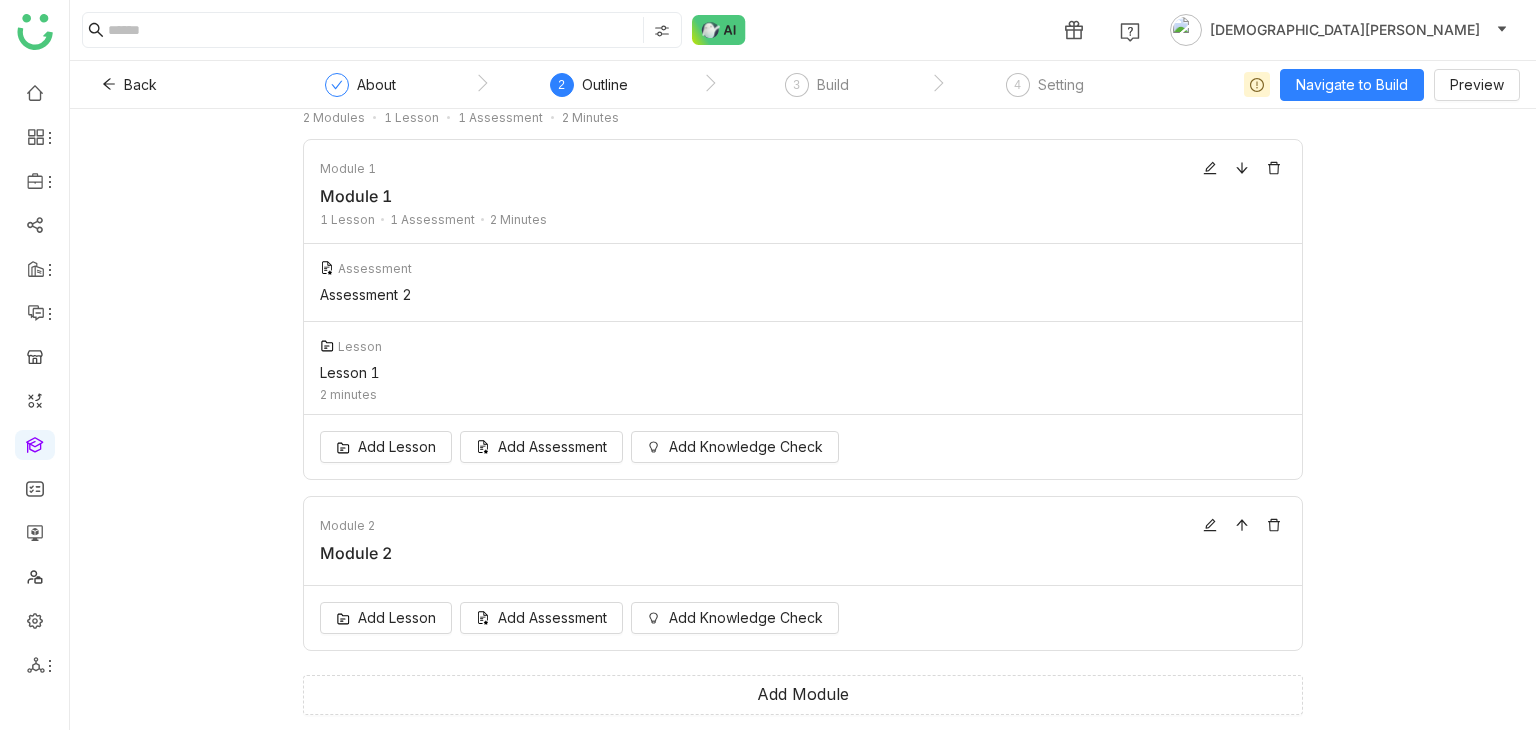 click on "Cypress Test course 1753177311387  2 Modules 1 Lesson 1 Assessment 2 Minutes  Module 1   Module 1   1 Lesson   1 Assessment   2 Minutes
Assessment   Assessment 2   Lesson   Lesson 1   2 minutes  Add Lesson
Add Assessment
Add Knowledge Check   Module 2   Module 2  Add Lesson
Add Assessment
Add Knowledge Check  Add Module" 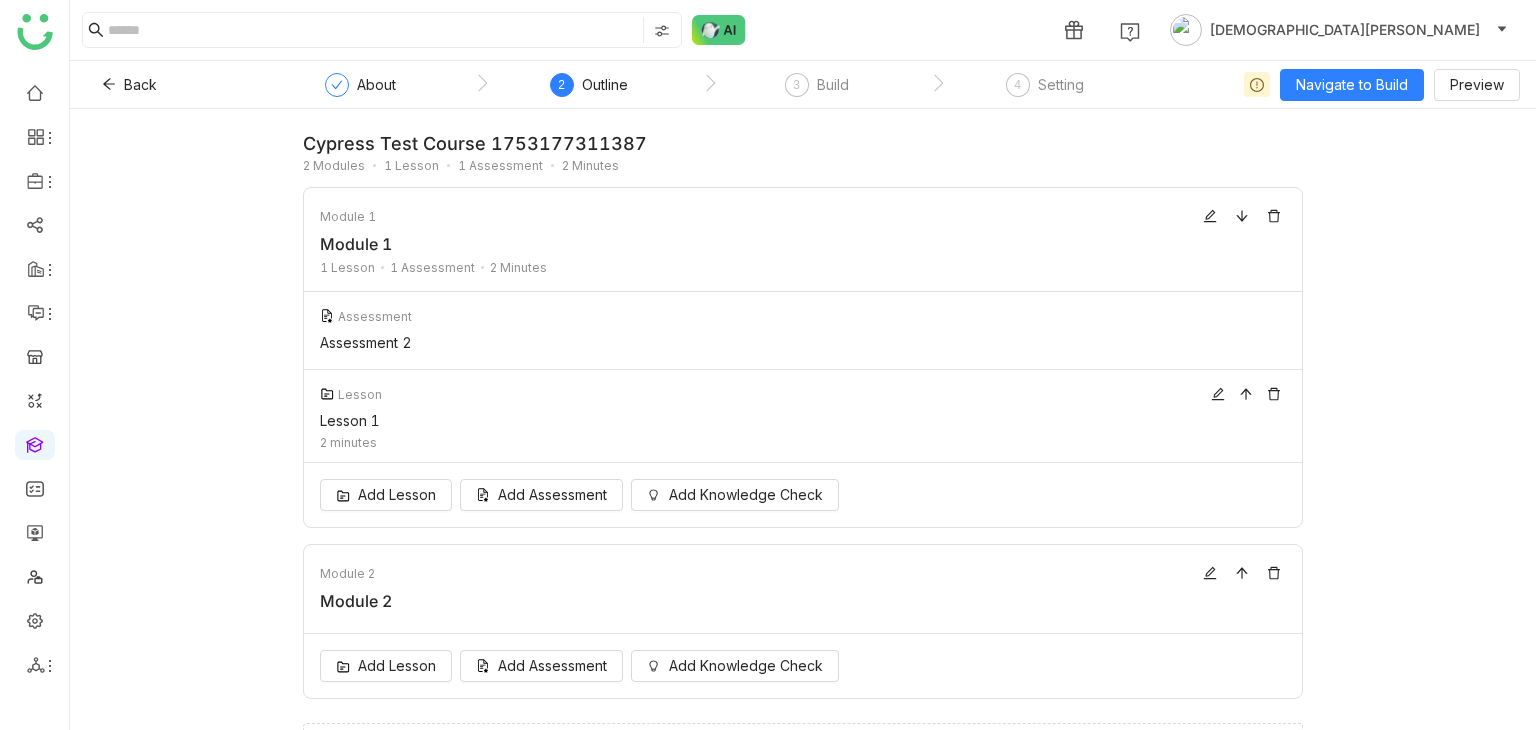 scroll, scrollTop: 48, scrollLeft: 0, axis: vertical 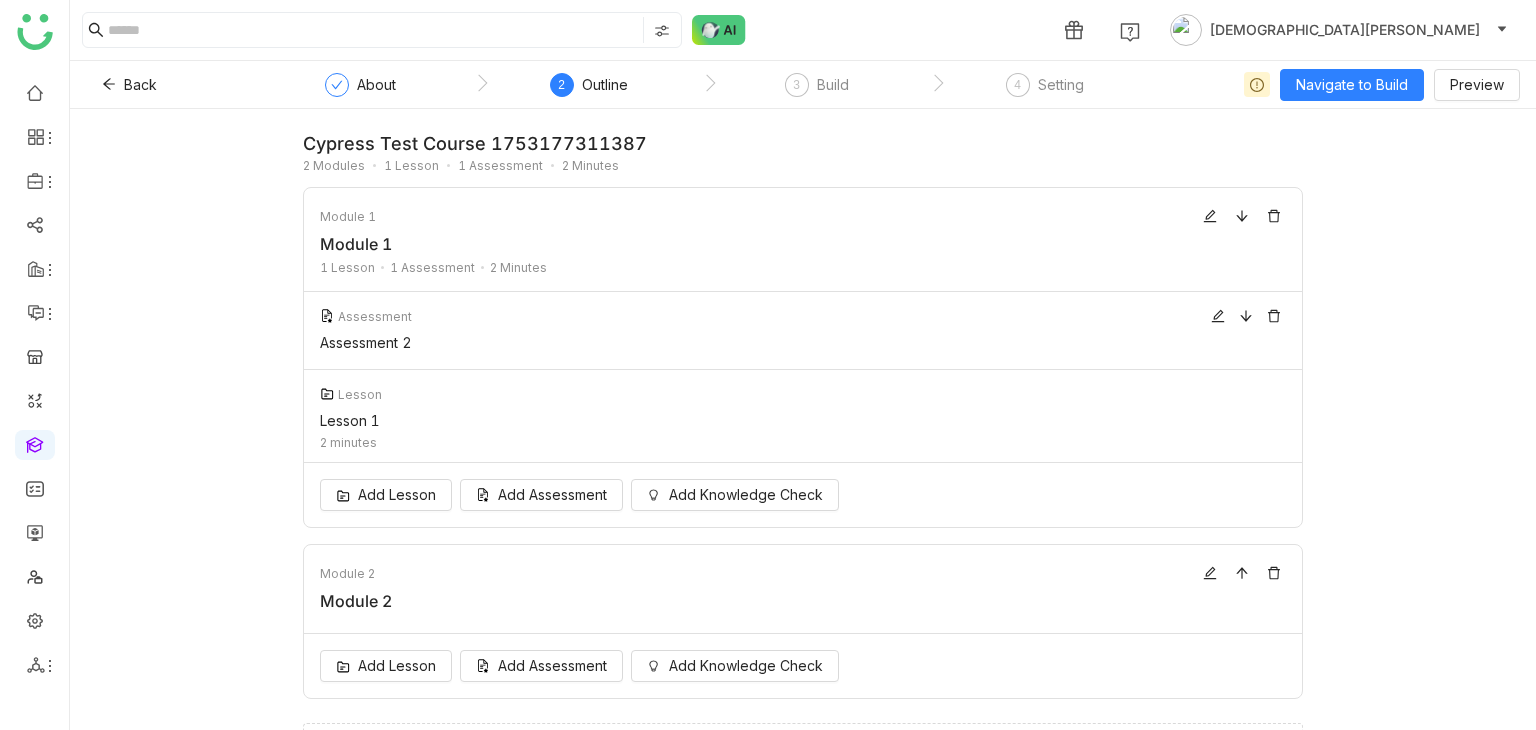 click on "Assessment   Assessment 2" 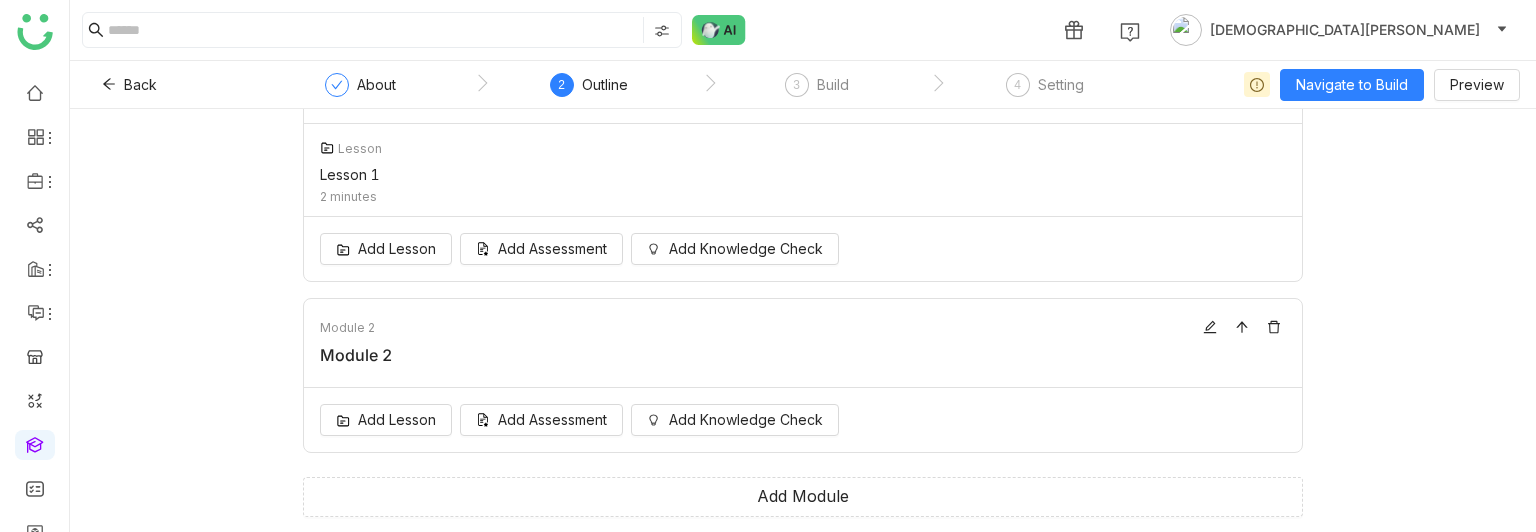 scroll, scrollTop: 0, scrollLeft: 0, axis: both 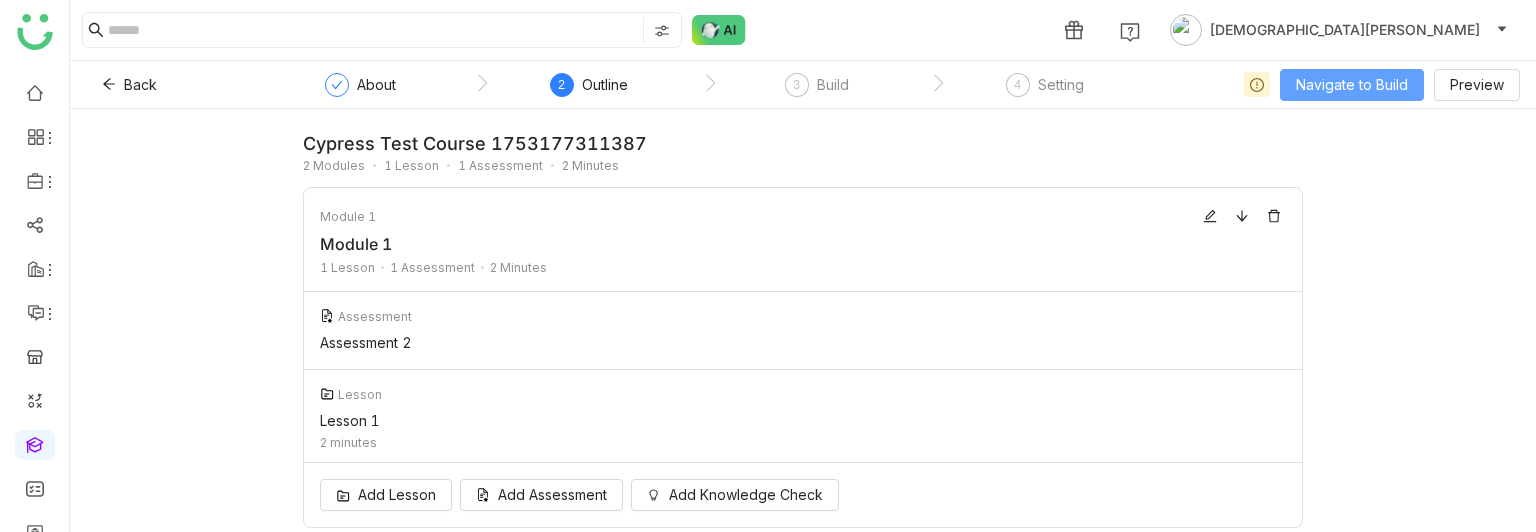 click on "Navigate to Build" at bounding box center (1352, 85) 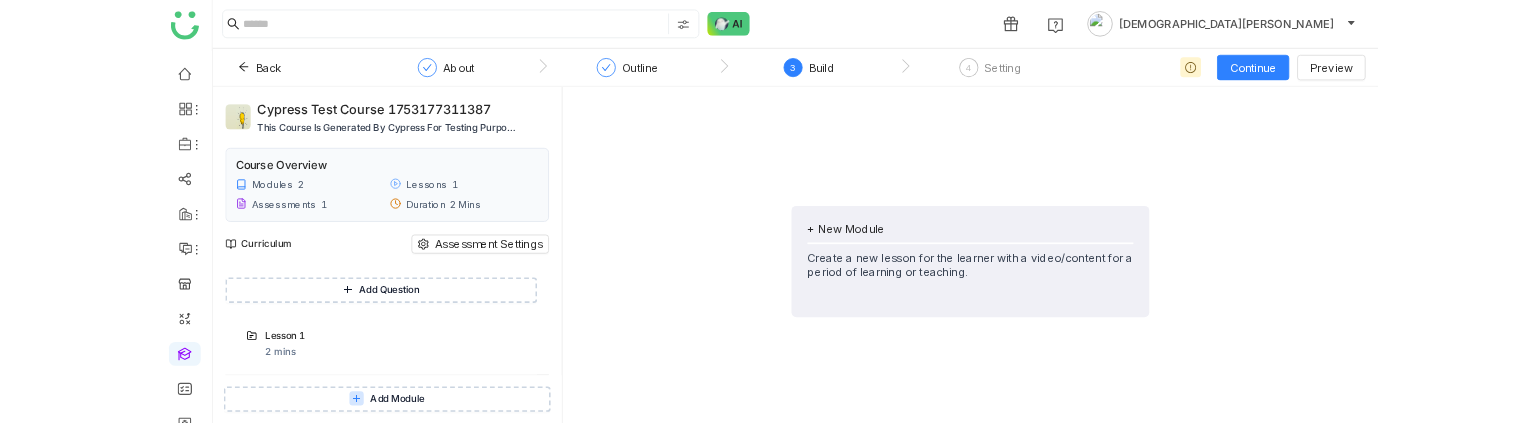 scroll, scrollTop: 0, scrollLeft: 0, axis: both 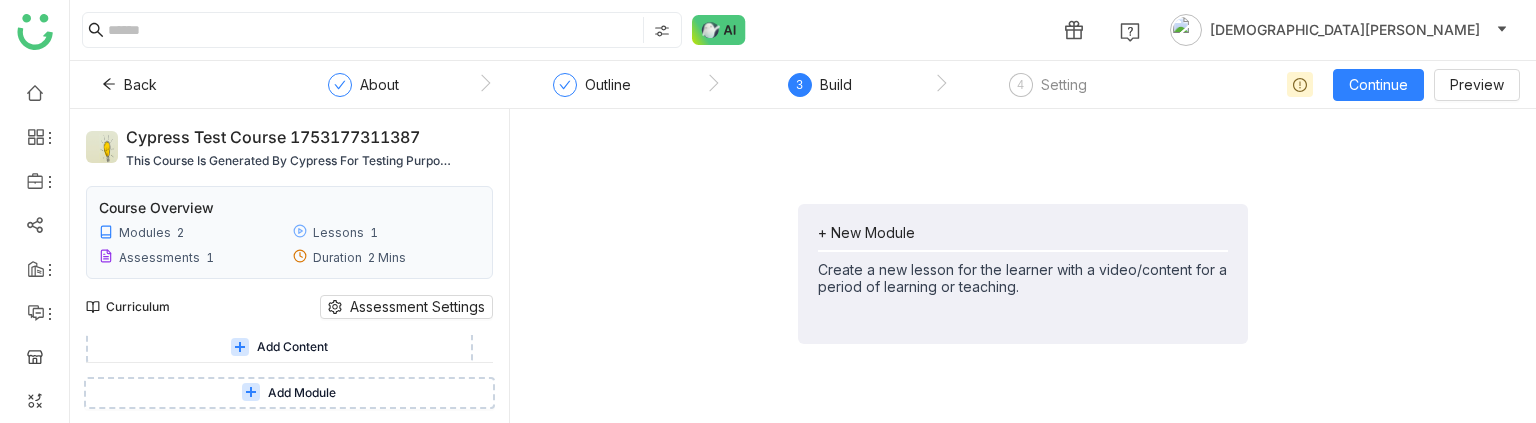 drag, startPoint x: 1073, startPoint y: 420, endPoint x: 1074, endPoint y: 445, distance: 25.019993 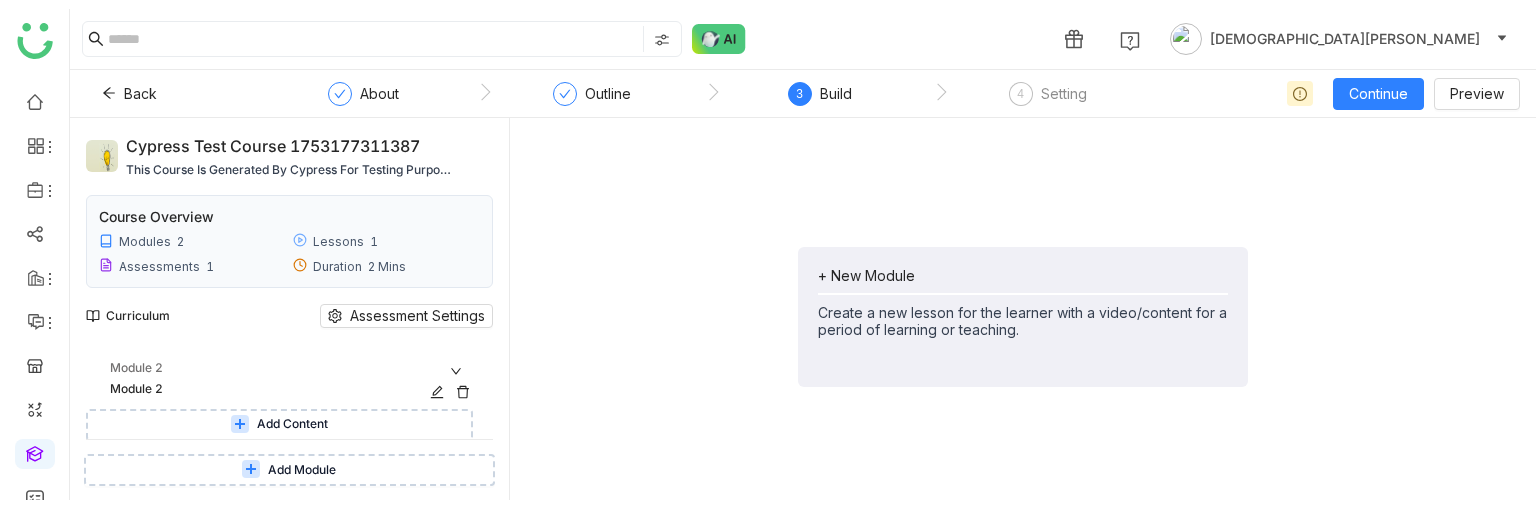scroll, scrollTop: 256, scrollLeft: 0, axis: vertical 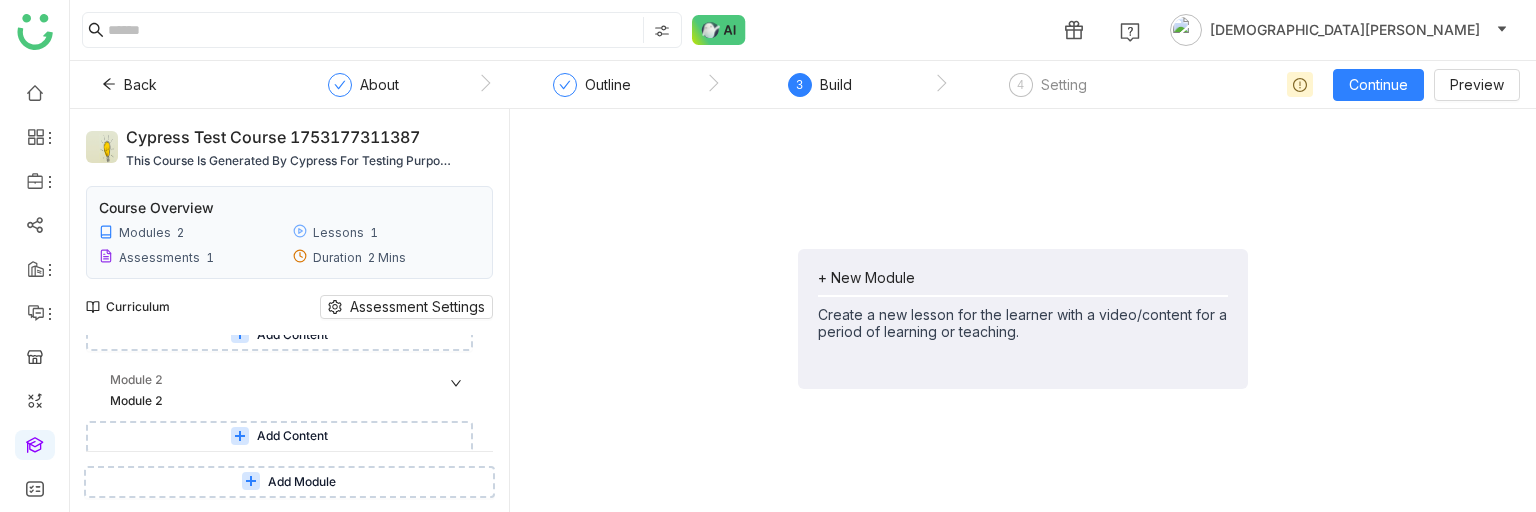 click on "+ New Module   Create a new lesson for the learner with a video/content for a period of learning or teaching." 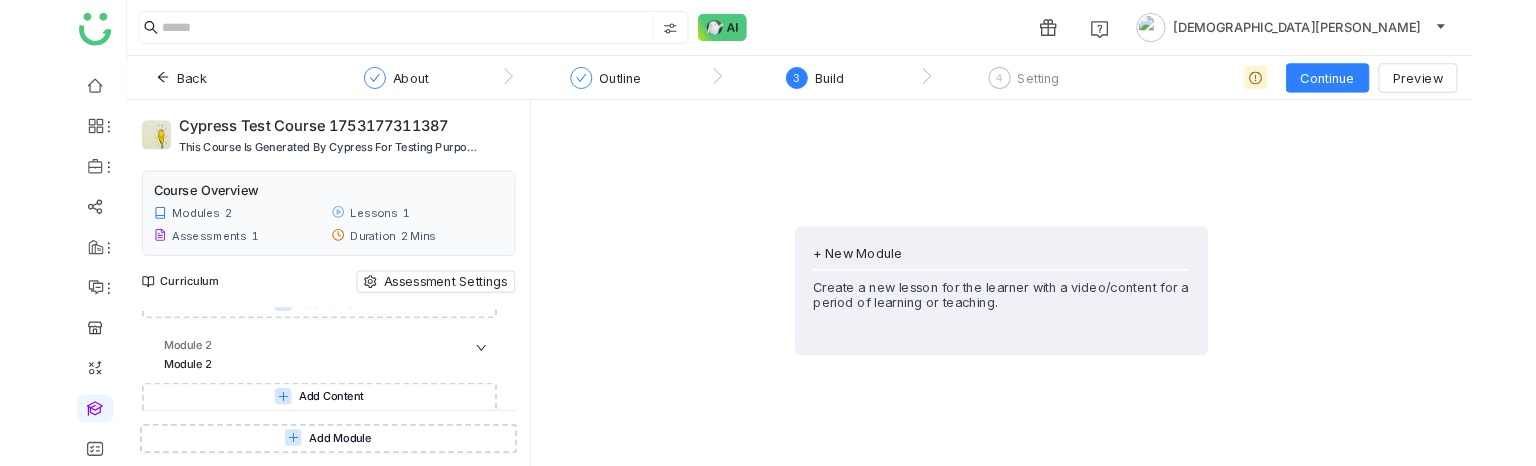 scroll, scrollTop: 318, scrollLeft: 0, axis: vertical 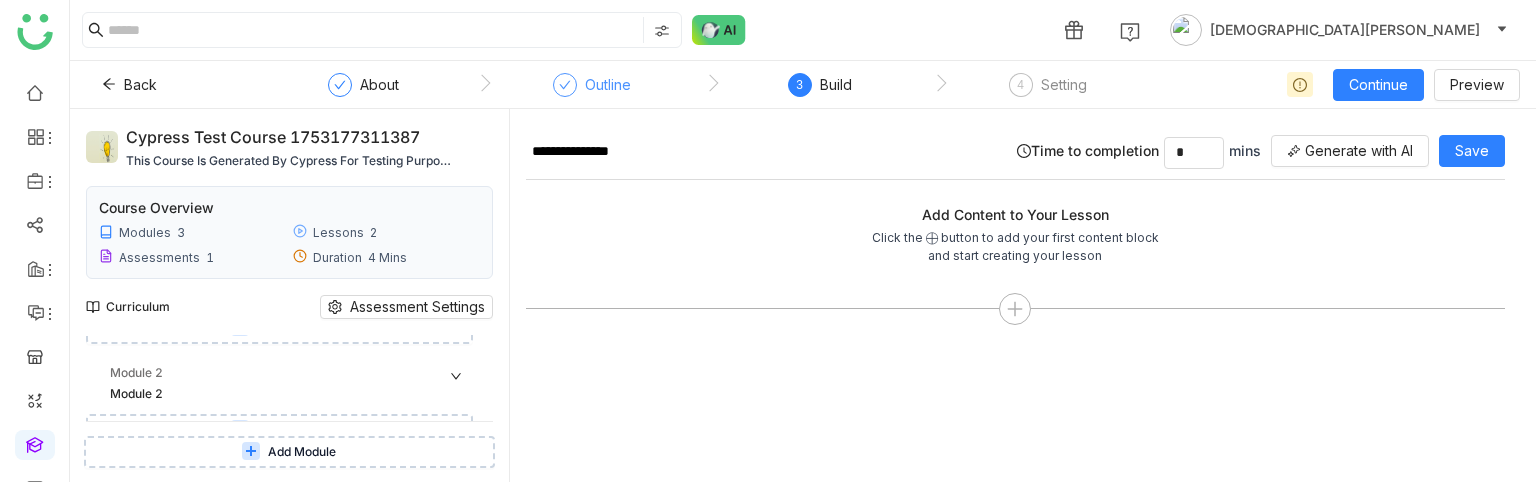 click on "Outline" 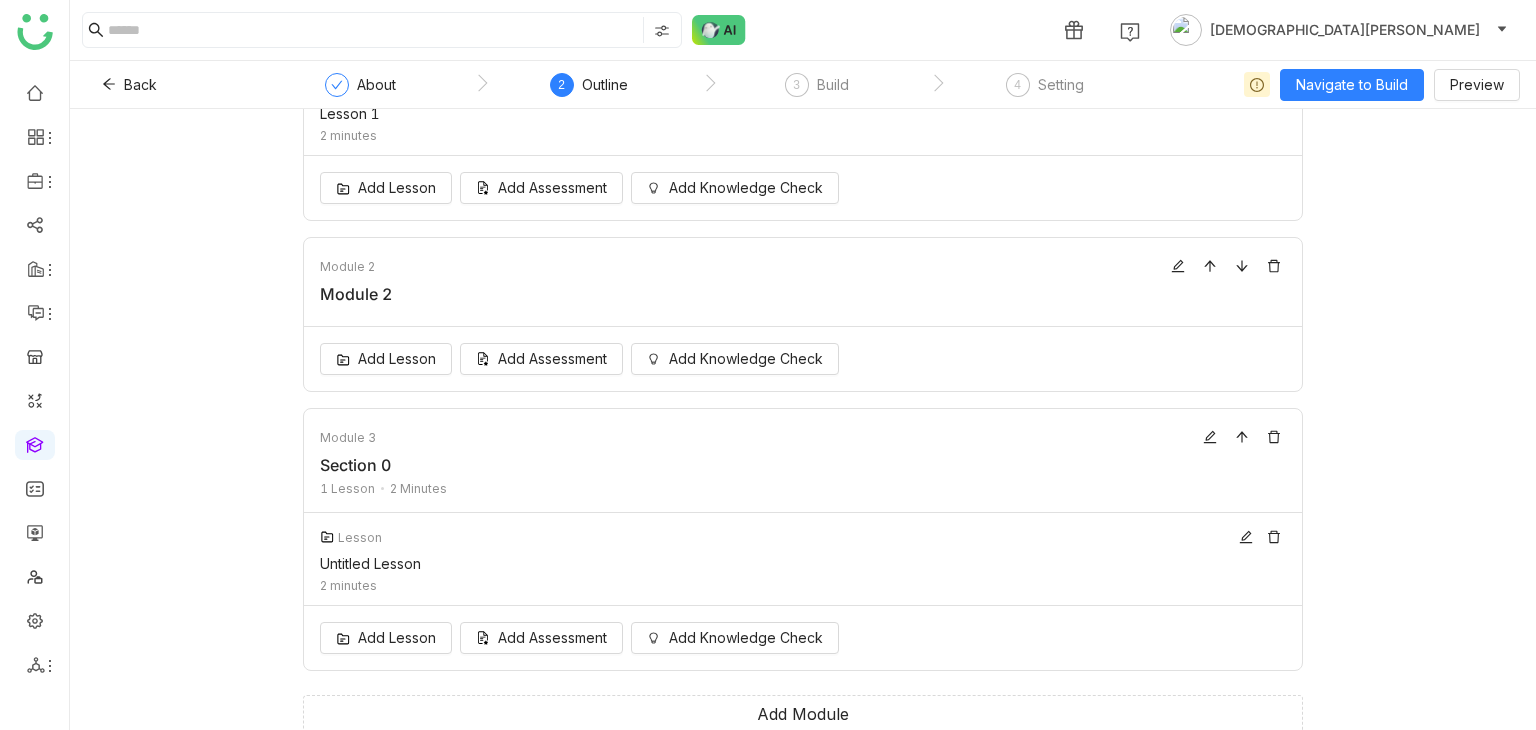 scroll, scrollTop: 327, scrollLeft: 0, axis: vertical 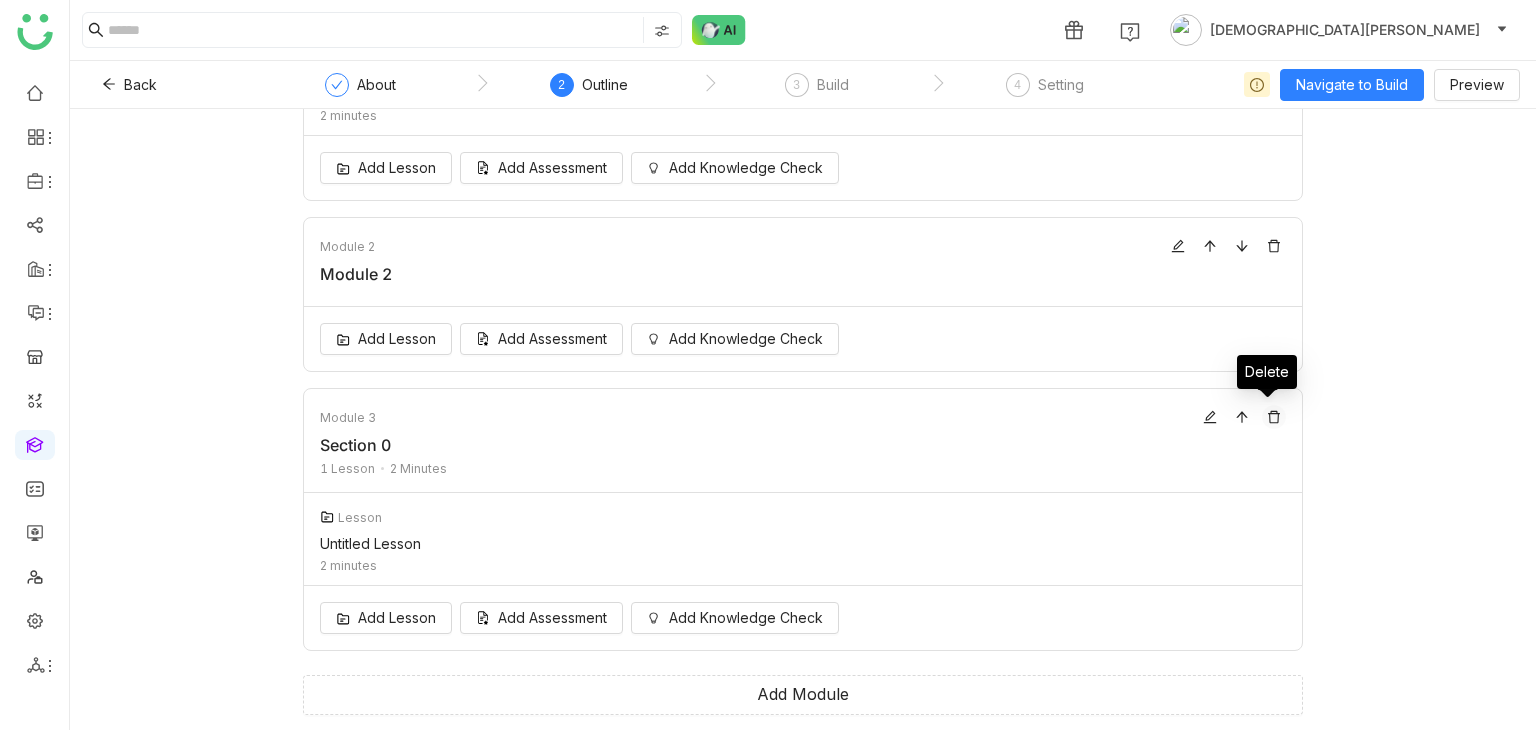 click 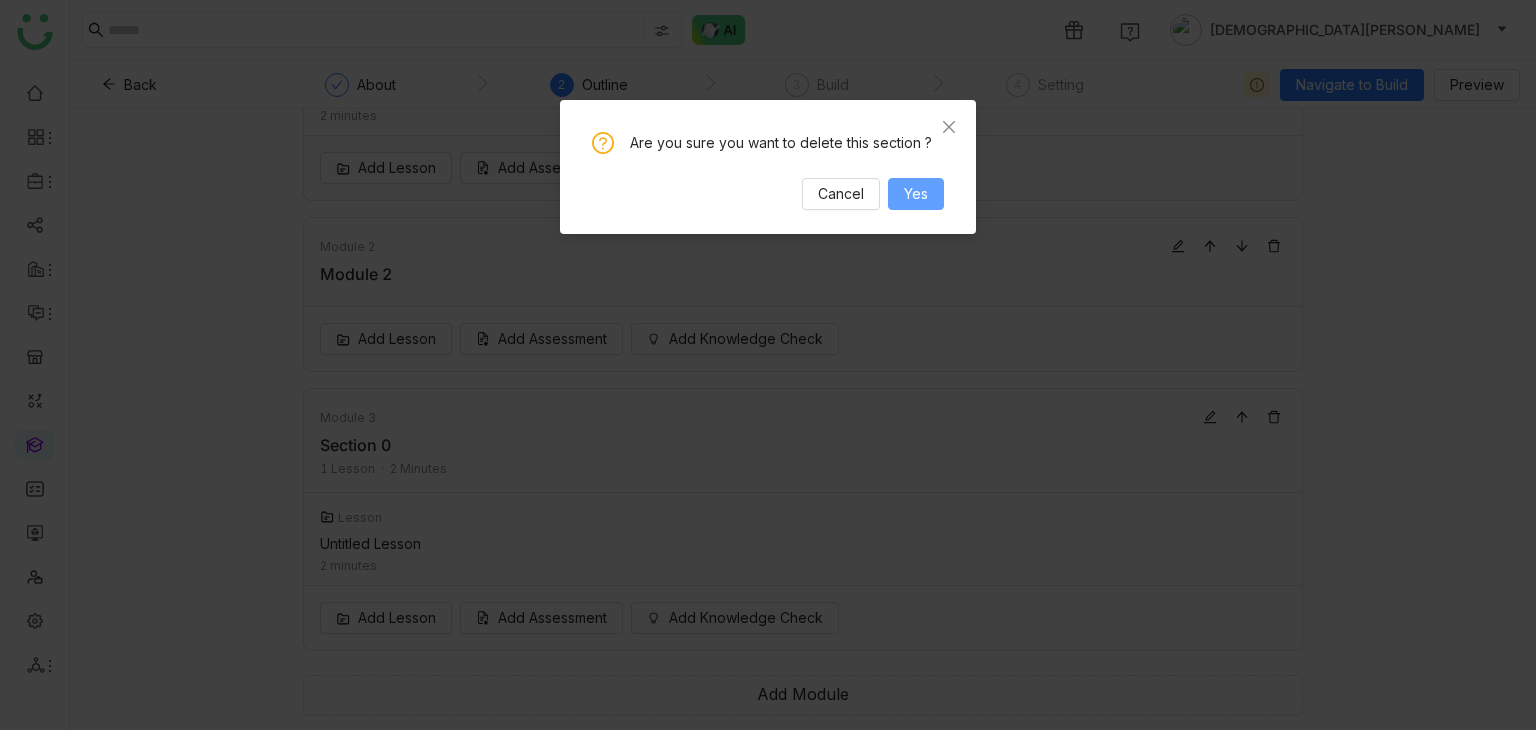click on "Yes" at bounding box center [916, 194] 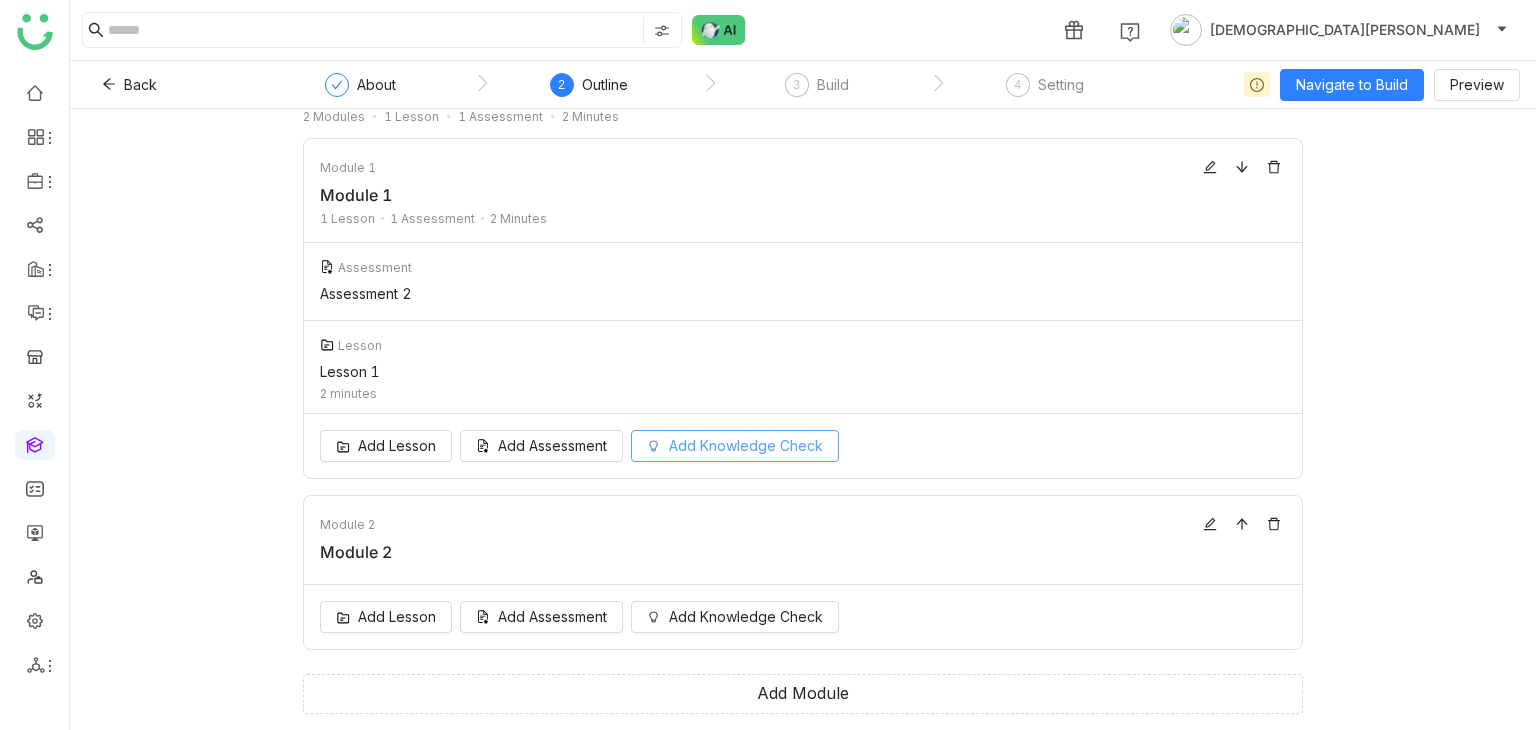 scroll, scrollTop: 48, scrollLeft: 0, axis: vertical 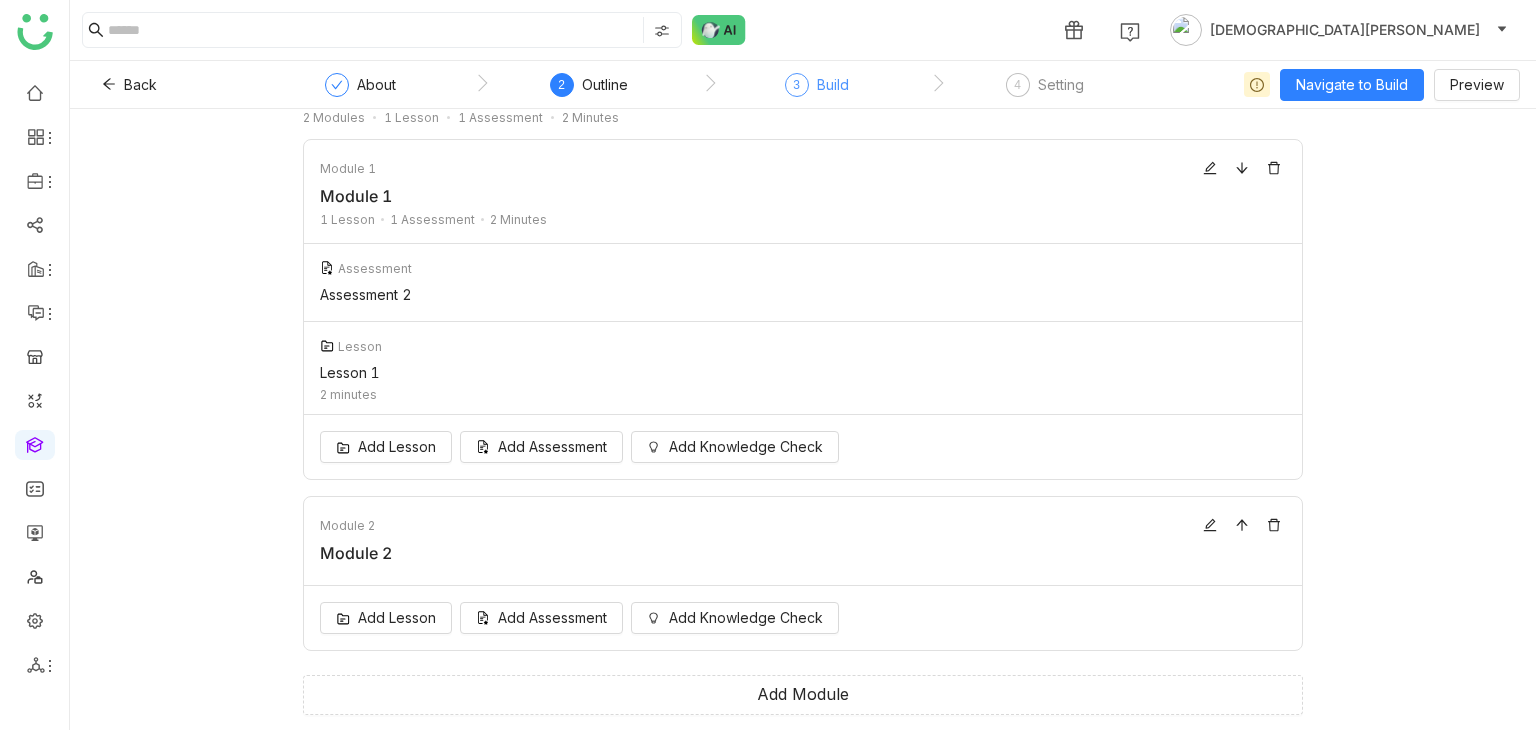 click on "Build" 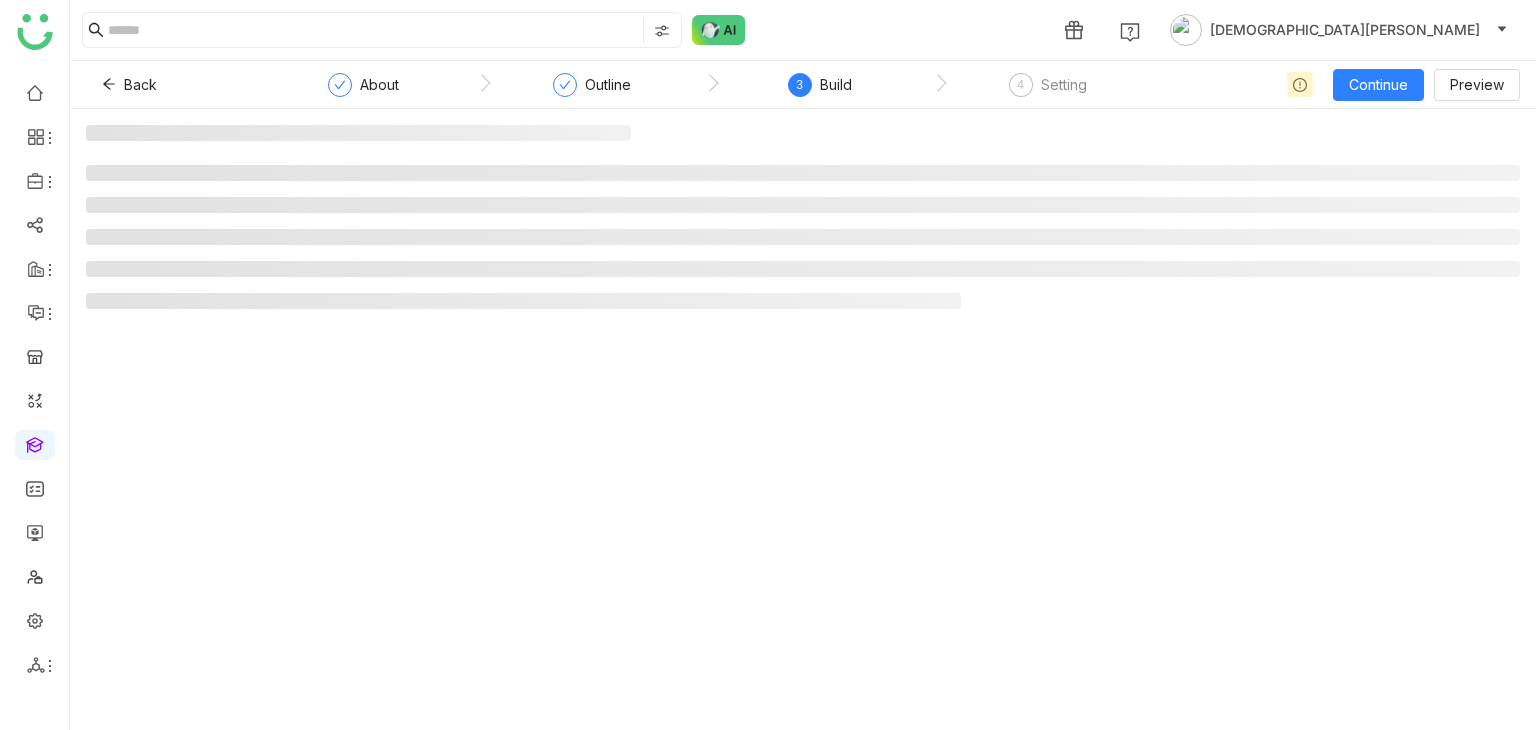 scroll, scrollTop: 0, scrollLeft: 0, axis: both 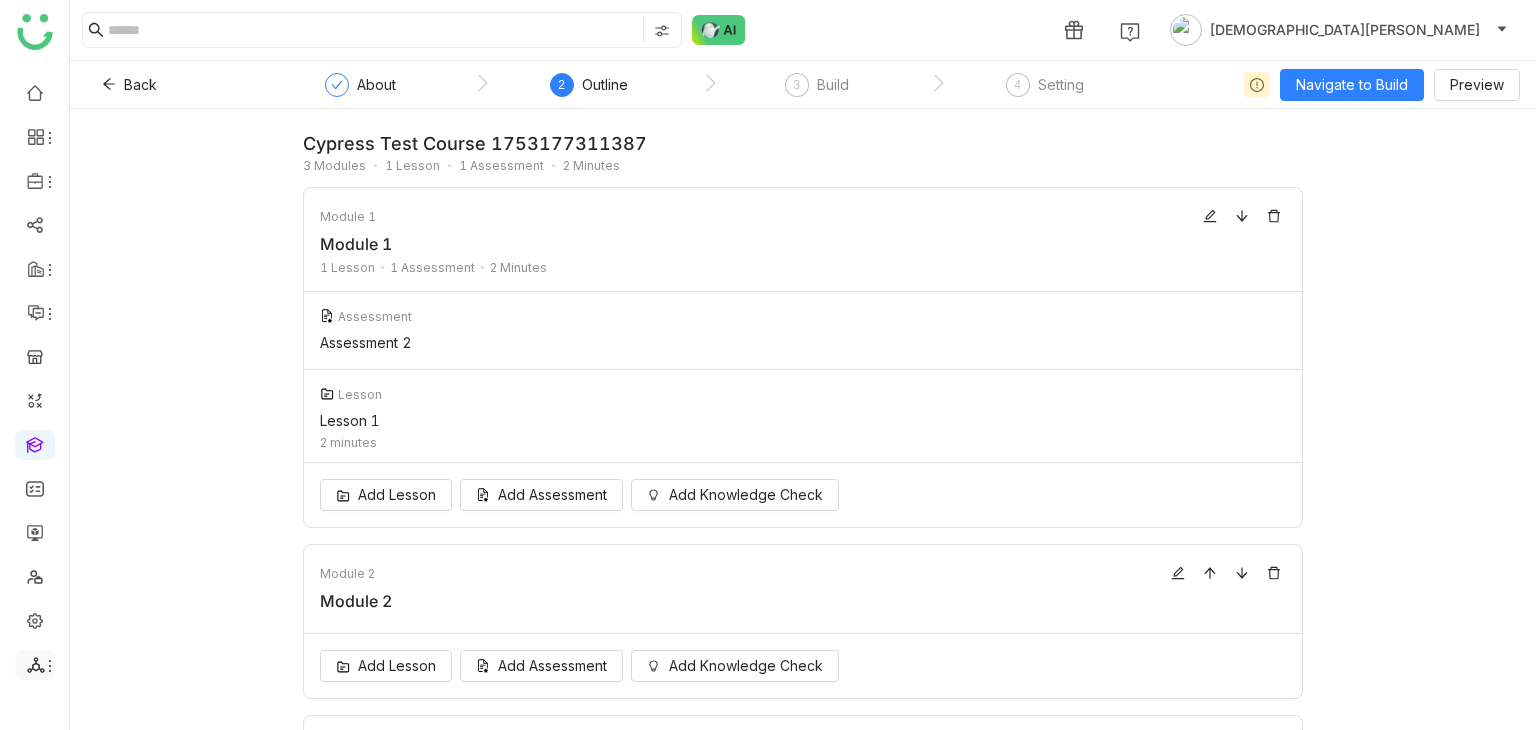 click 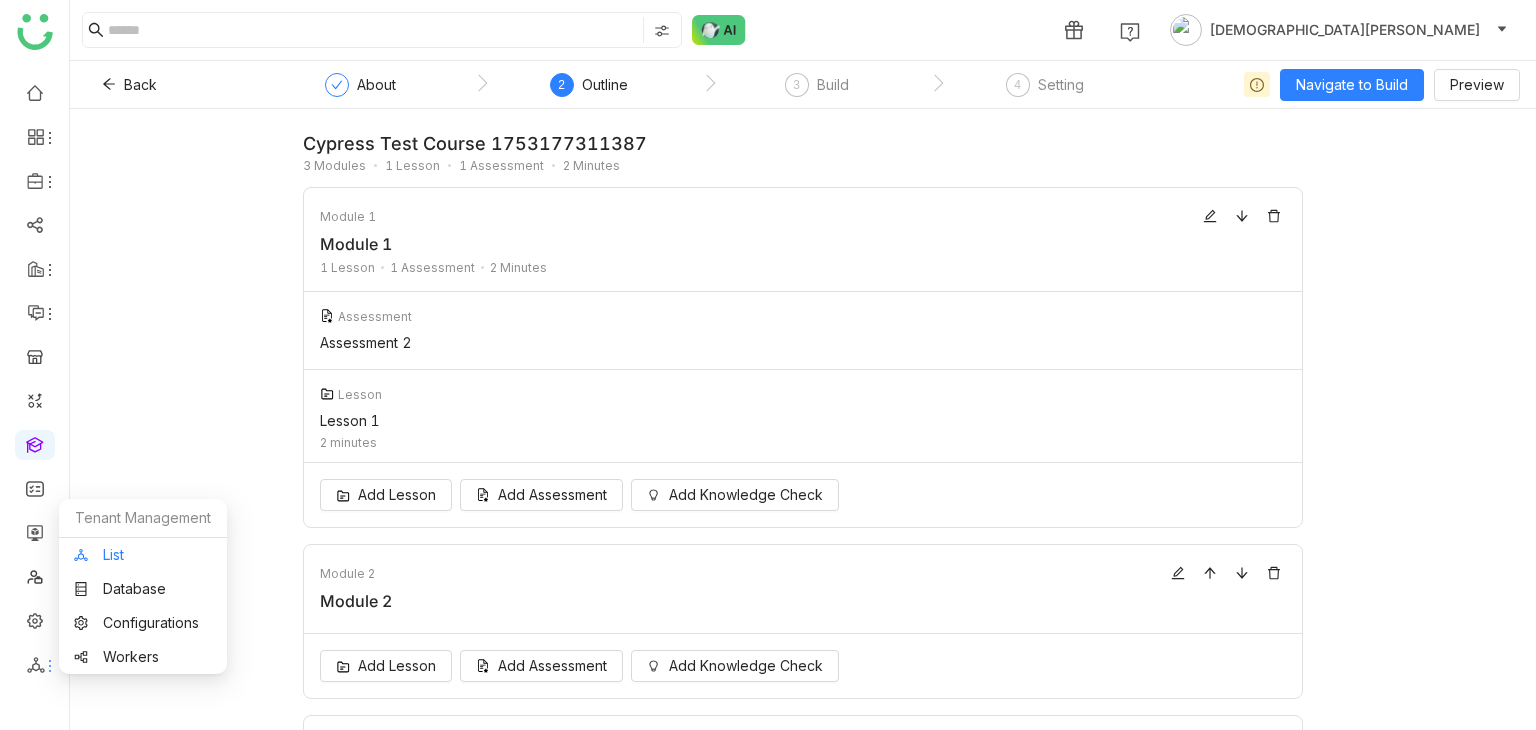 click on "List" at bounding box center [143, 555] 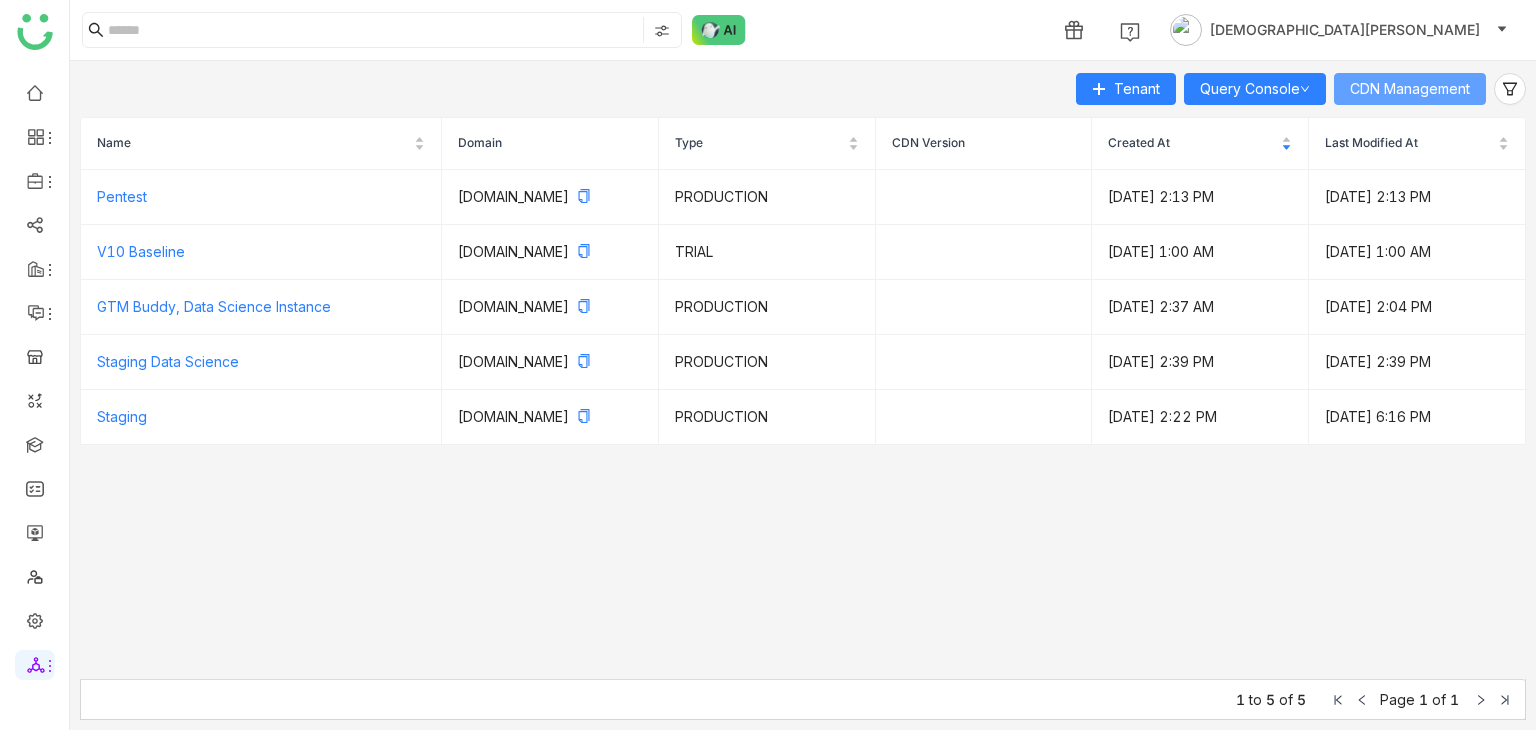 click on "CDN Management" 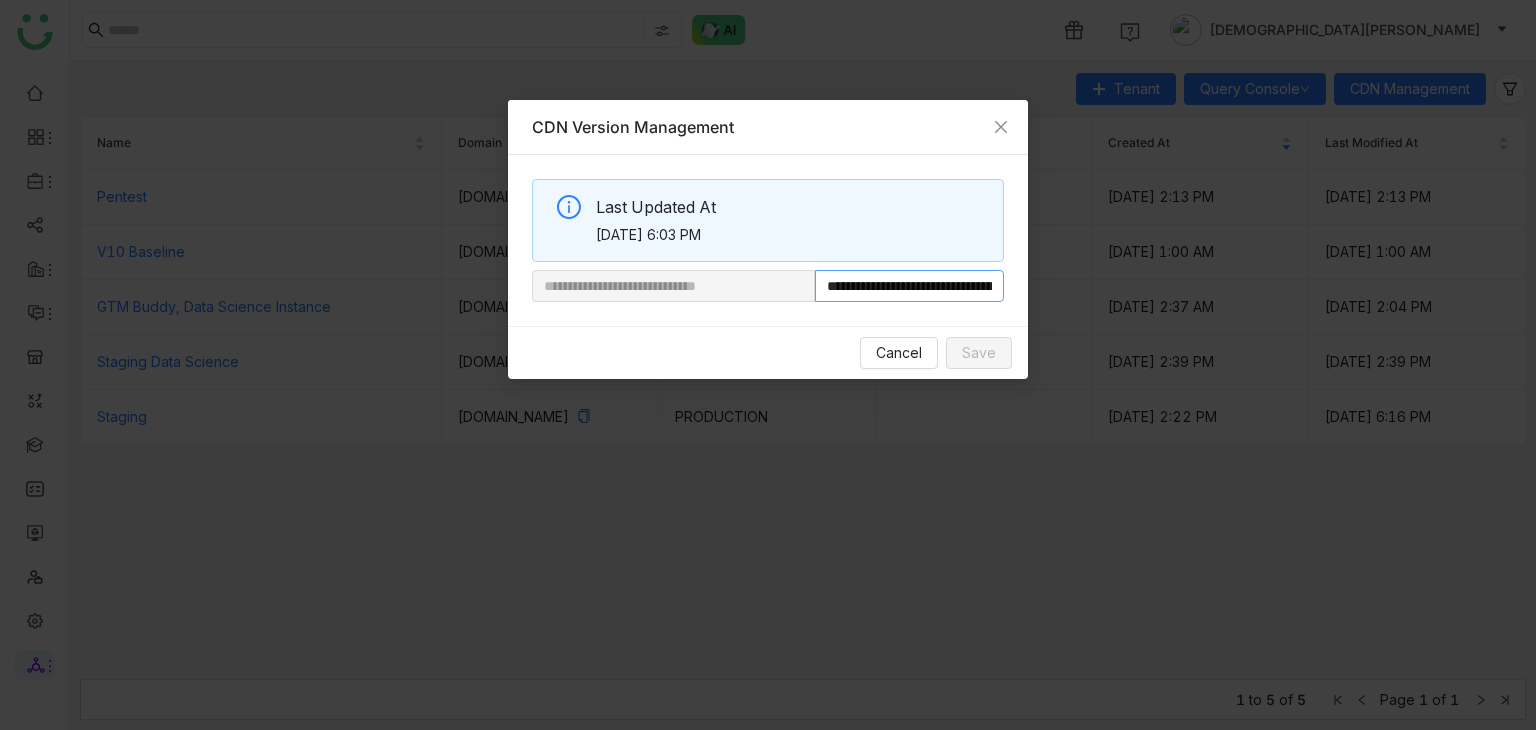 scroll, scrollTop: 0, scrollLeft: 72, axis: horizontal 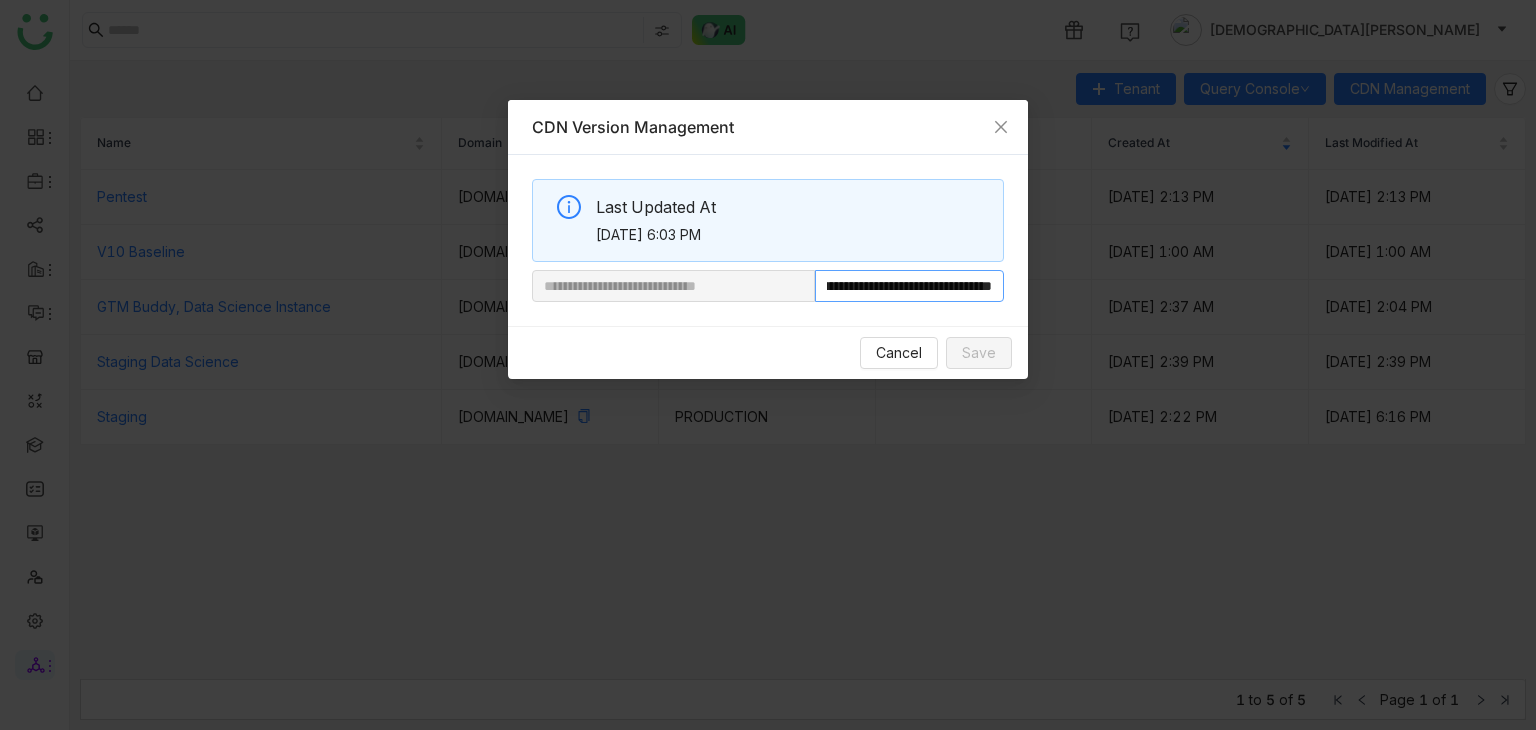 drag, startPoint x: 880, startPoint y: 285, endPoint x: 1240, endPoint y: 281, distance: 360.02222 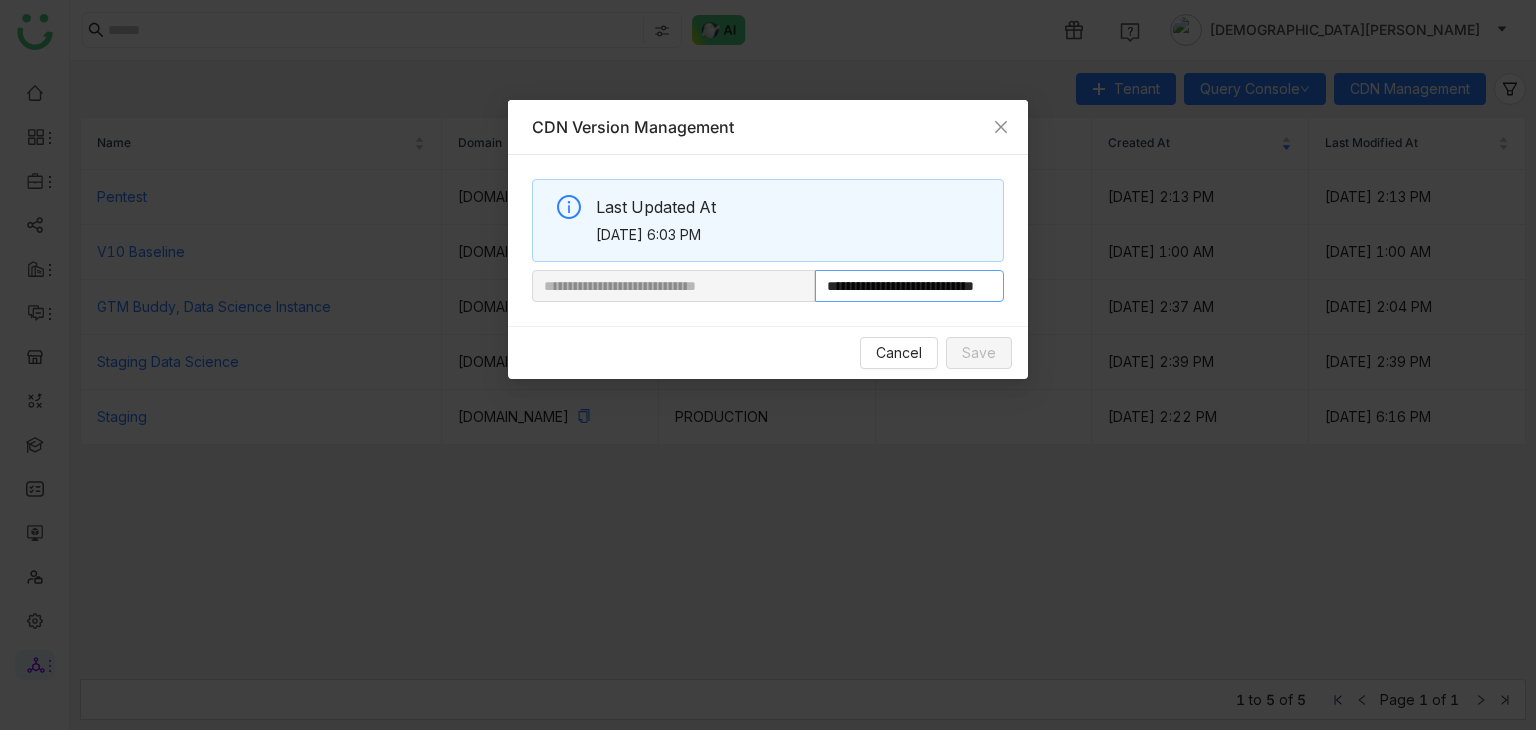 scroll, scrollTop: 0, scrollLeft: 75, axis: horizontal 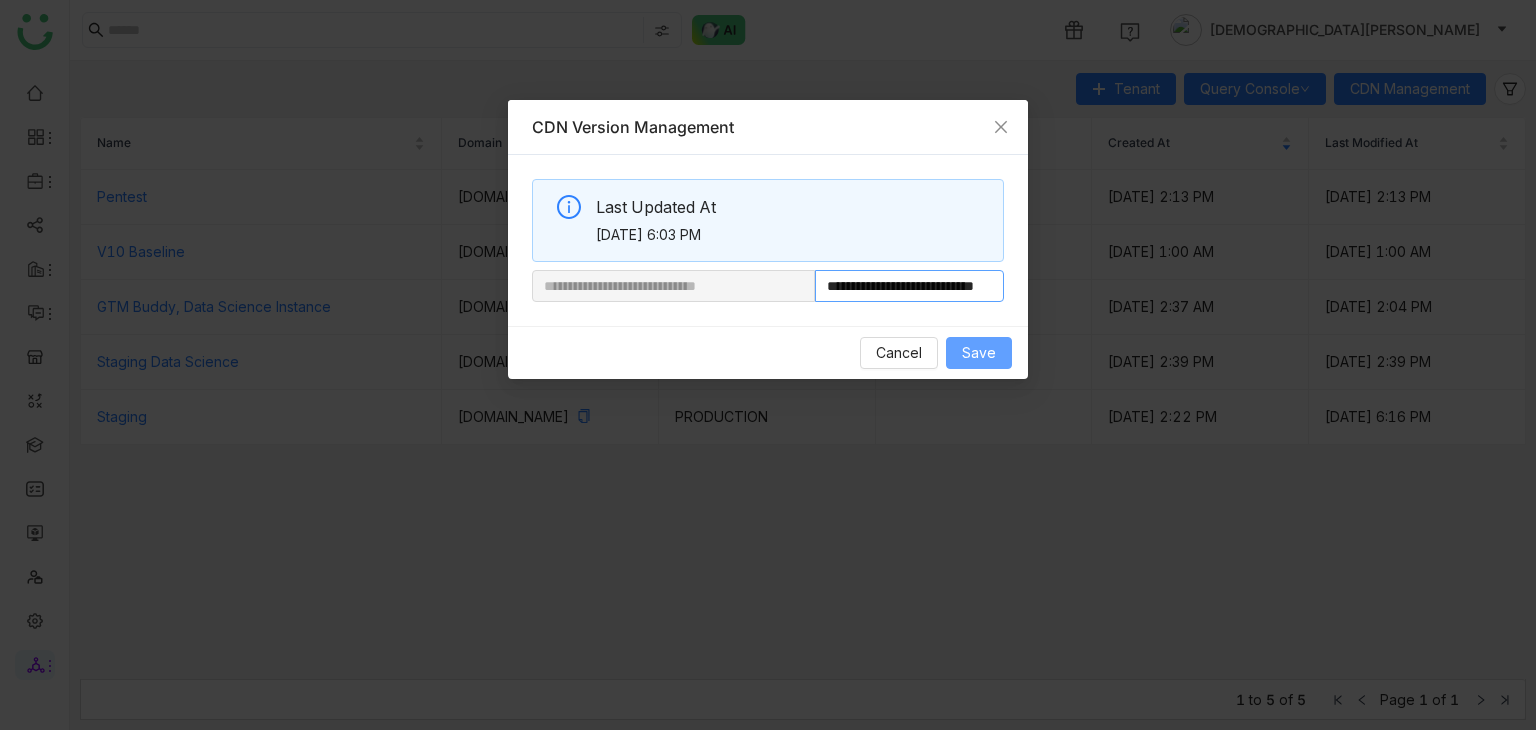 type on "**********" 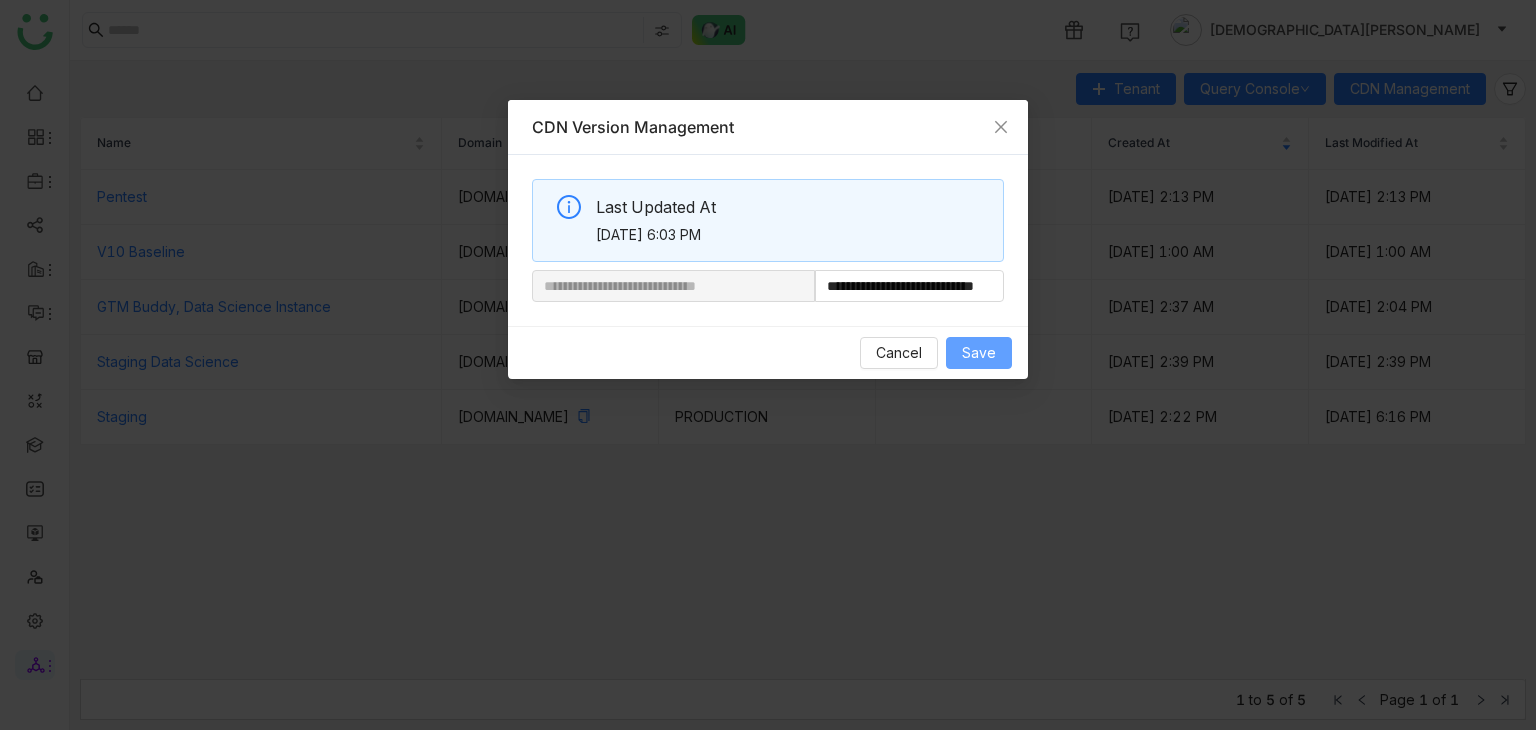click on "Save" at bounding box center [979, 353] 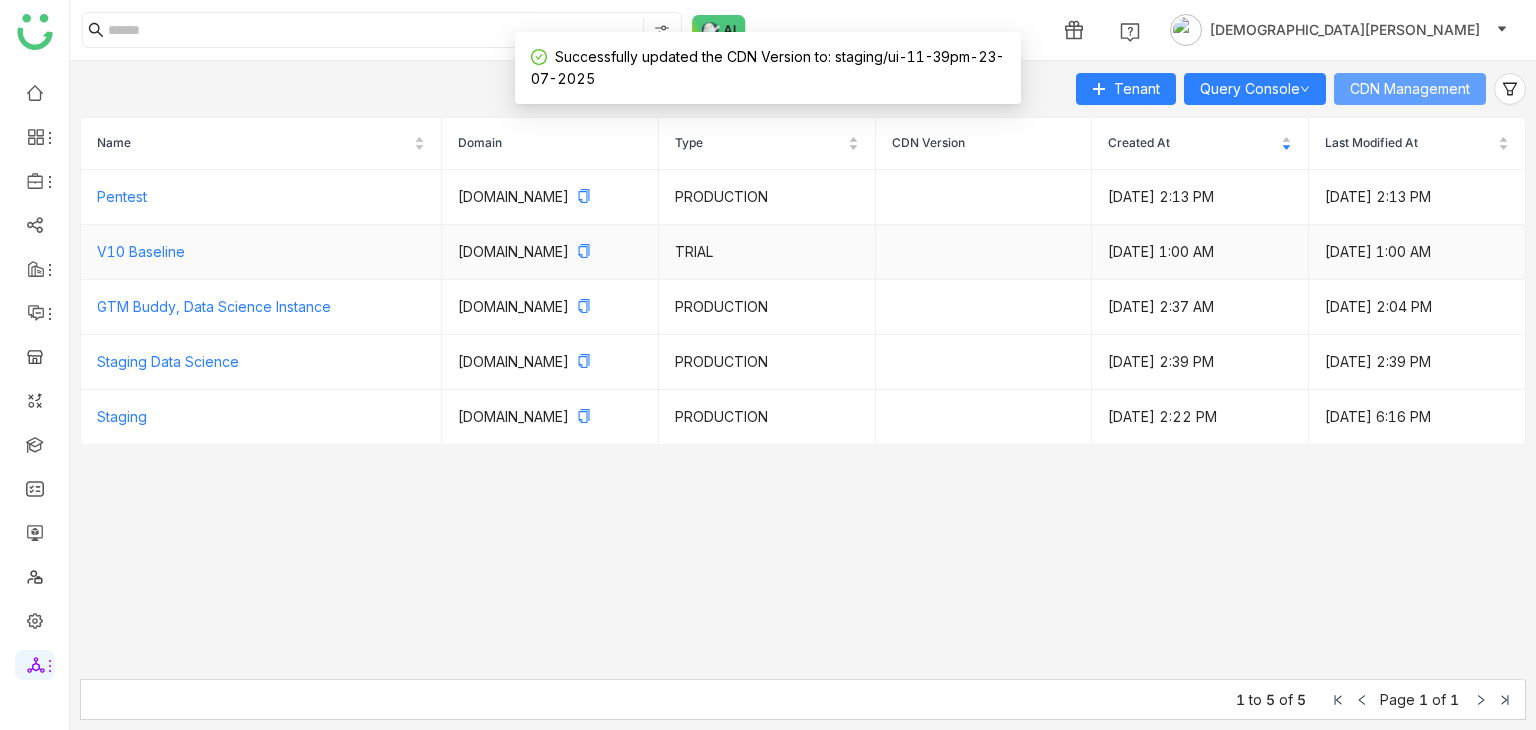 type 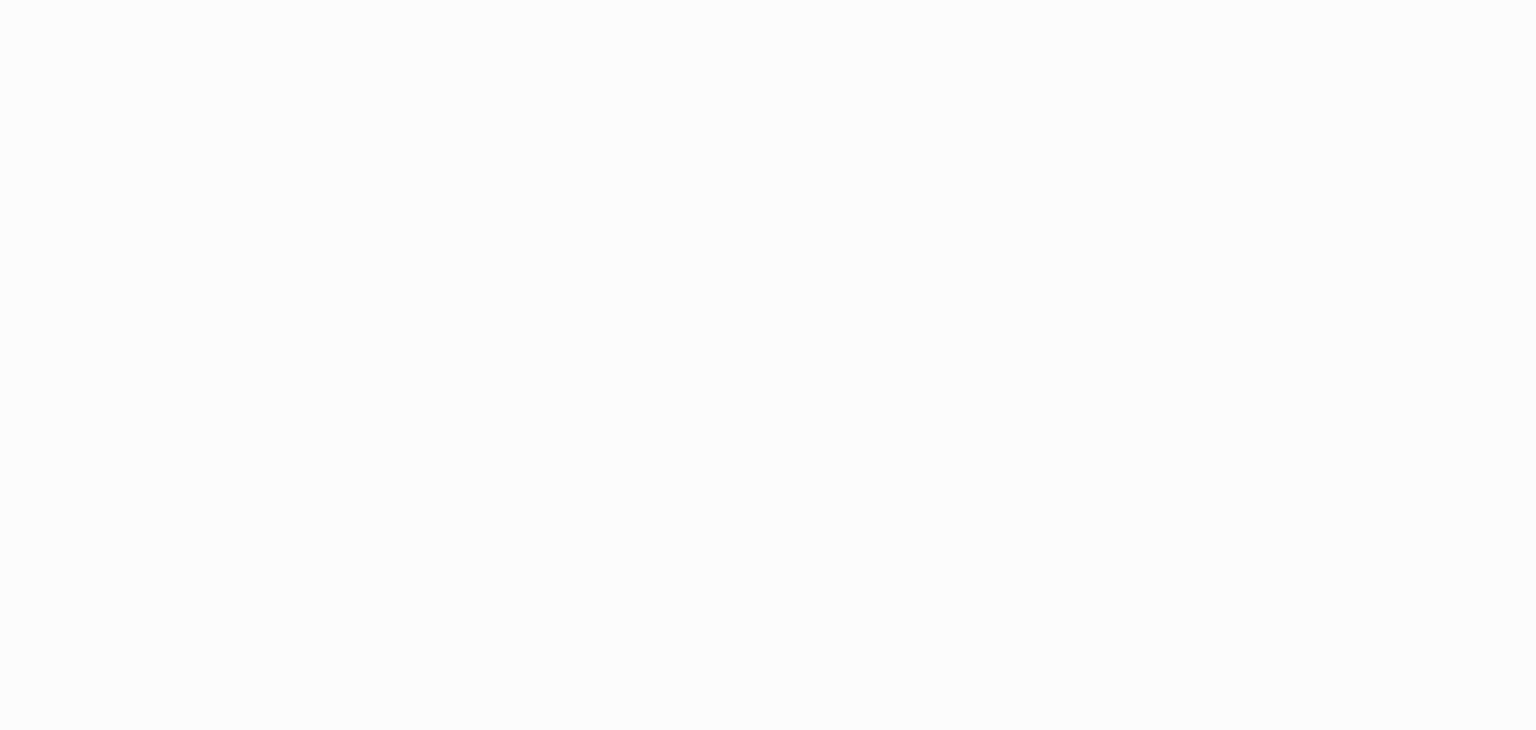 scroll, scrollTop: 0, scrollLeft: 0, axis: both 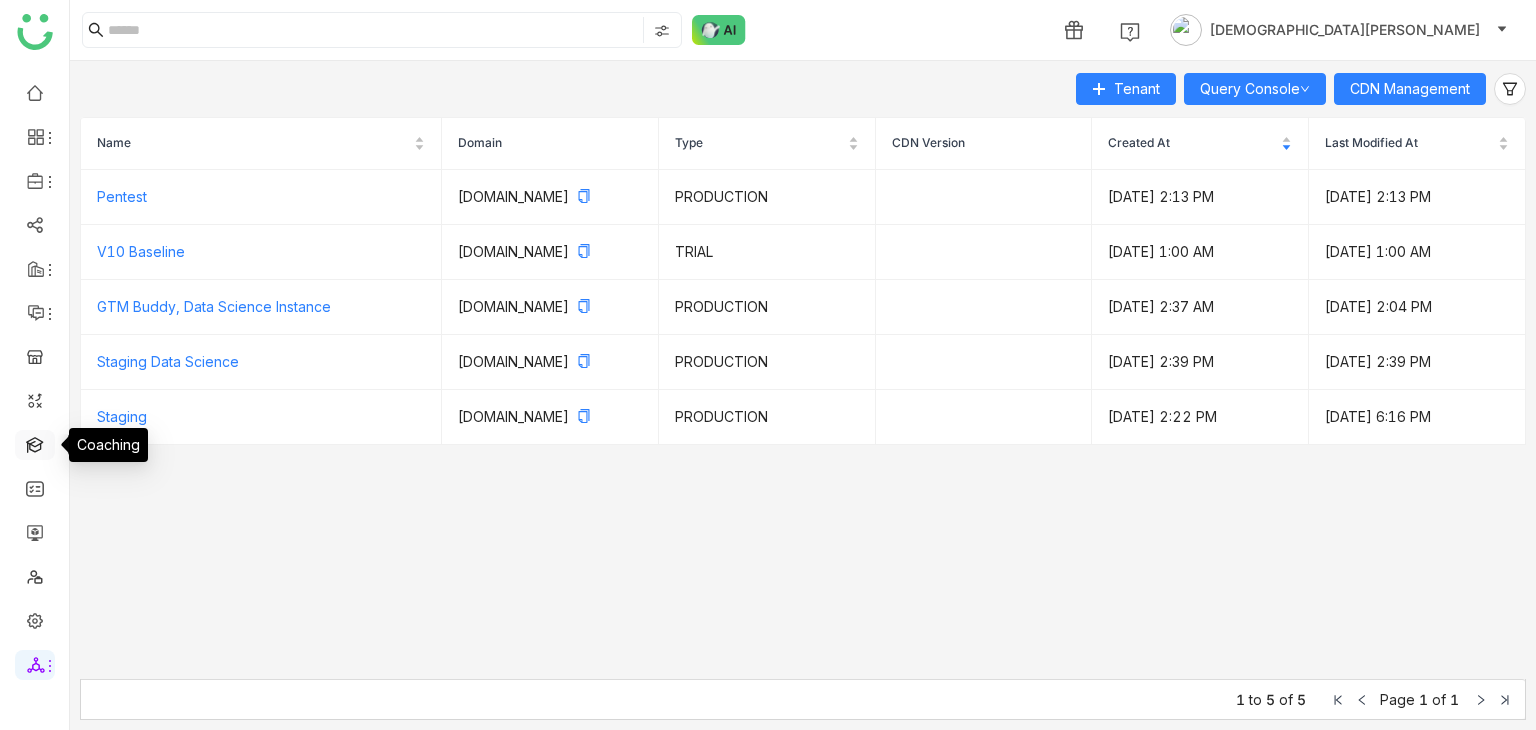 click at bounding box center (35, 443) 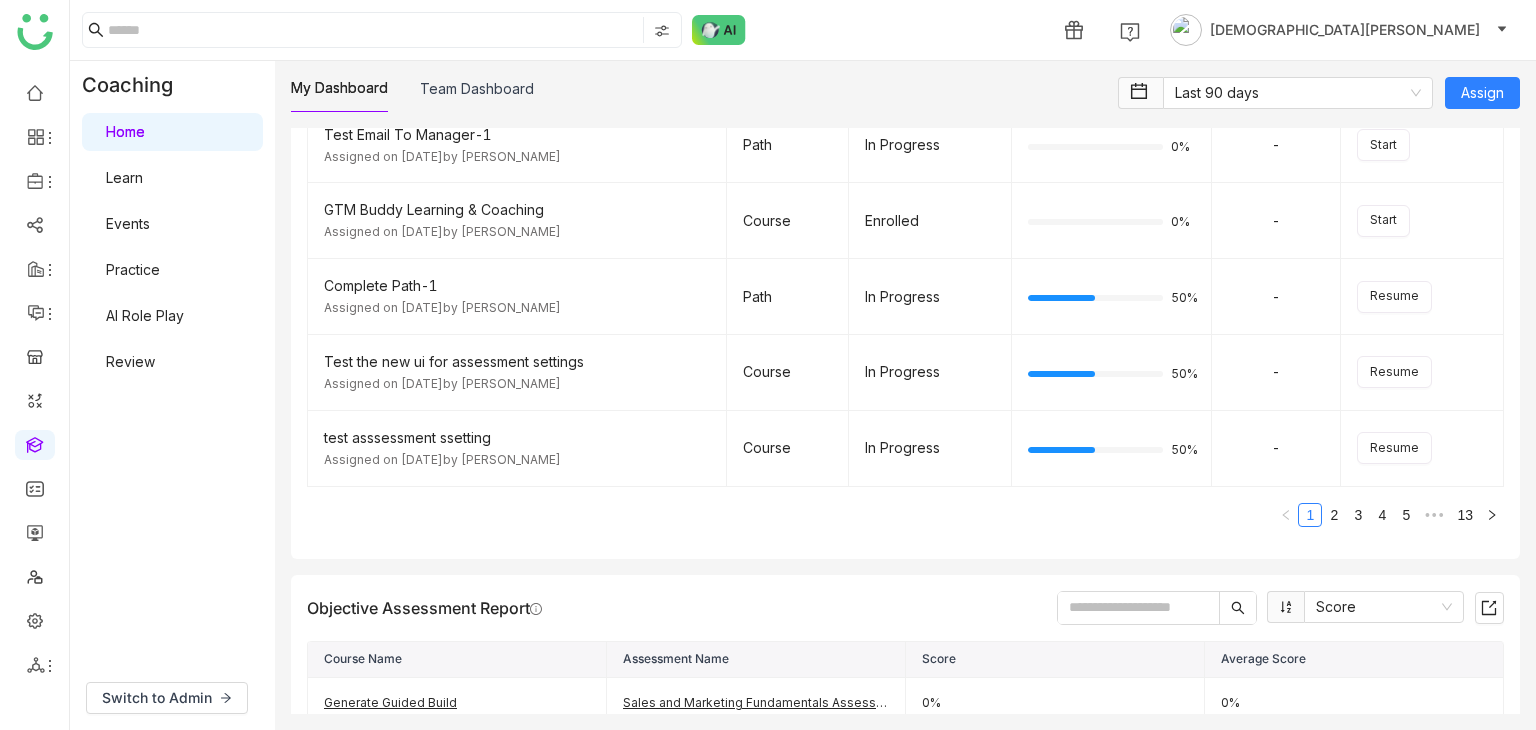 scroll, scrollTop: 0, scrollLeft: 0, axis: both 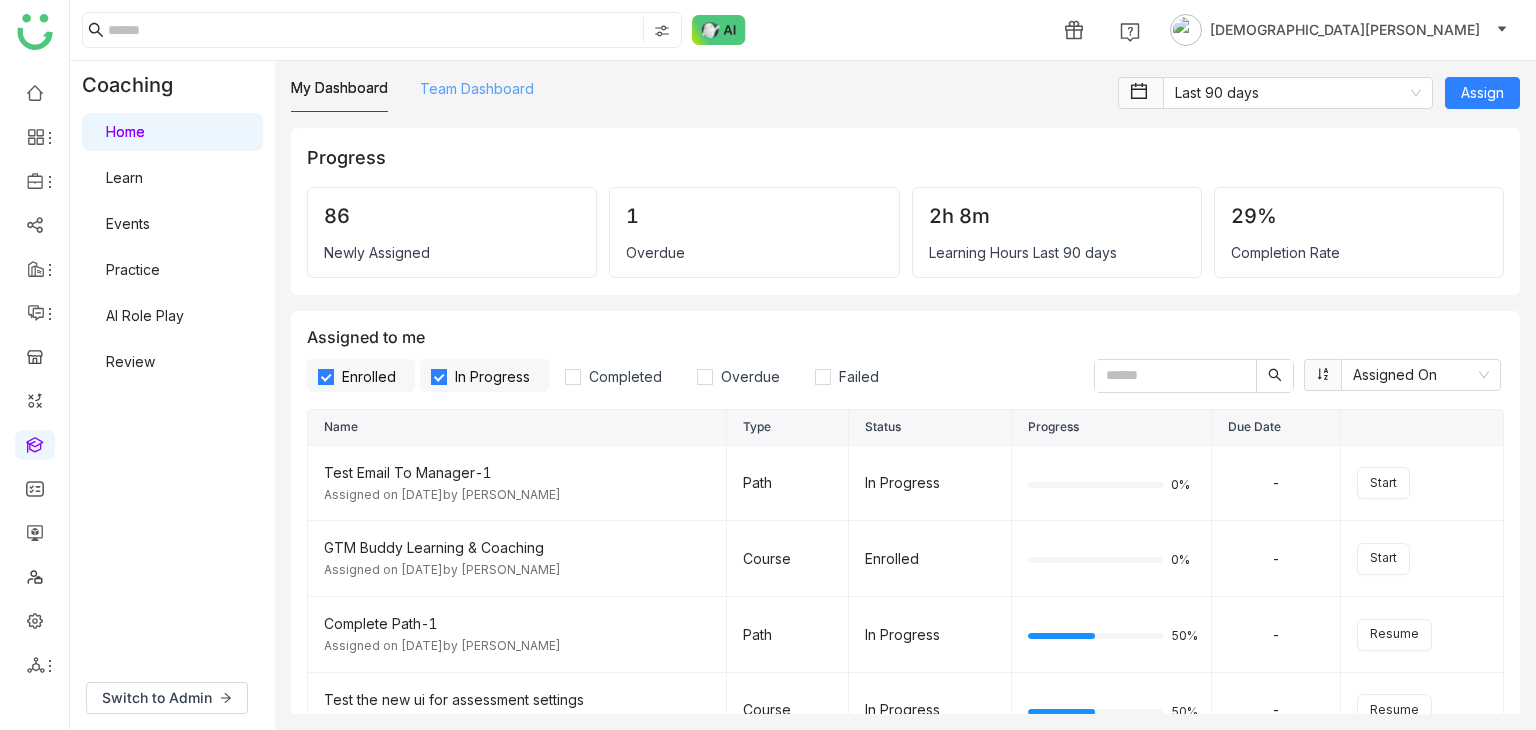 click on "Team Dashboard" at bounding box center [477, 88] 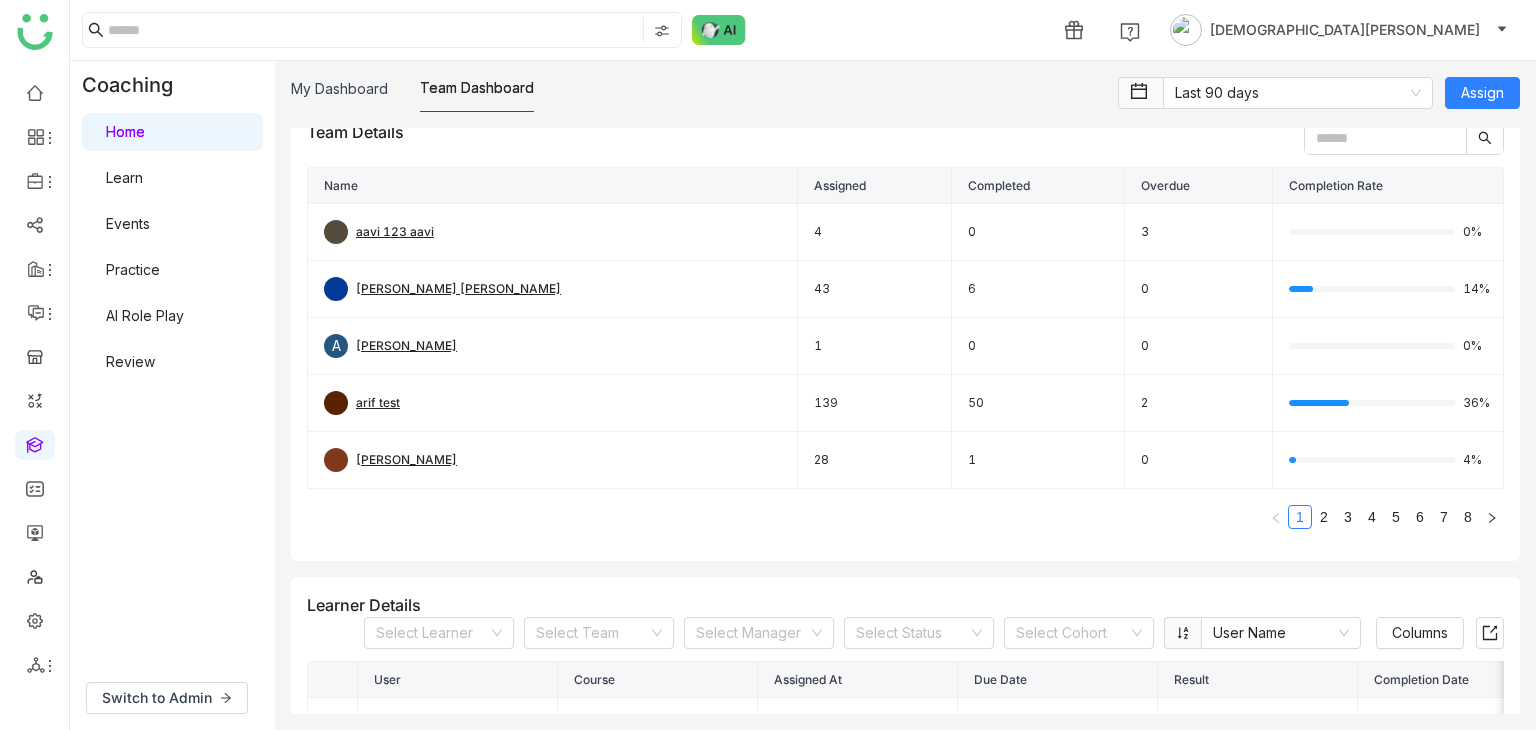 scroll, scrollTop: 196, scrollLeft: 7, axis: both 